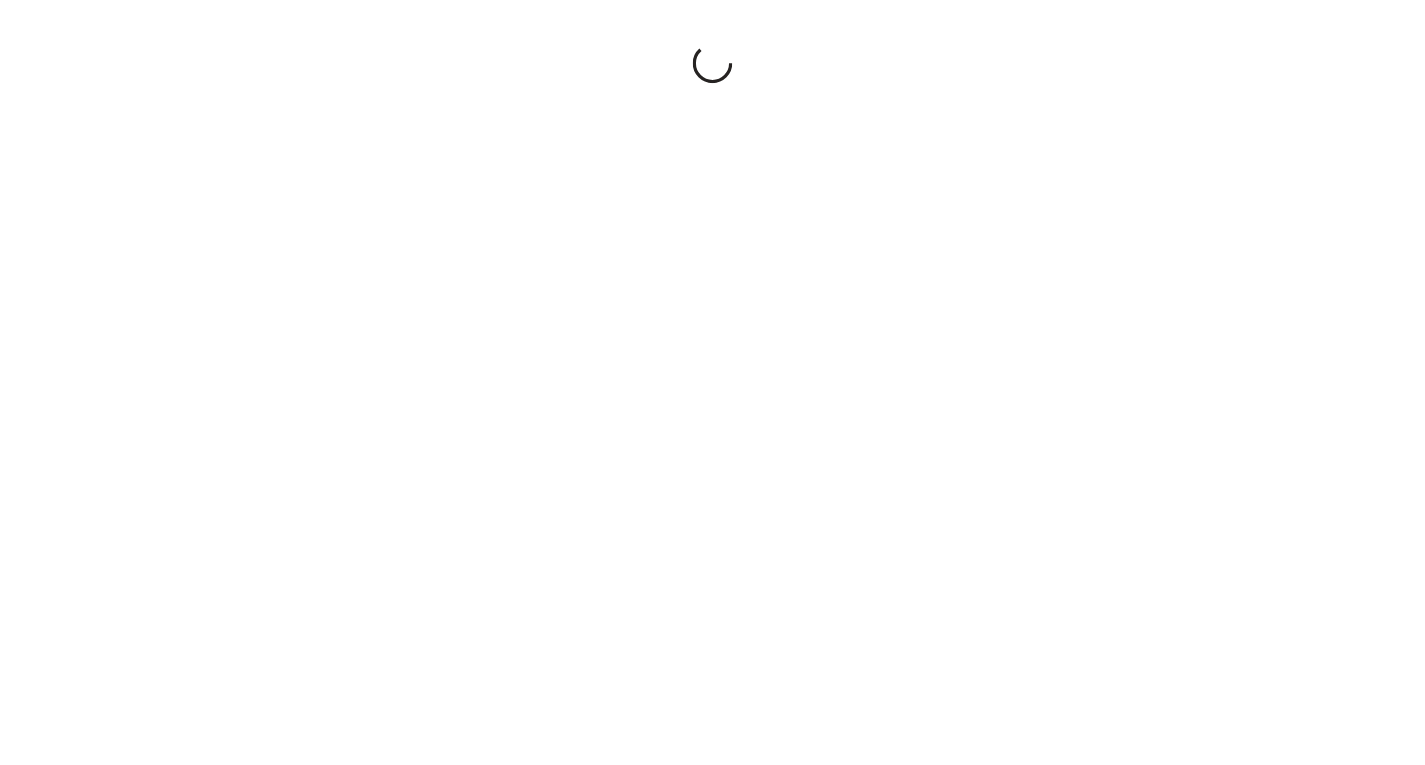 scroll, scrollTop: 0, scrollLeft: 0, axis: both 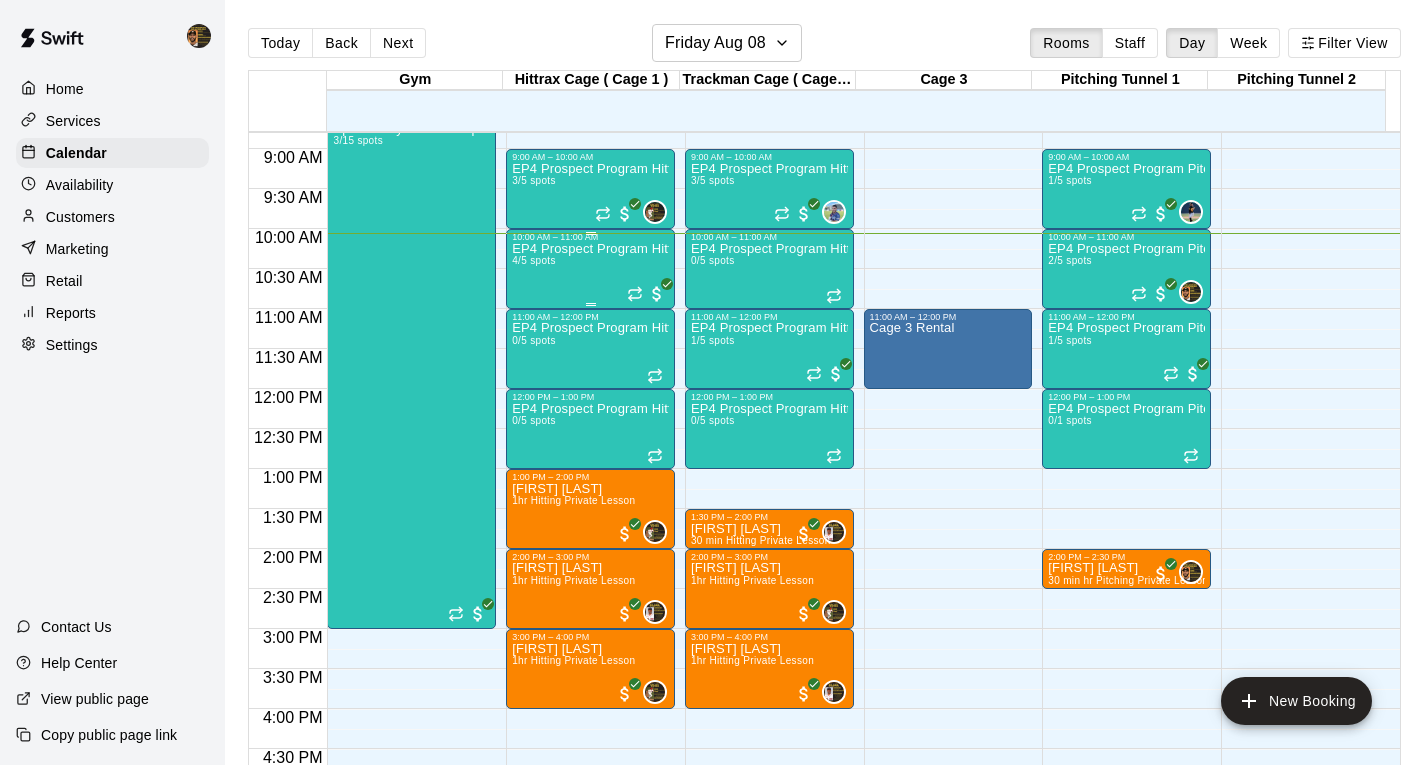 click on "EP4 Prospect Program Hitting ( 14u+ Slot ) 4/5 spots" at bounding box center [590, 624] 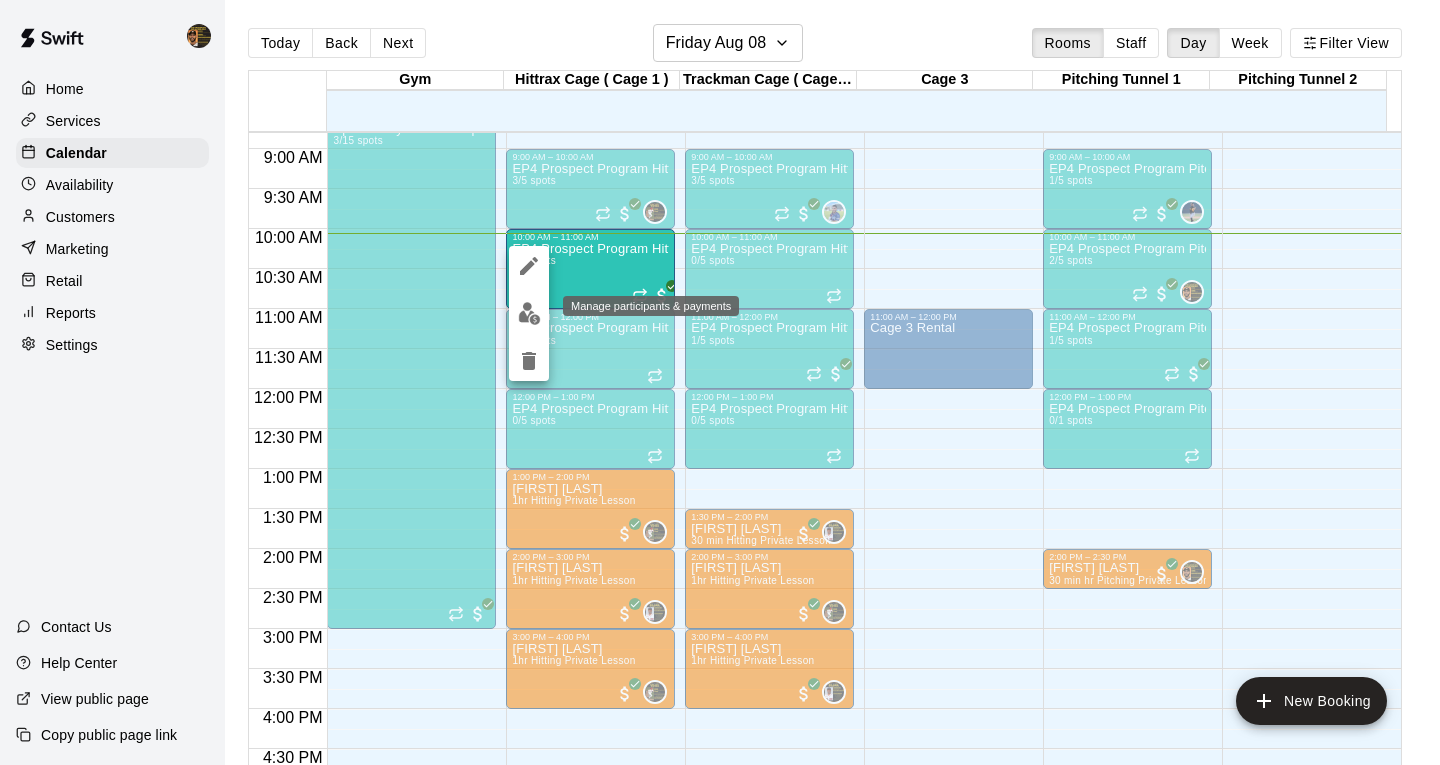 click at bounding box center (529, 313) 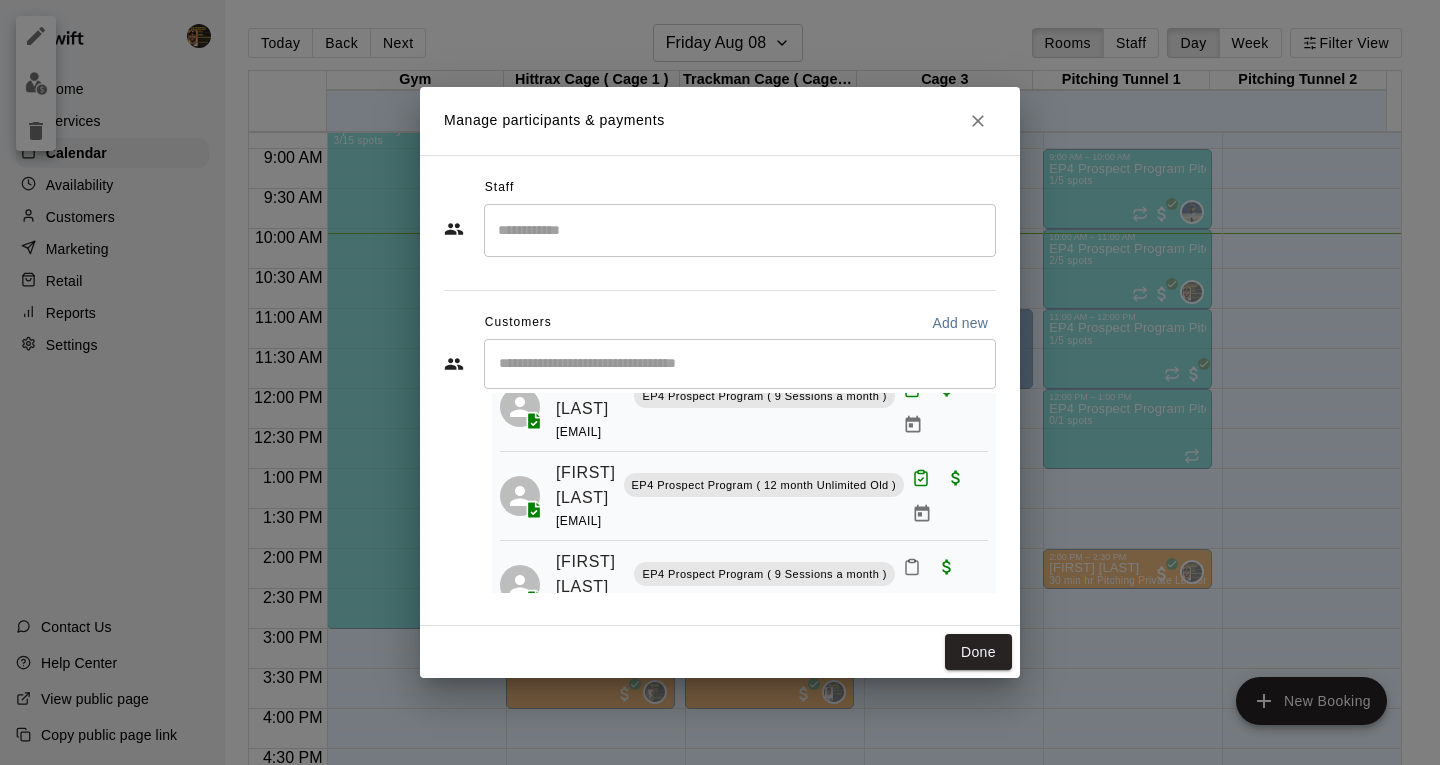 scroll, scrollTop: 200, scrollLeft: 0, axis: vertical 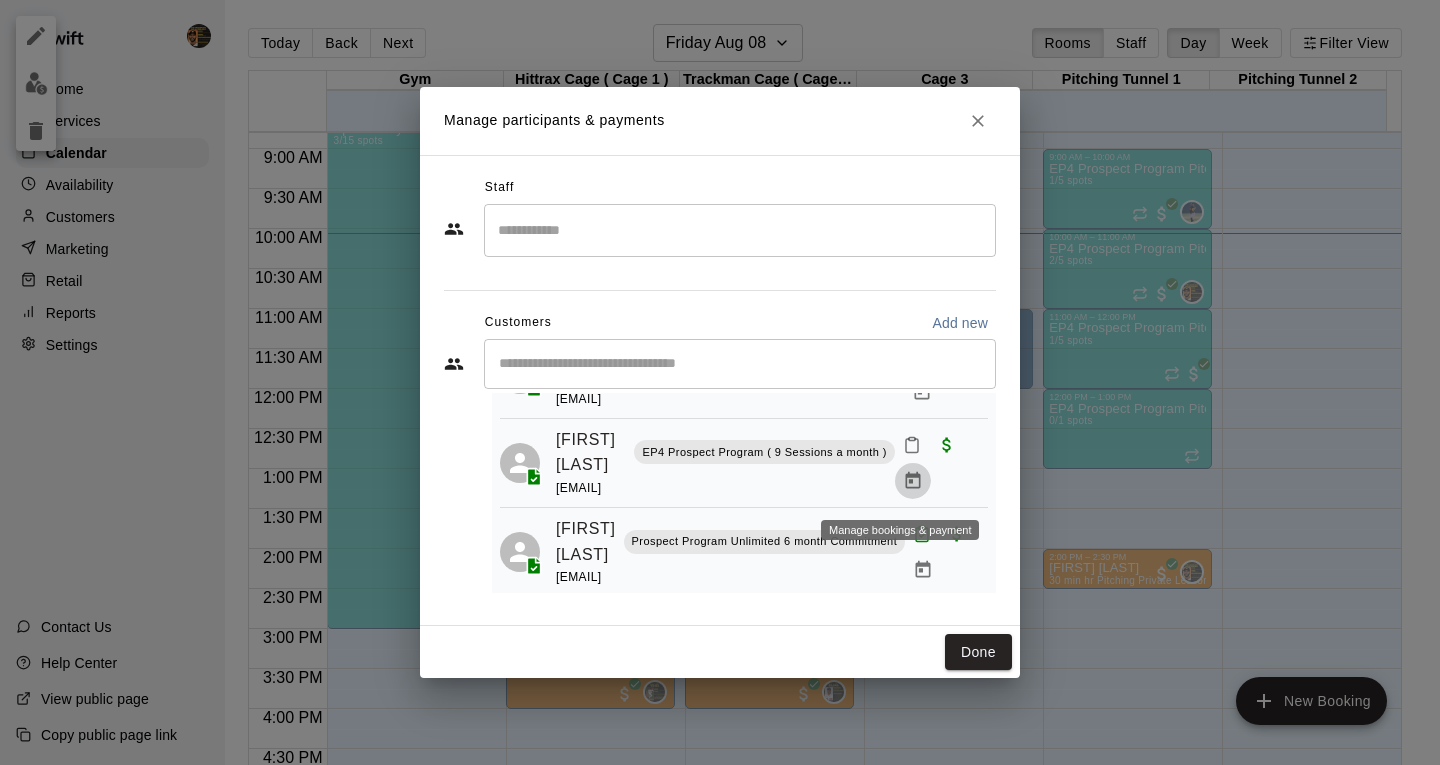click 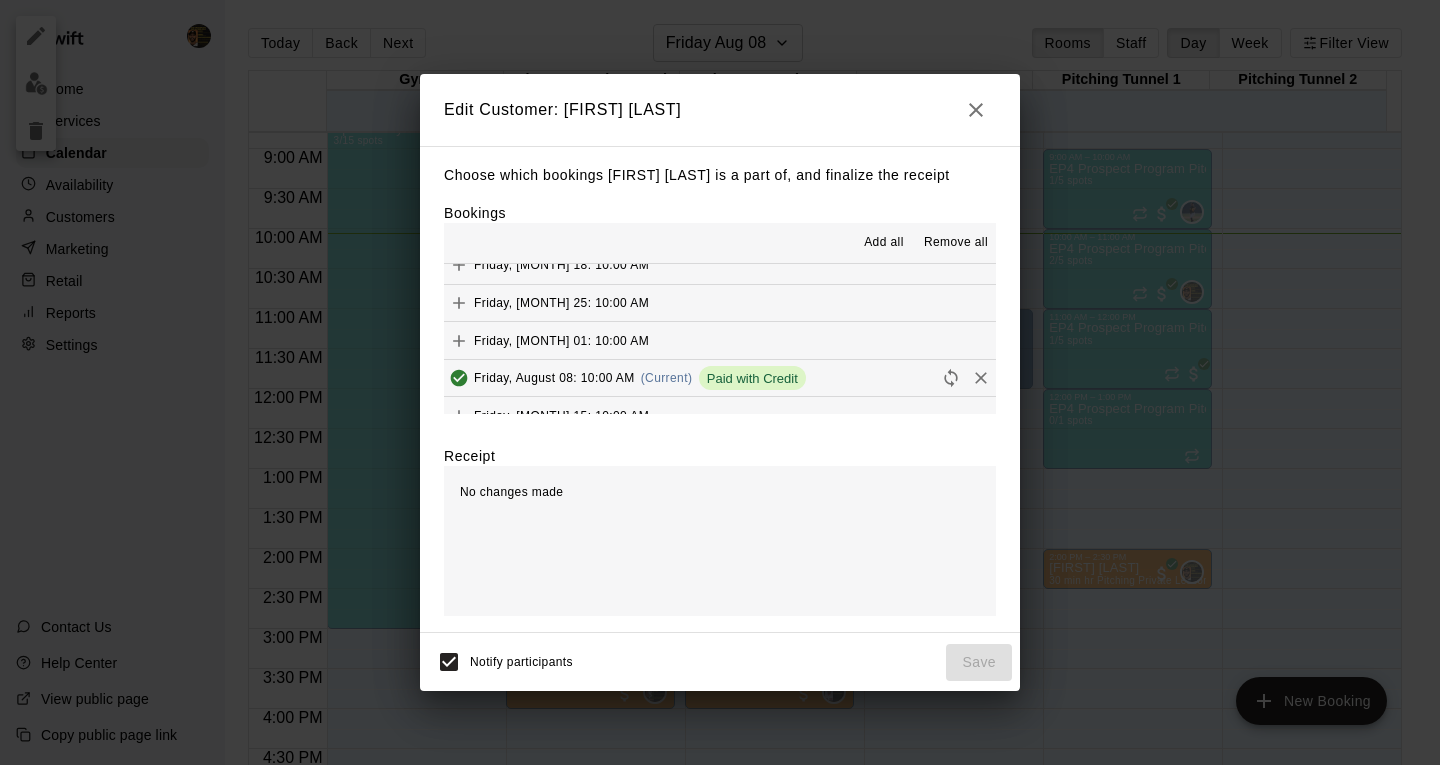 scroll, scrollTop: 100, scrollLeft: 0, axis: vertical 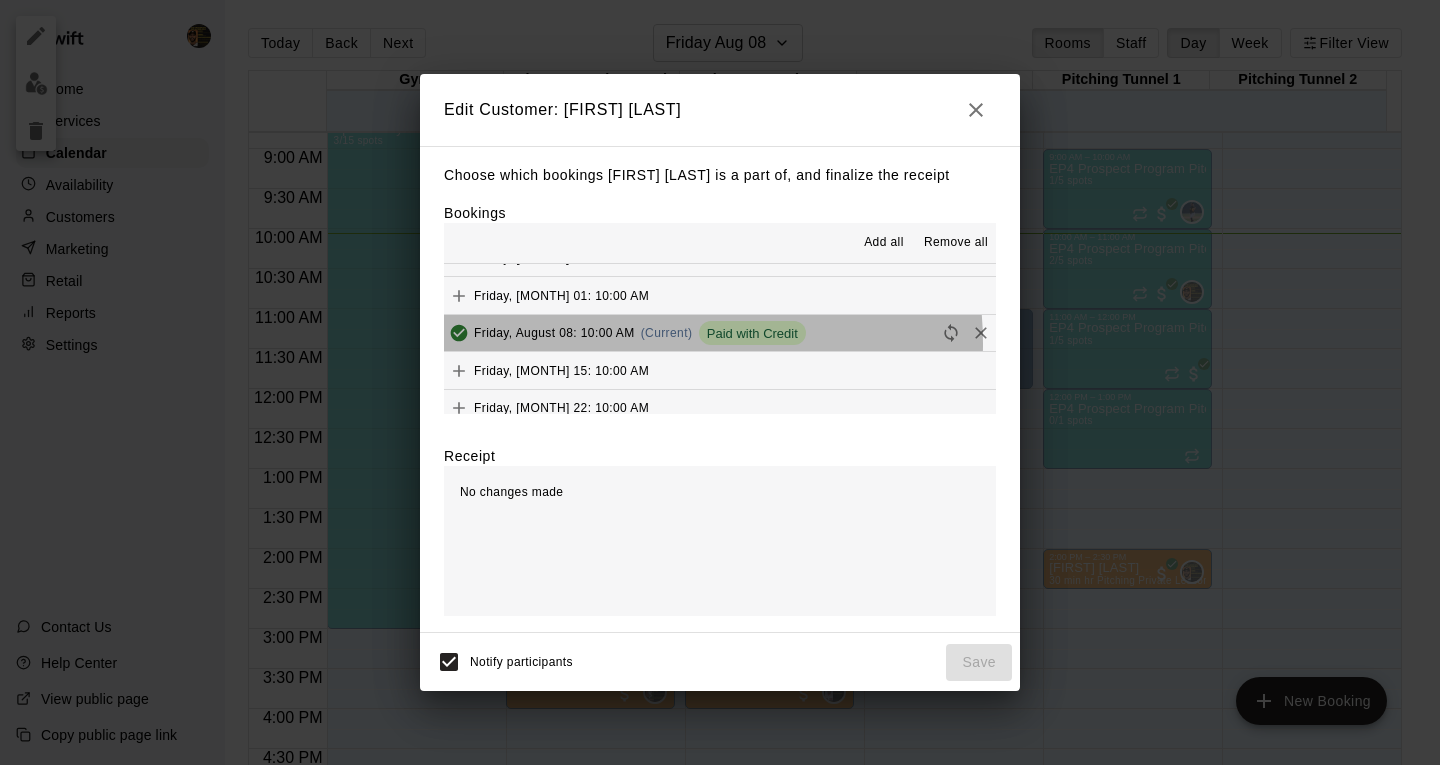 click on "Friday, [MONTH] 08: 10:00 AM (Current) Paid with Credit" at bounding box center (625, 333) 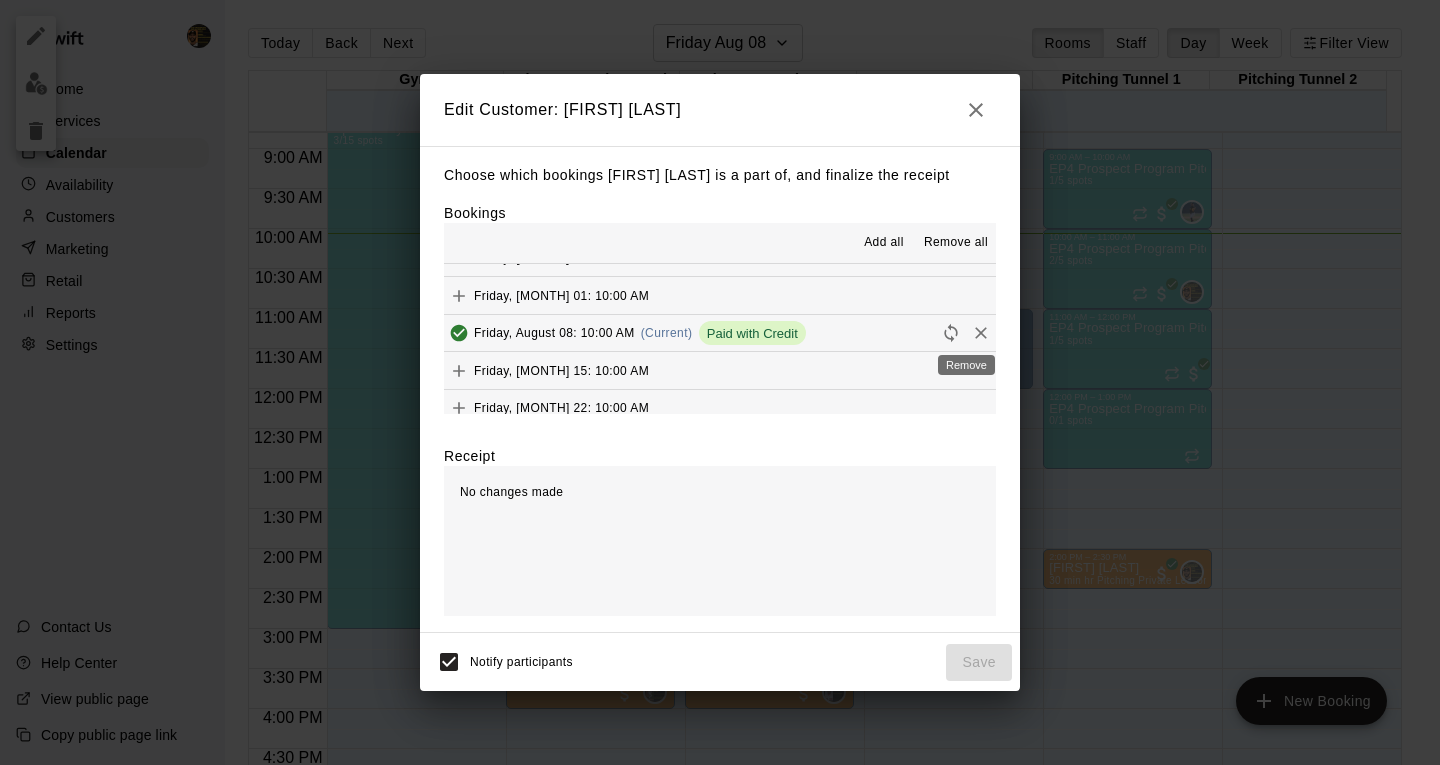 click 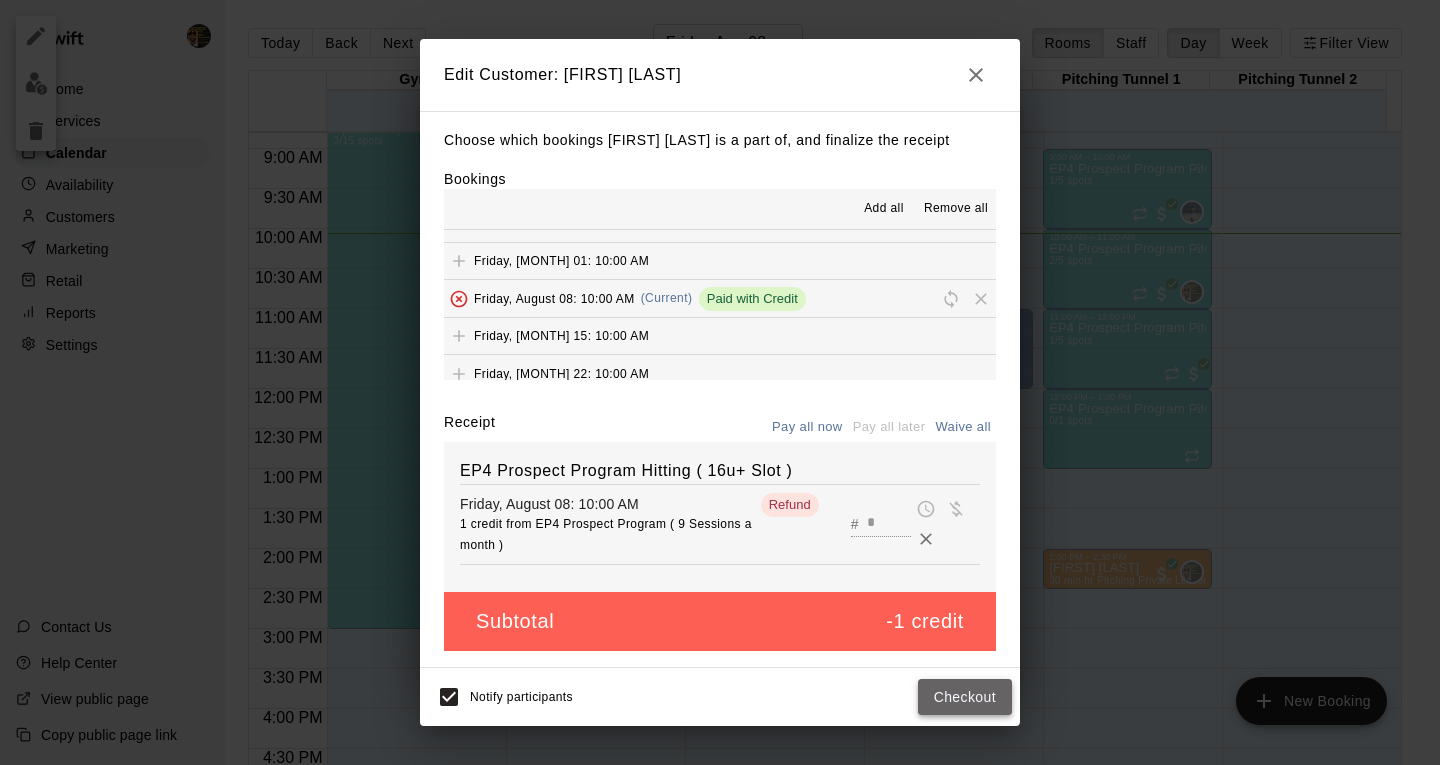 click on "Checkout" at bounding box center (965, 697) 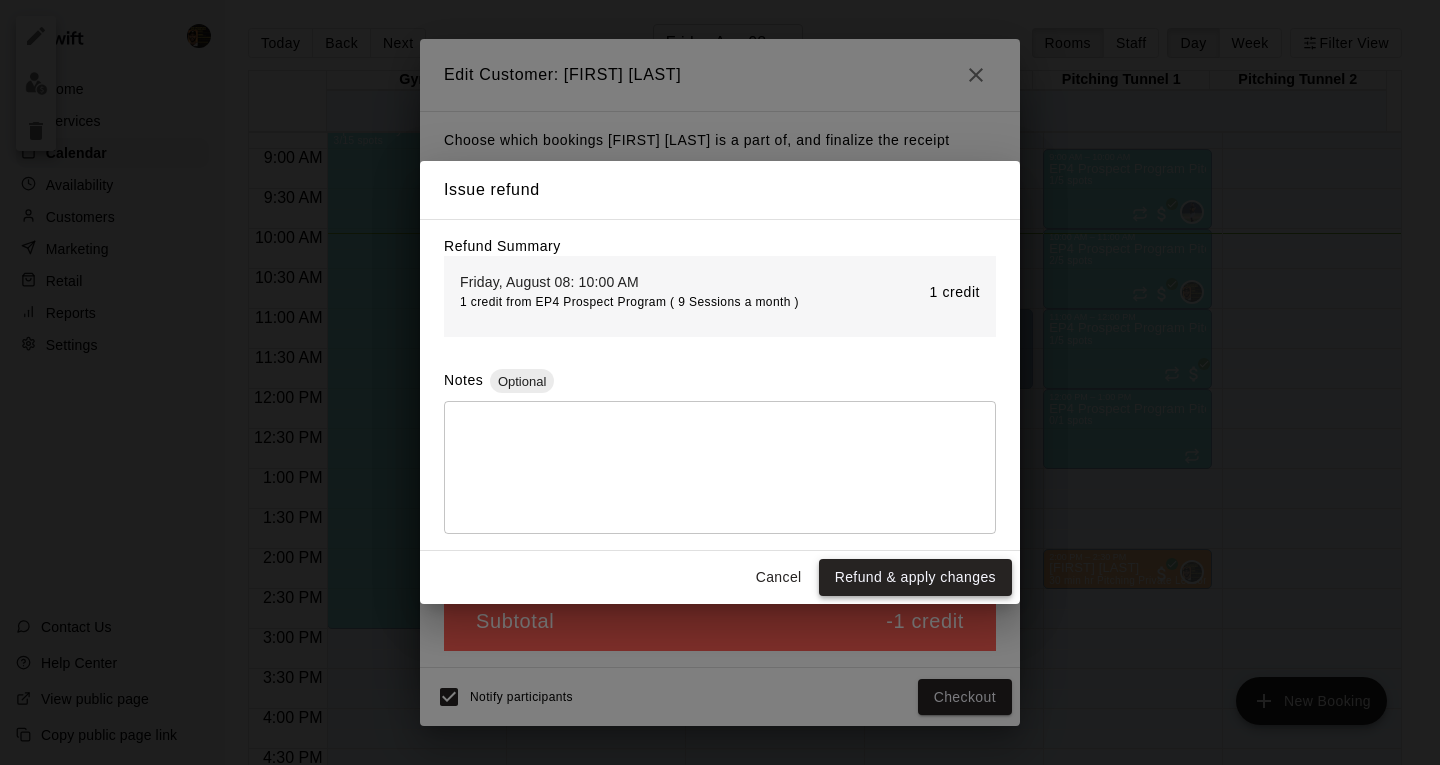 click on "Refund & apply changes" at bounding box center [915, 577] 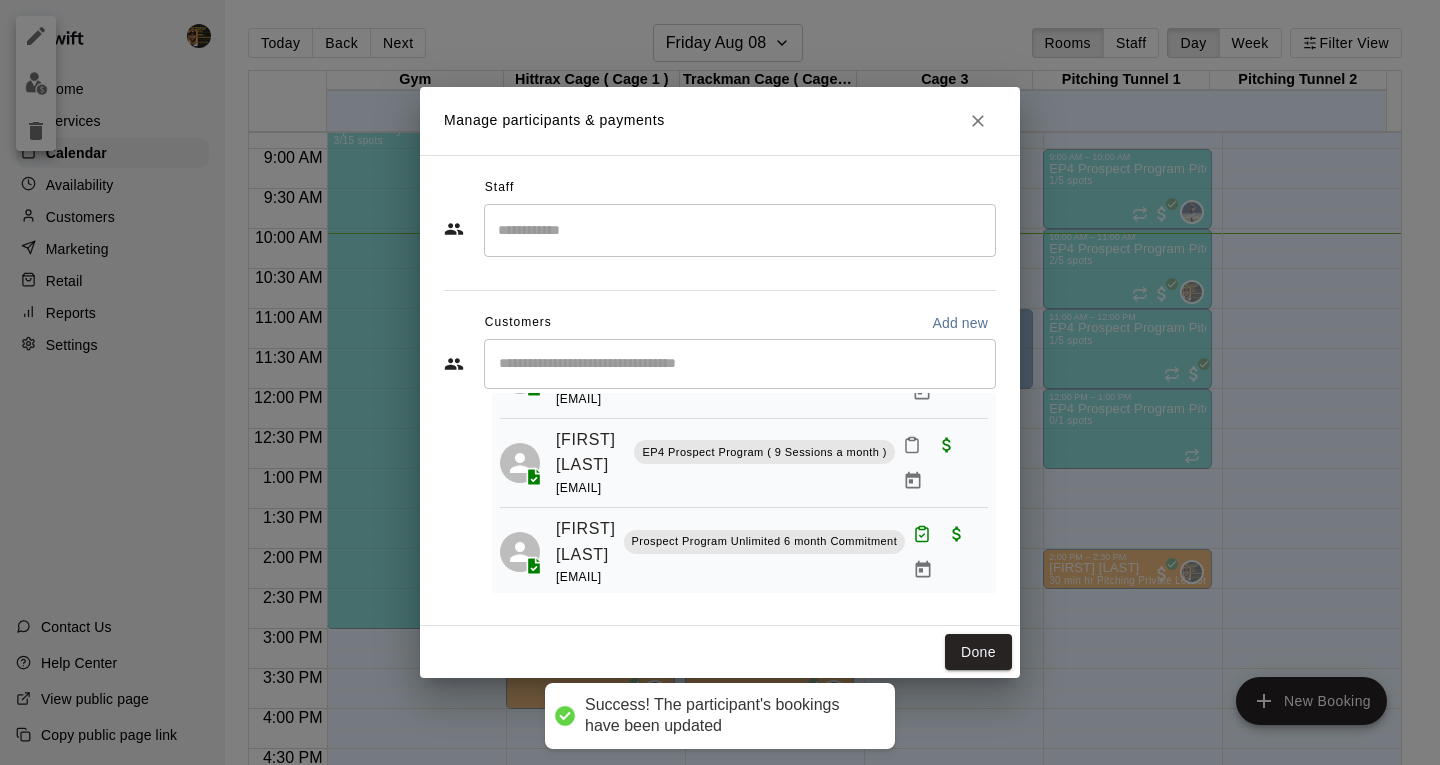 scroll, scrollTop: 0, scrollLeft: 0, axis: both 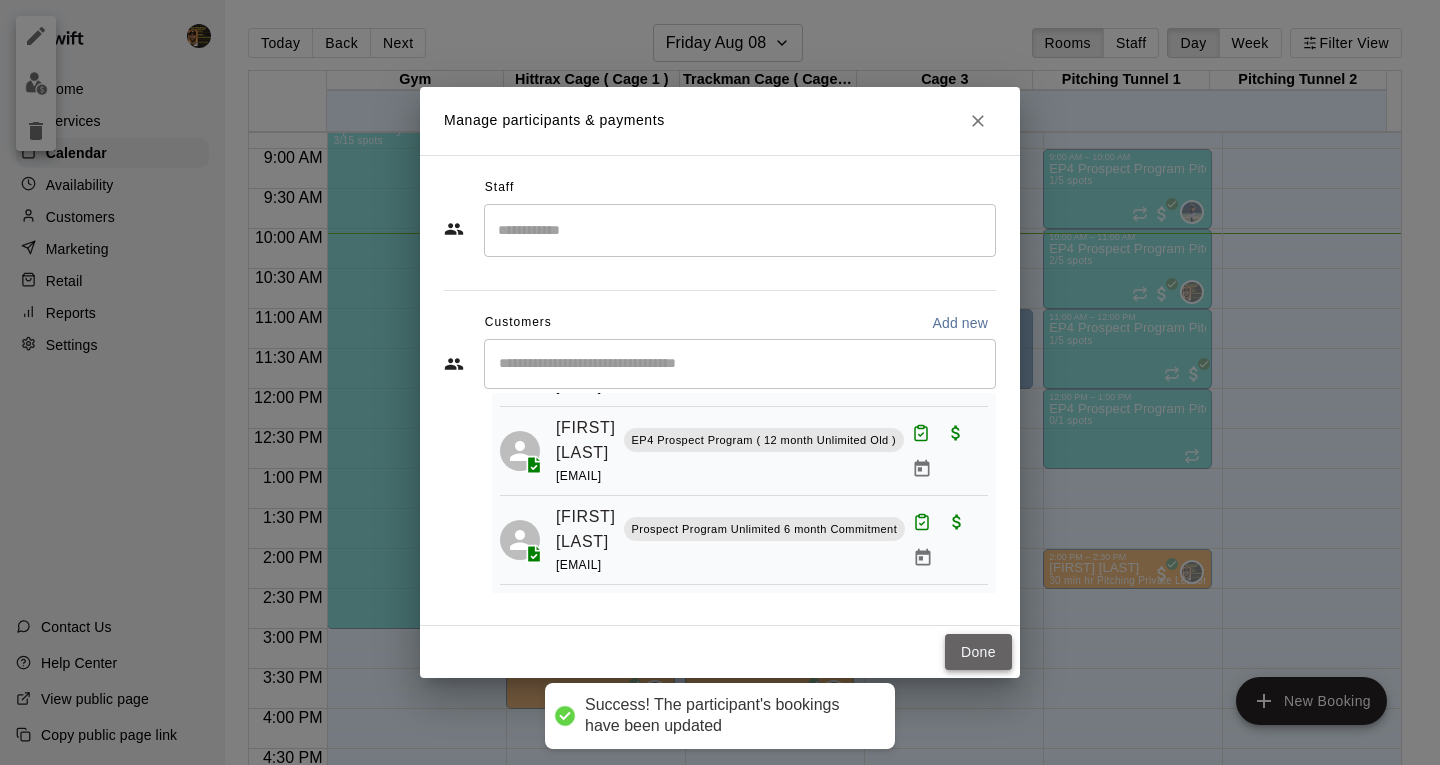 click on "Done" at bounding box center [978, 652] 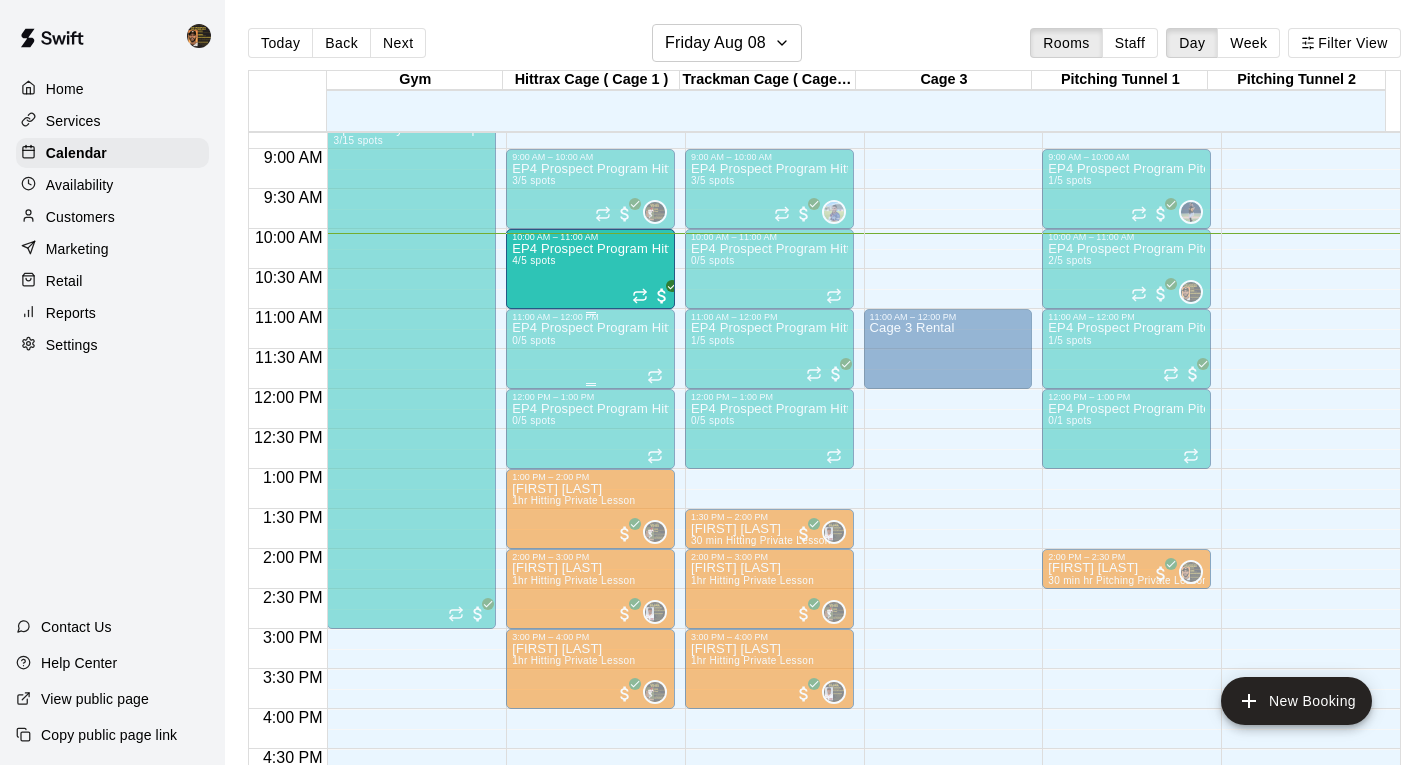 click on "EP4 Prospect Program Hitting ( 14u+ Slot )" at bounding box center [590, 328] 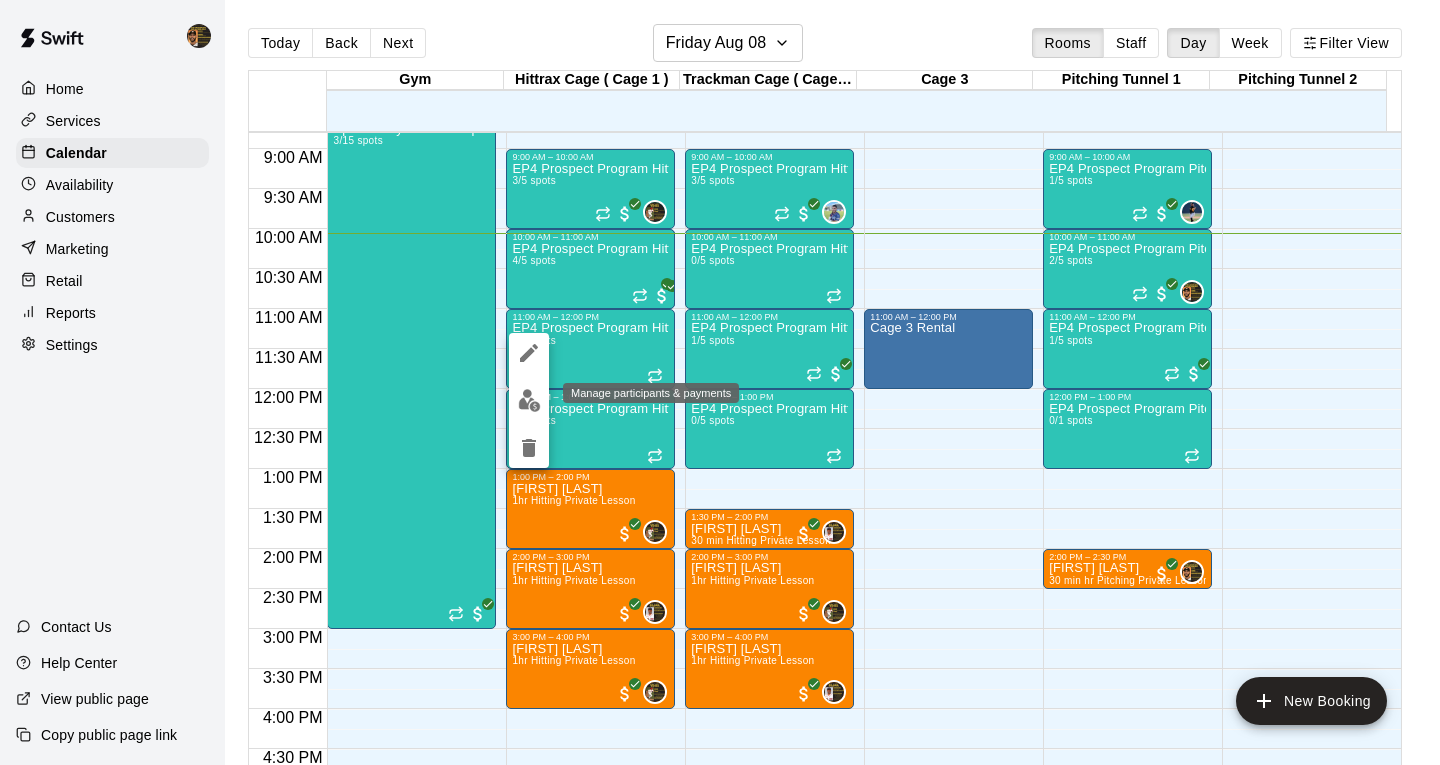 click at bounding box center (529, 400) 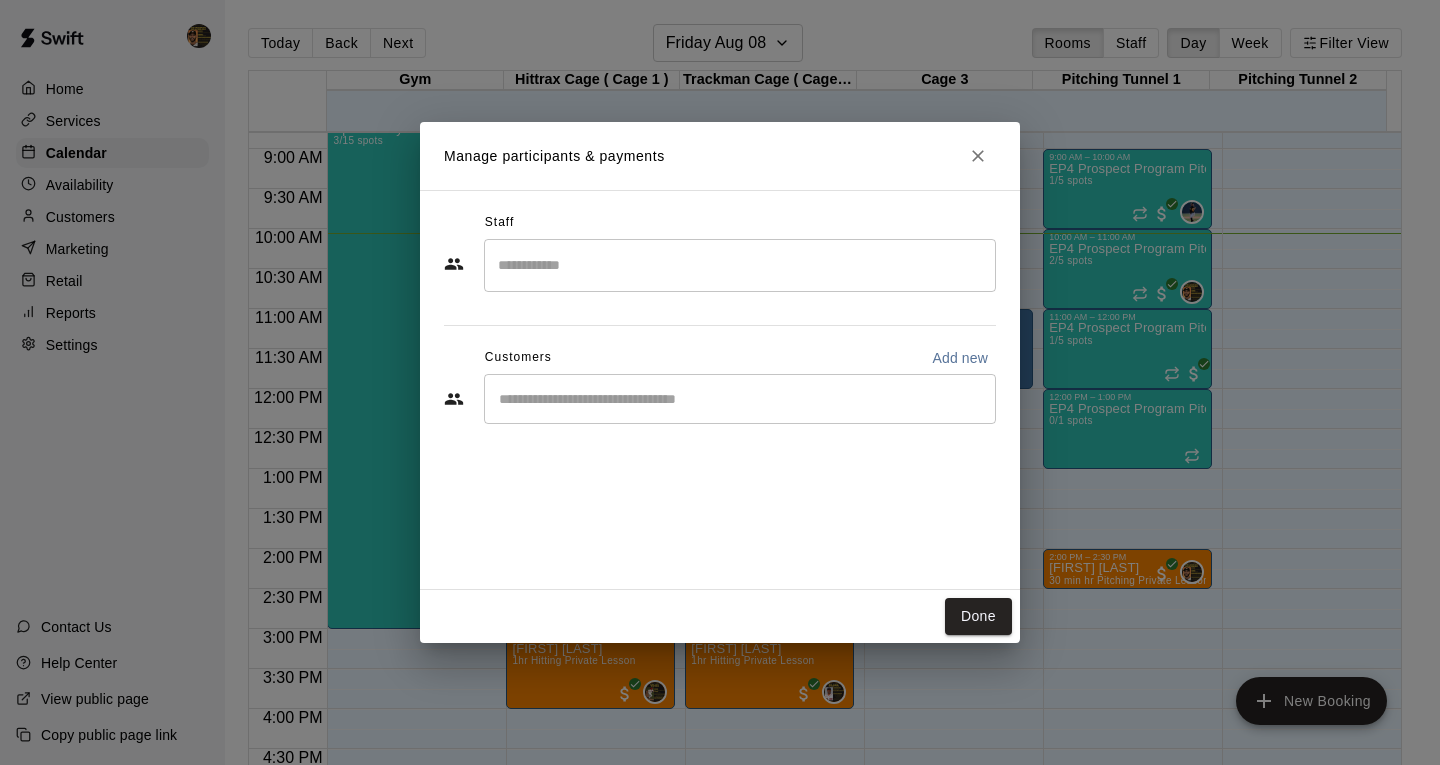 click on "​" at bounding box center (740, 399) 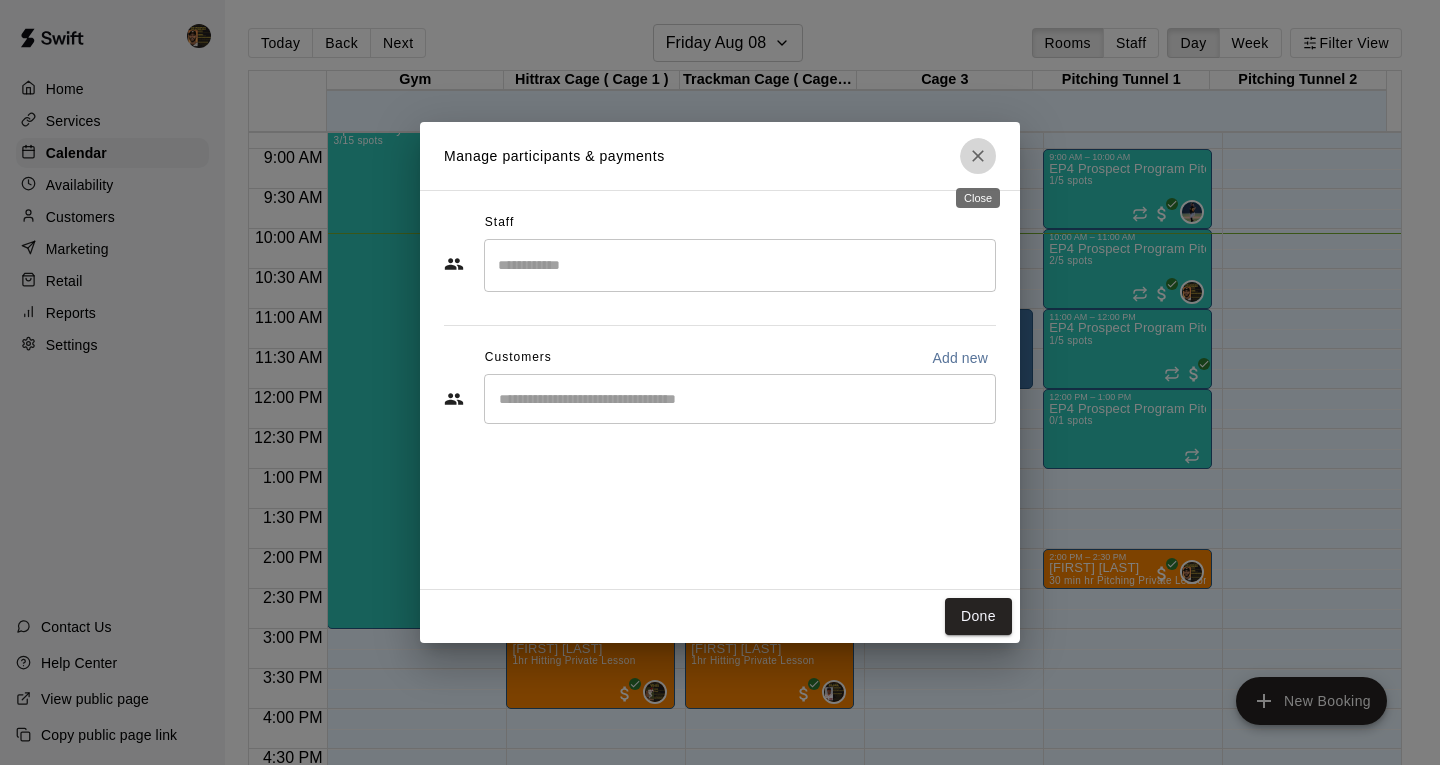 click at bounding box center [978, 156] 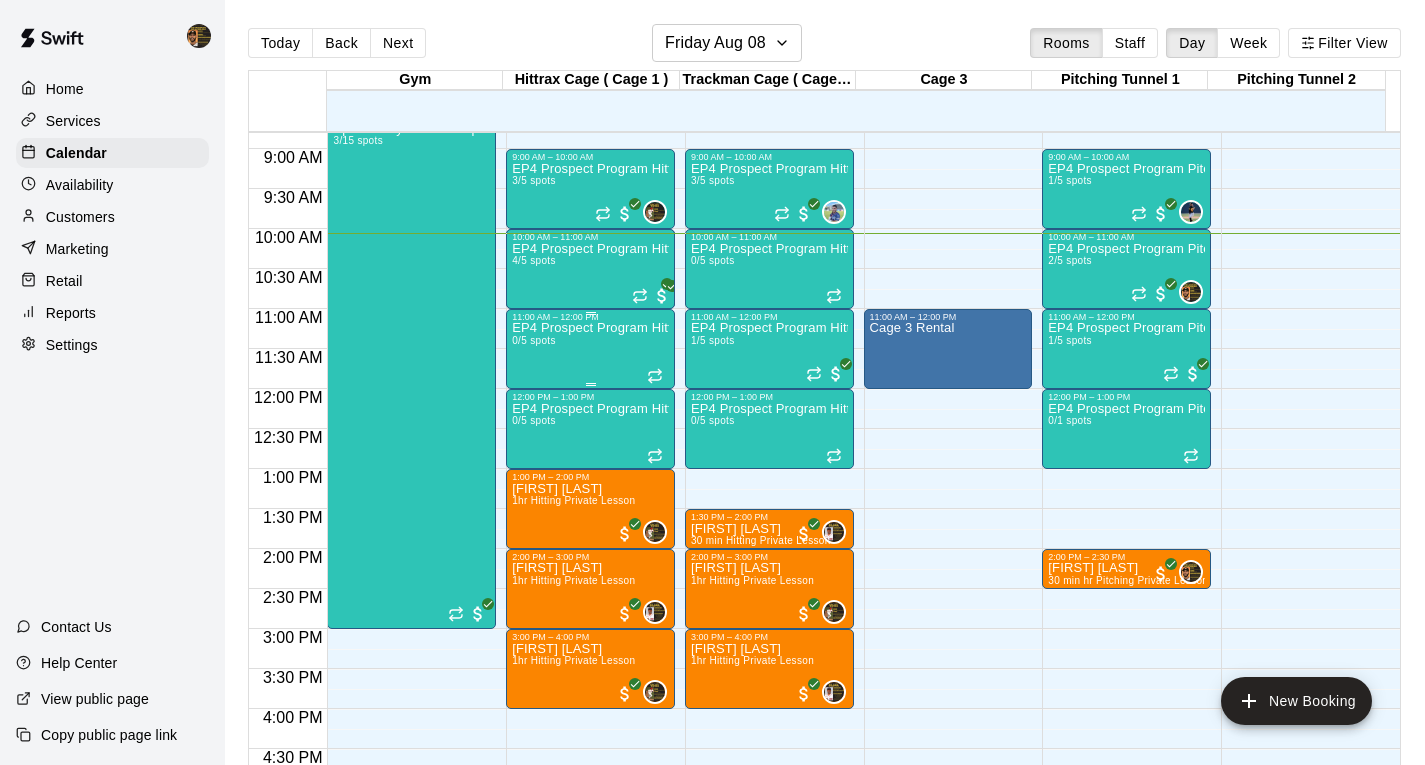 click on "EP4 Prospect Program Hitting ( 14u+ Slot ) 0/5 spots" at bounding box center [590, 704] 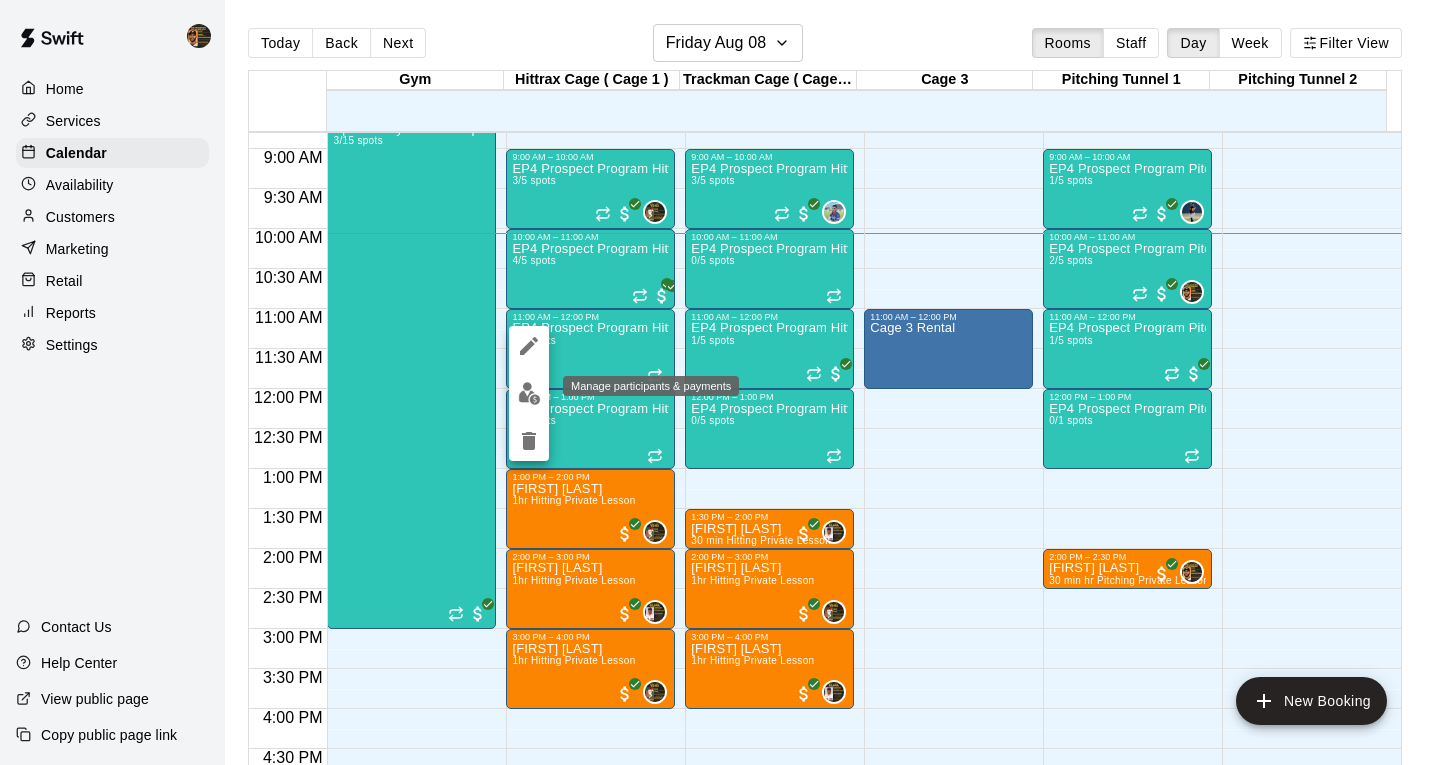 click at bounding box center (529, 393) 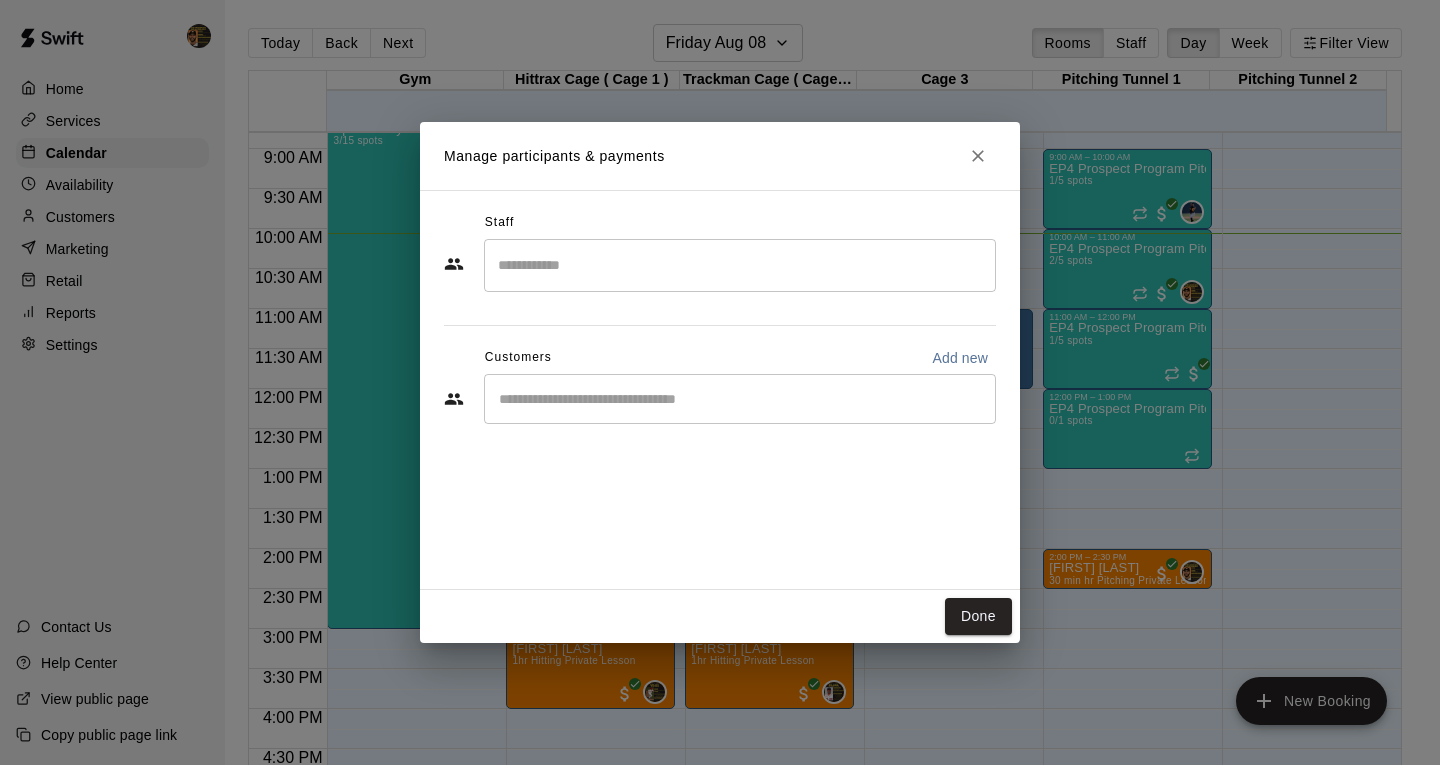 click at bounding box center [740, 399] 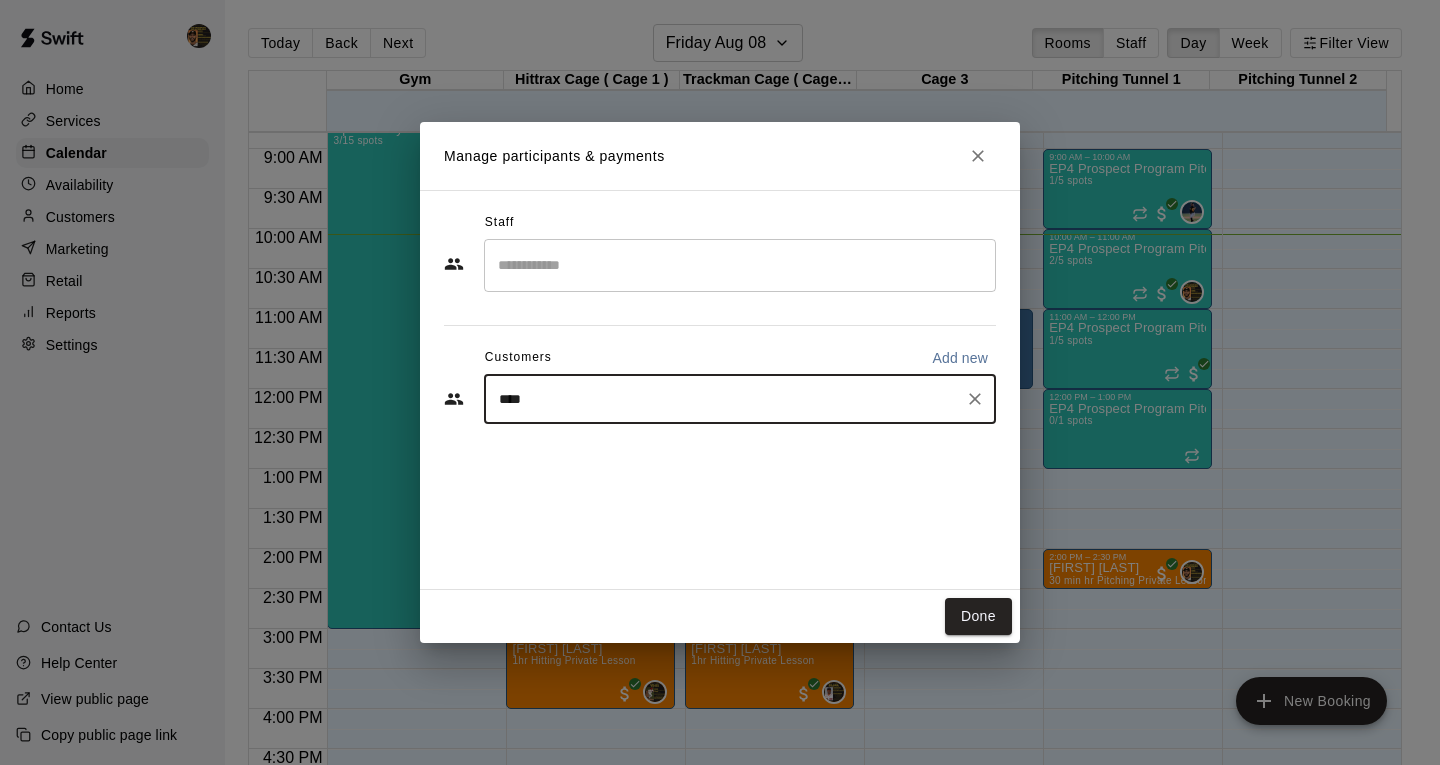 type on "*****" 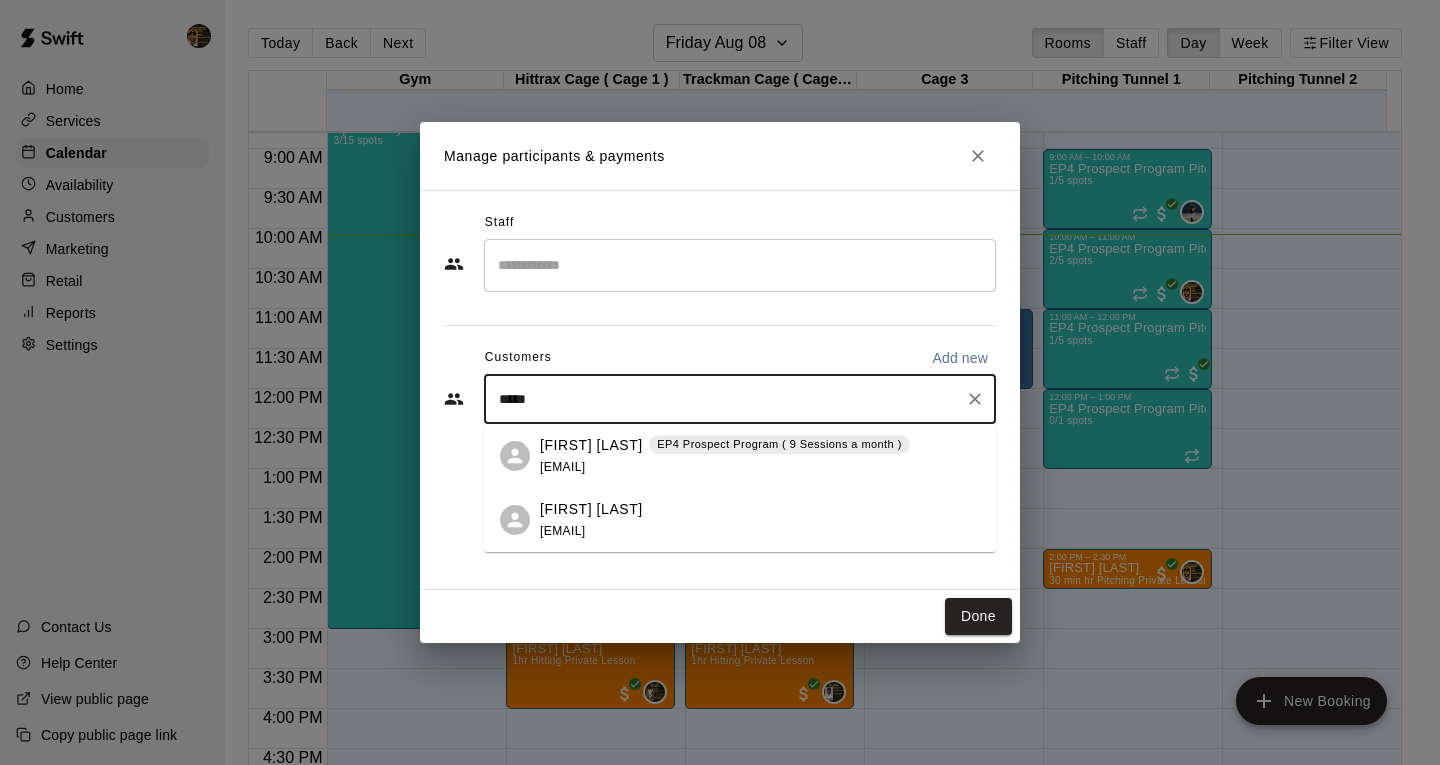 click on "EP4 Prospect Program ( 9 Sessions a month )" at bounding box center [779, 444] 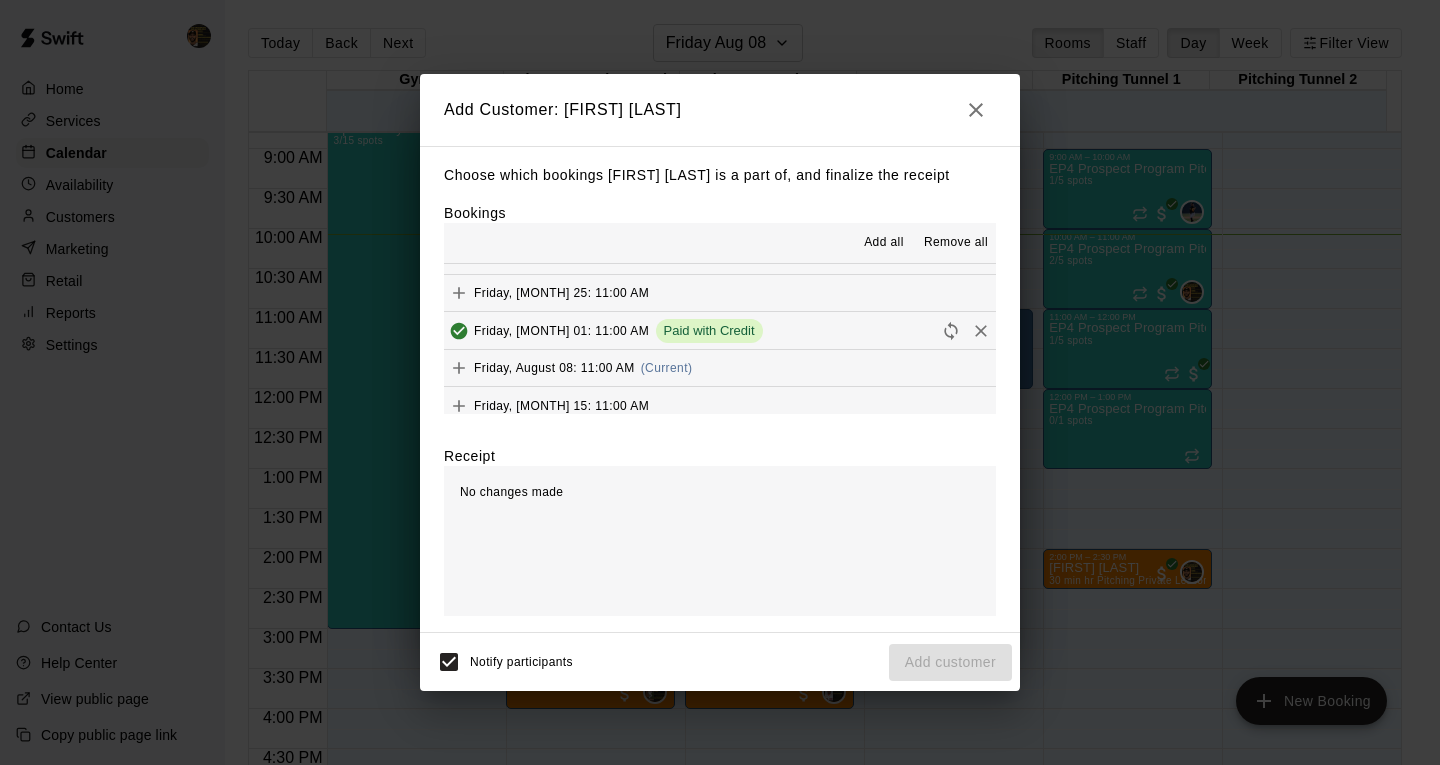 scroll, scrollTop: 100, scrollLeft: 0, axis: vertical 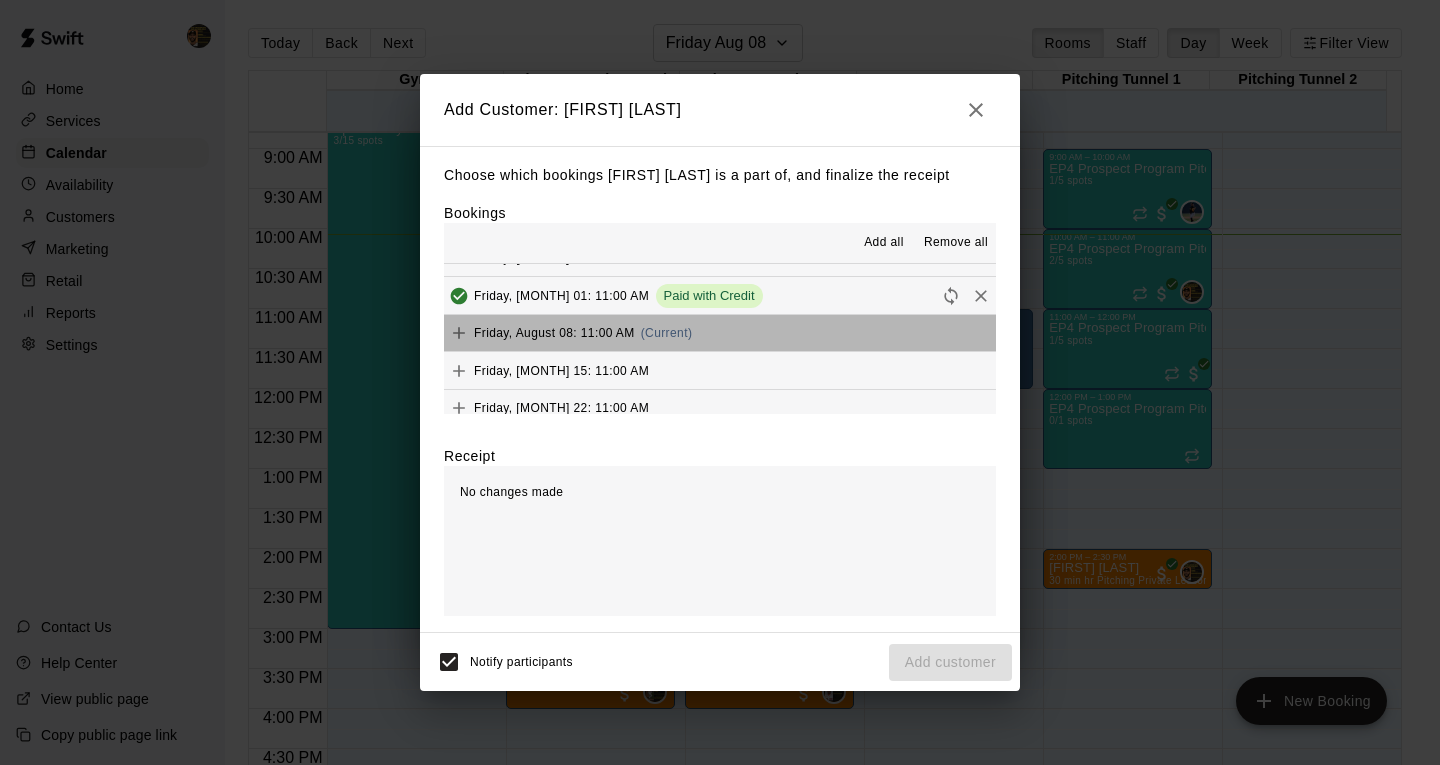 click on "Friday, [MONTH] 08: 11:00 AM (Current)" at bounding box center (720, 333) 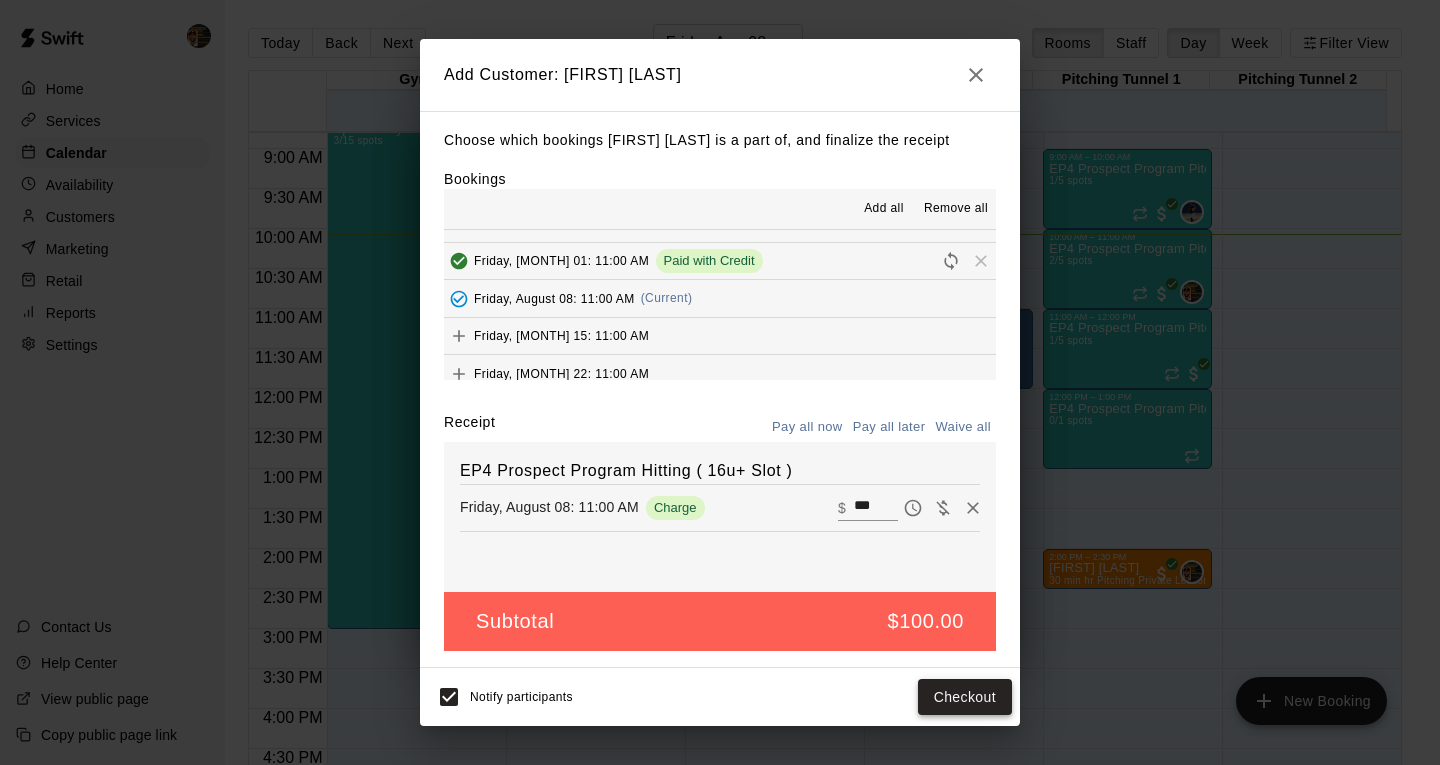 click on "Checkout" at bounding box center (965, 697) 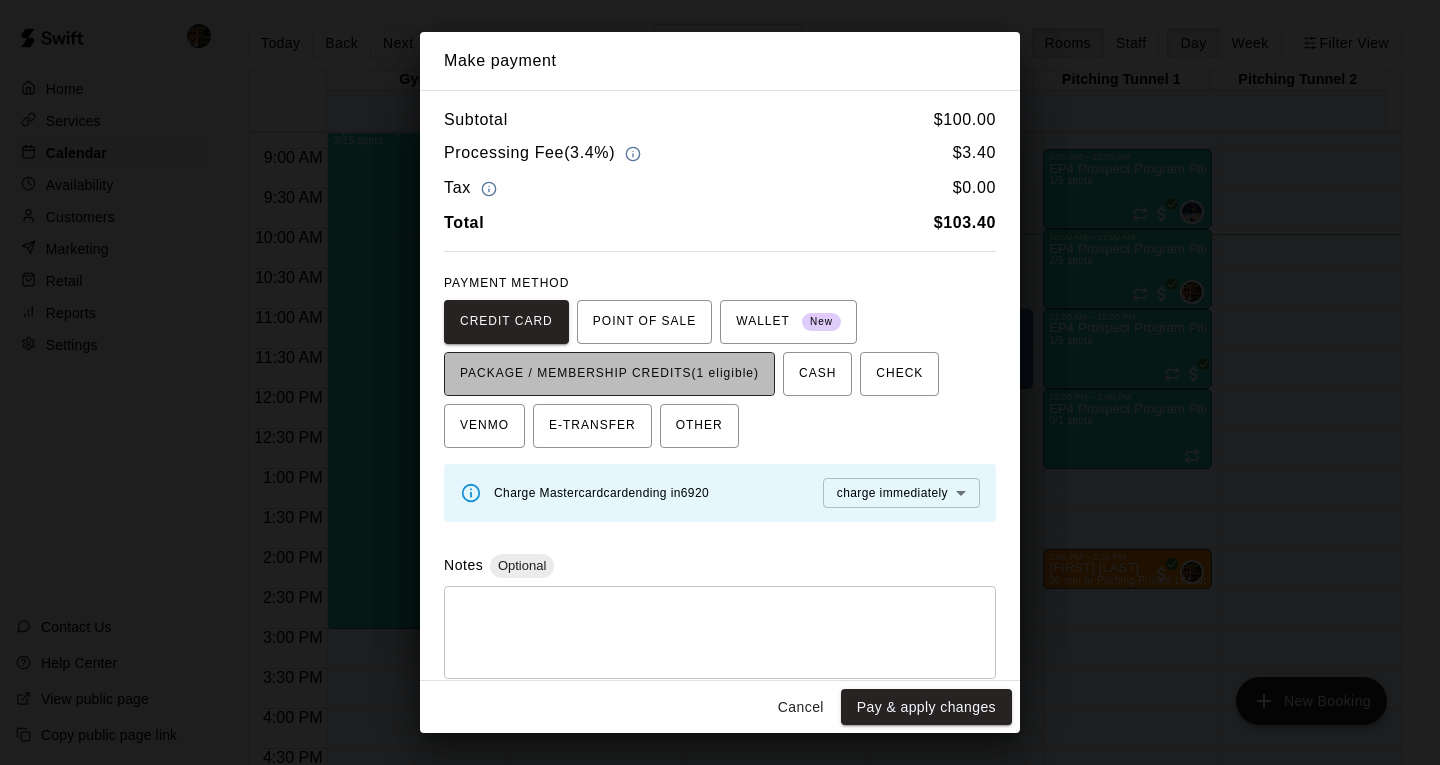 click on "PACKAGE / MEMBERSHIP CREDITS  (1 eligible)" at bounding box center [609, 374] 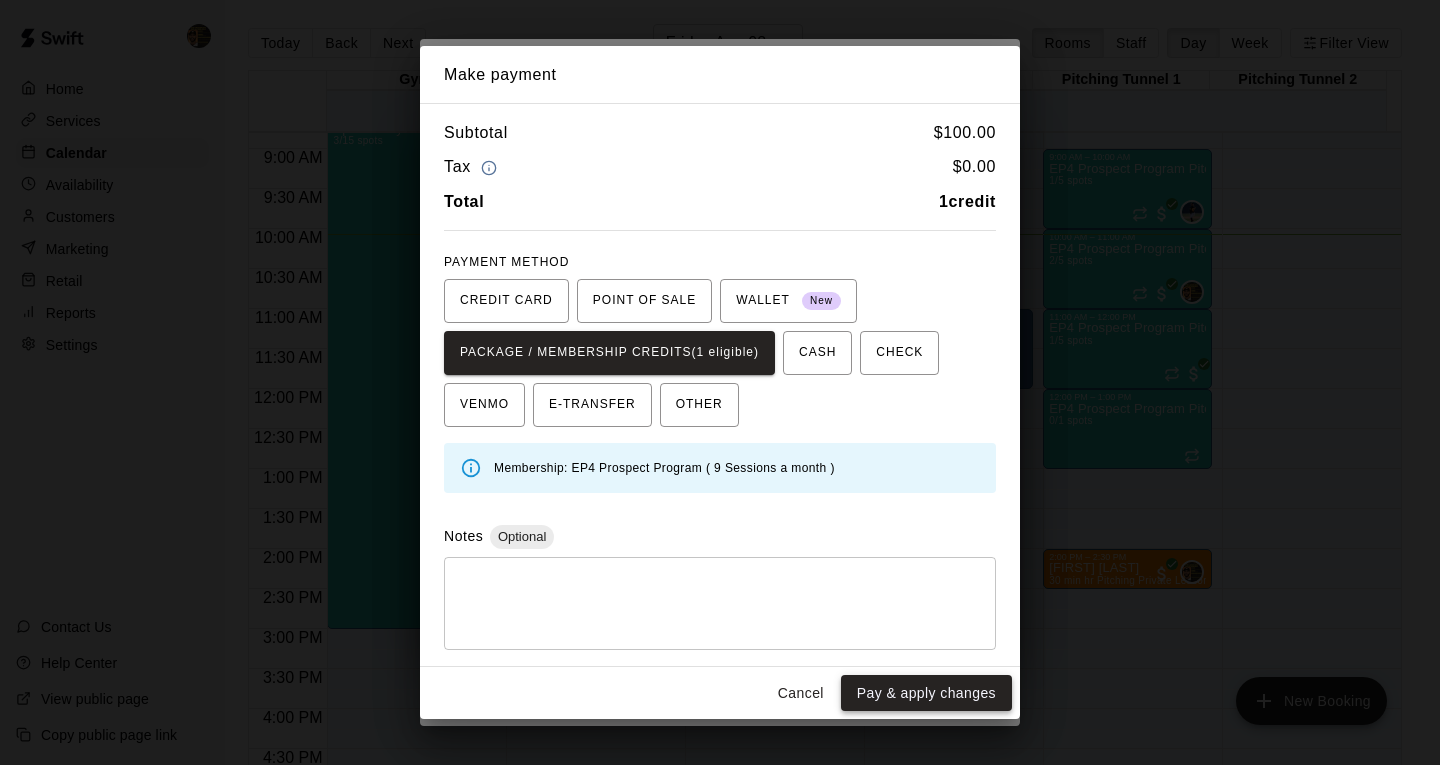 click on "Pay & apply changes" at bounding box center [926, 693] 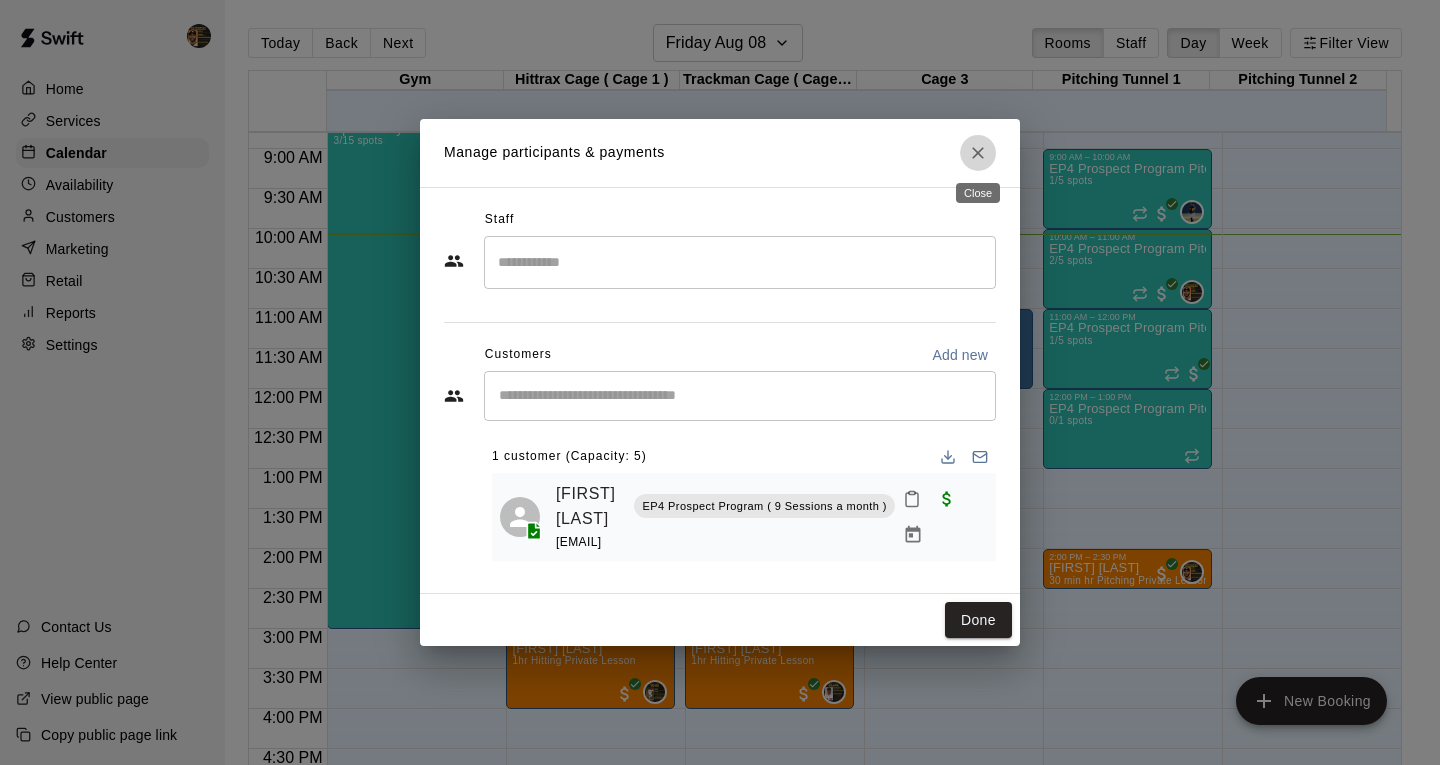 click 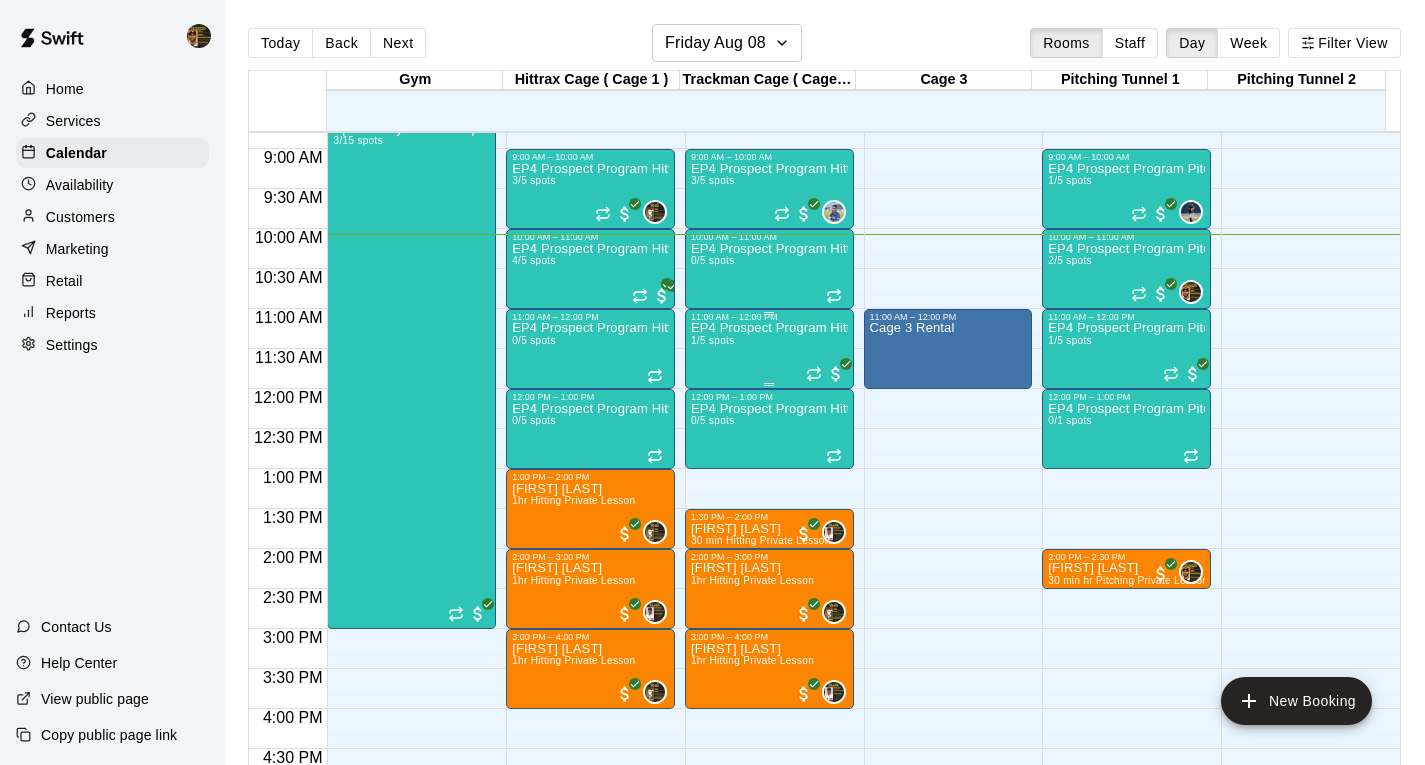 click on "EP4 Prospect Program Hitting ( 9-13u Slot ) 1/5 spots" at bounding box center [769, 704] 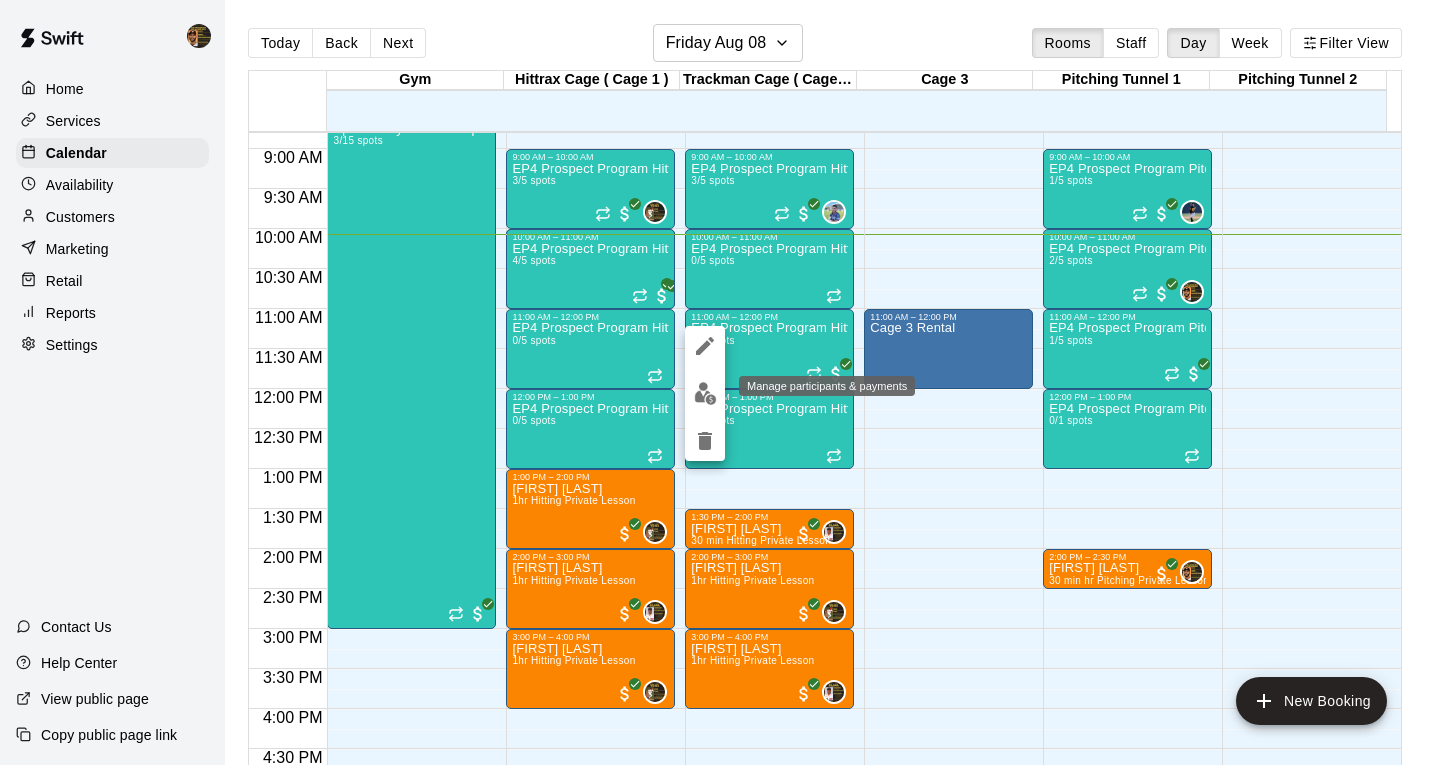 click at bounding box center (705, 393) 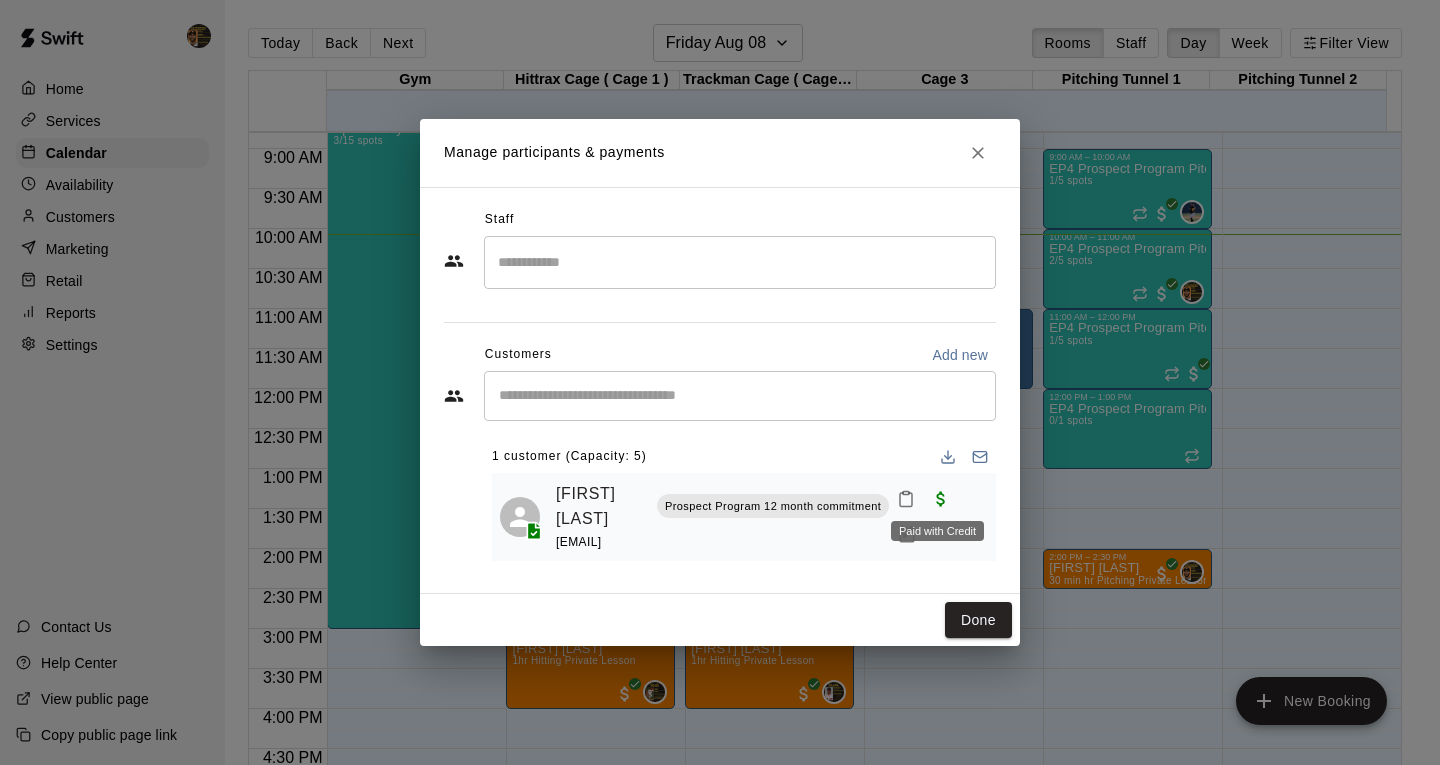 click on "Paid with Credit" at bounding box center (937, 531) 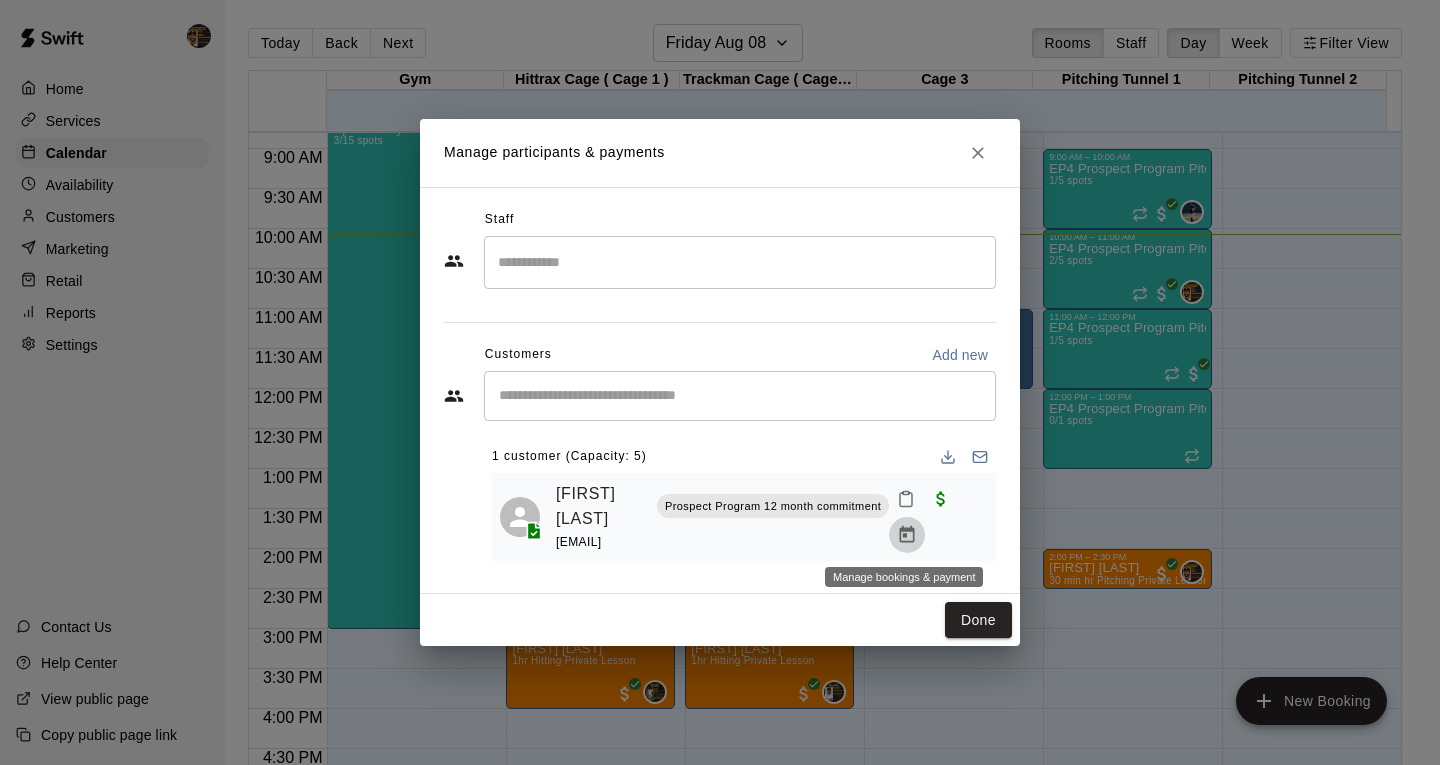 click at bounding box center (907, 535) 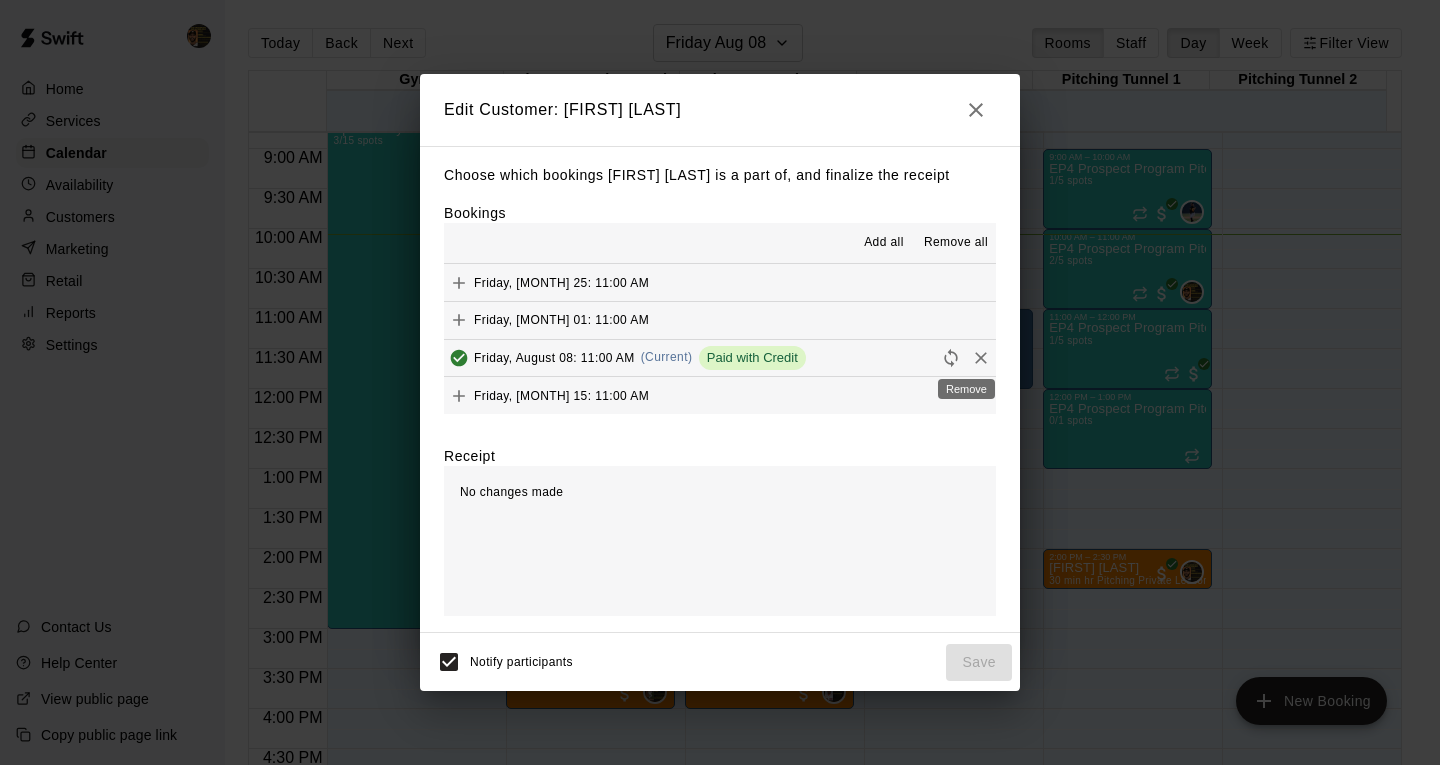 click 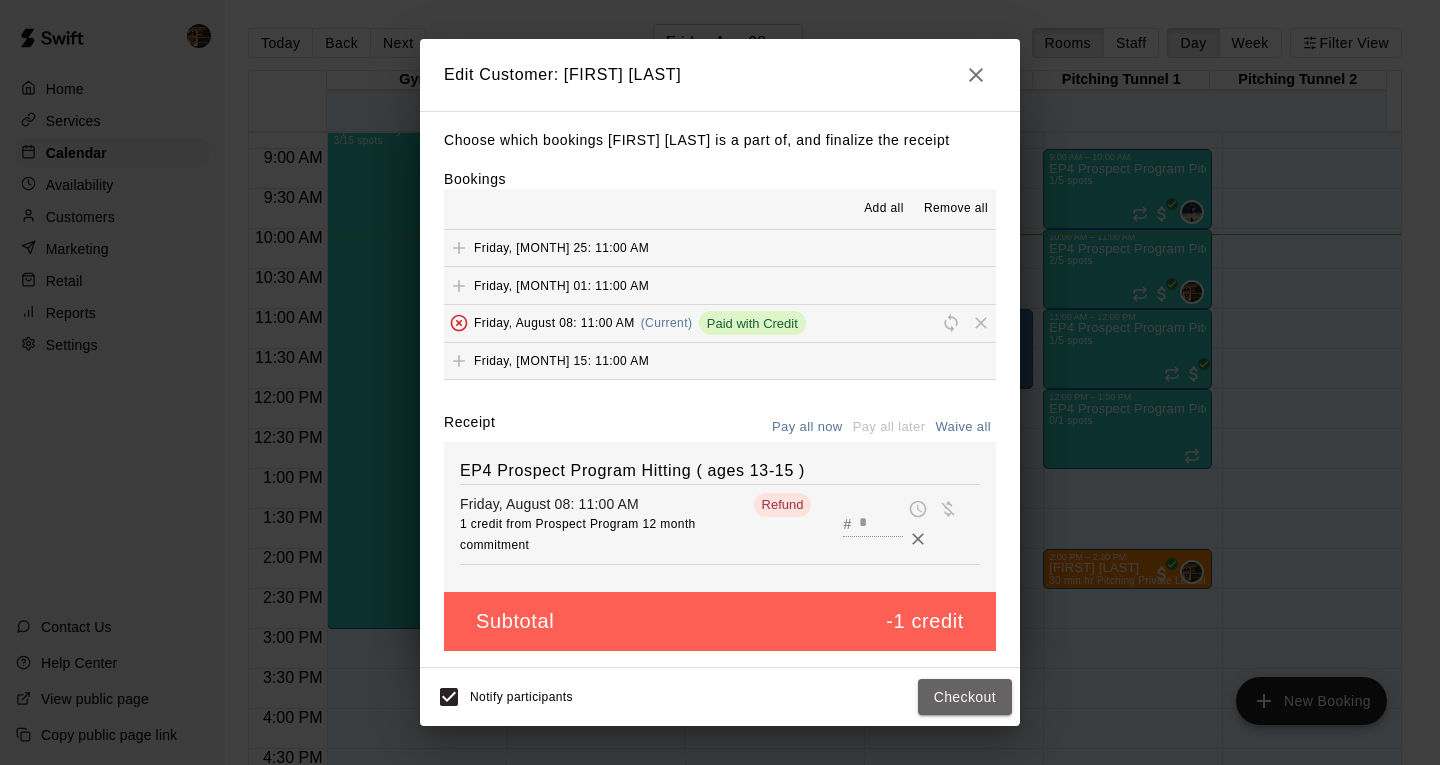 drag, startPoint x: 965, startPoint y: 682, endPoint x: 969, endPoint y: 652, distance: 30.265491 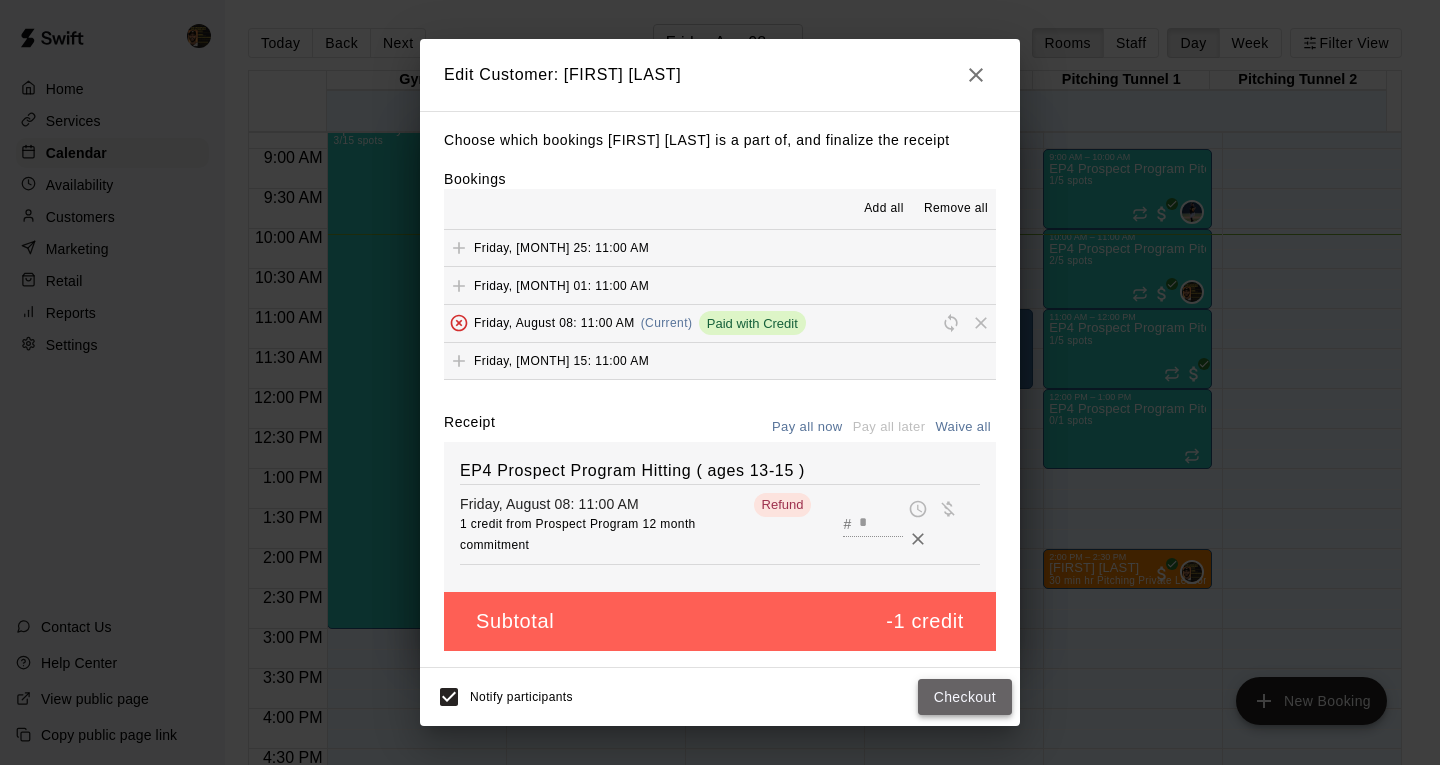 click on "Checkout" at bounding box center (965, 697) 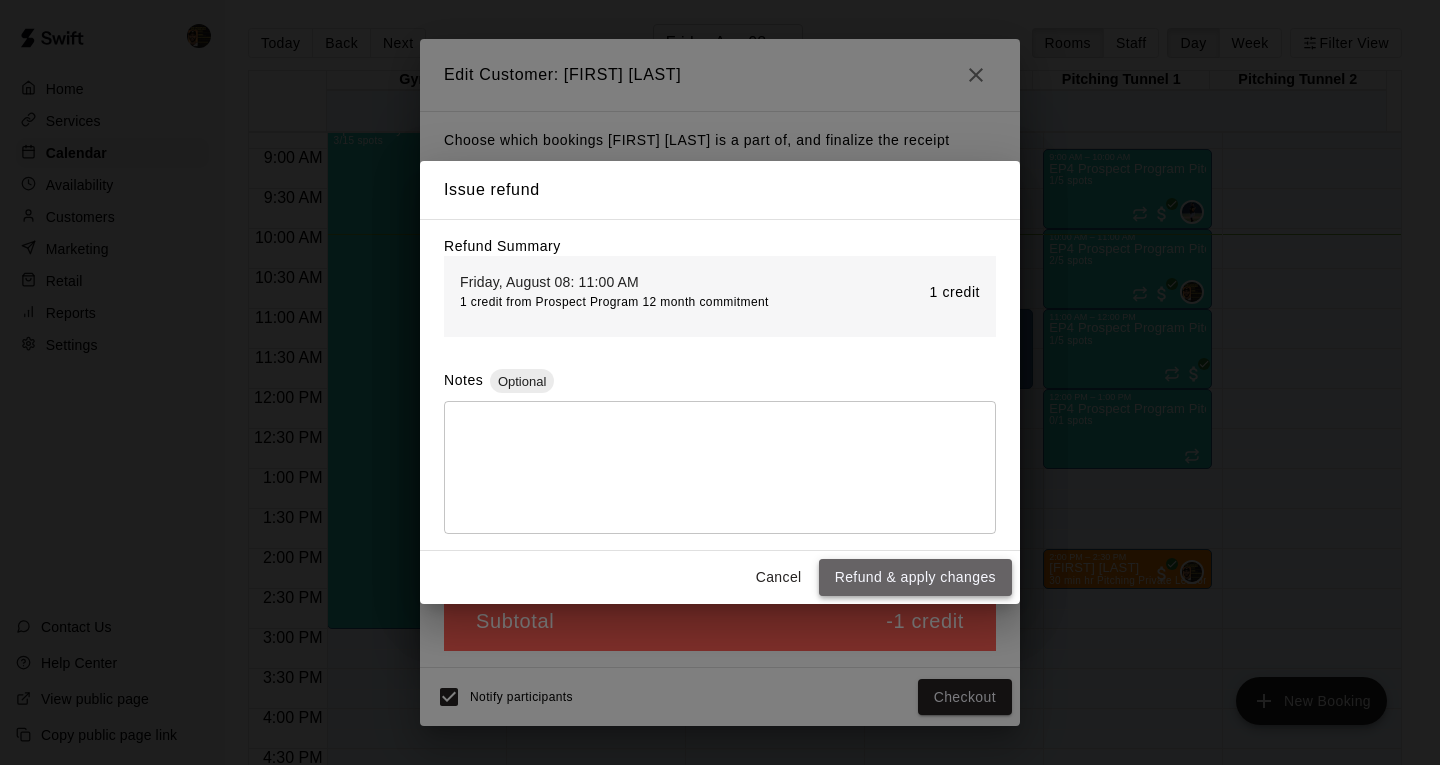 click on "Refund & apply changes" at bounding box center [915, 577] 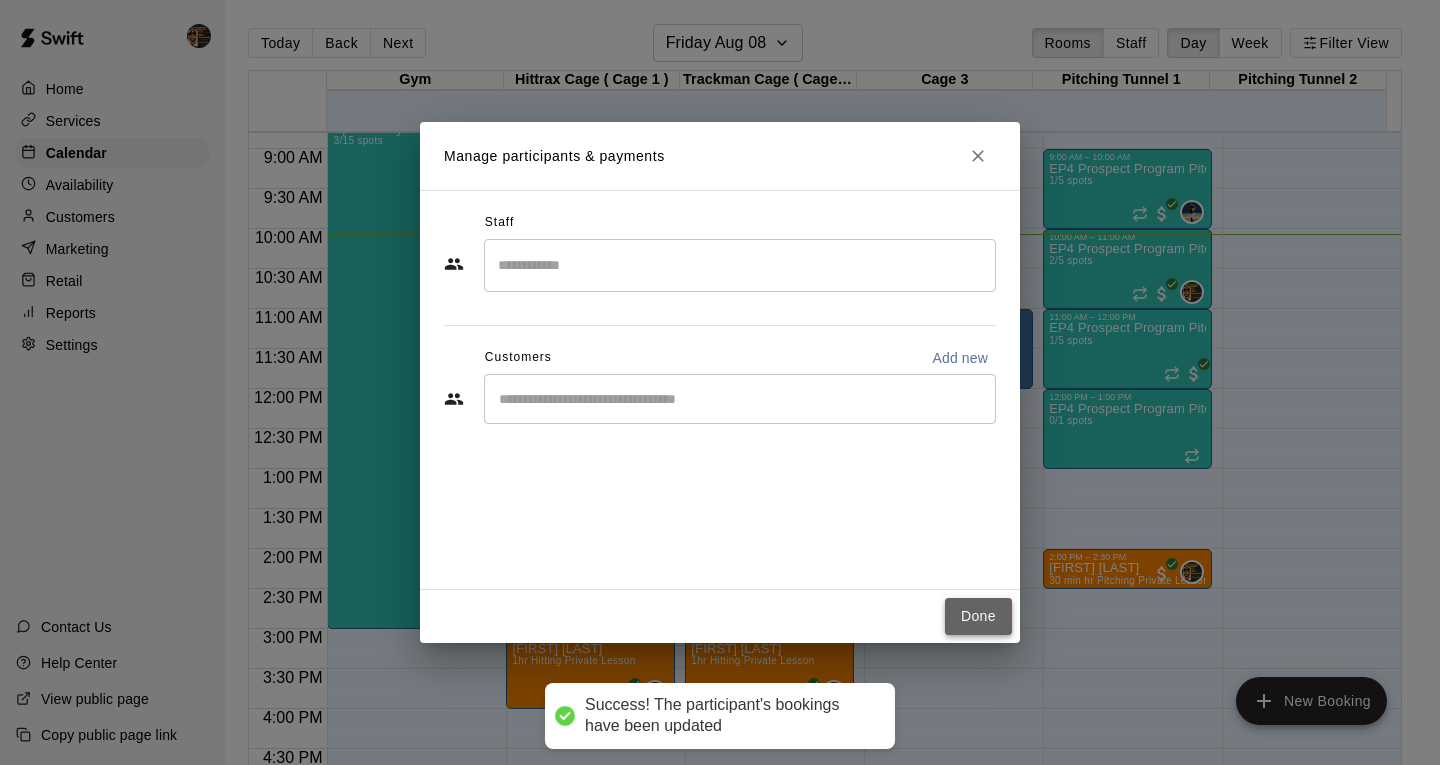 click on "Done" at bounding box center [978, 616] 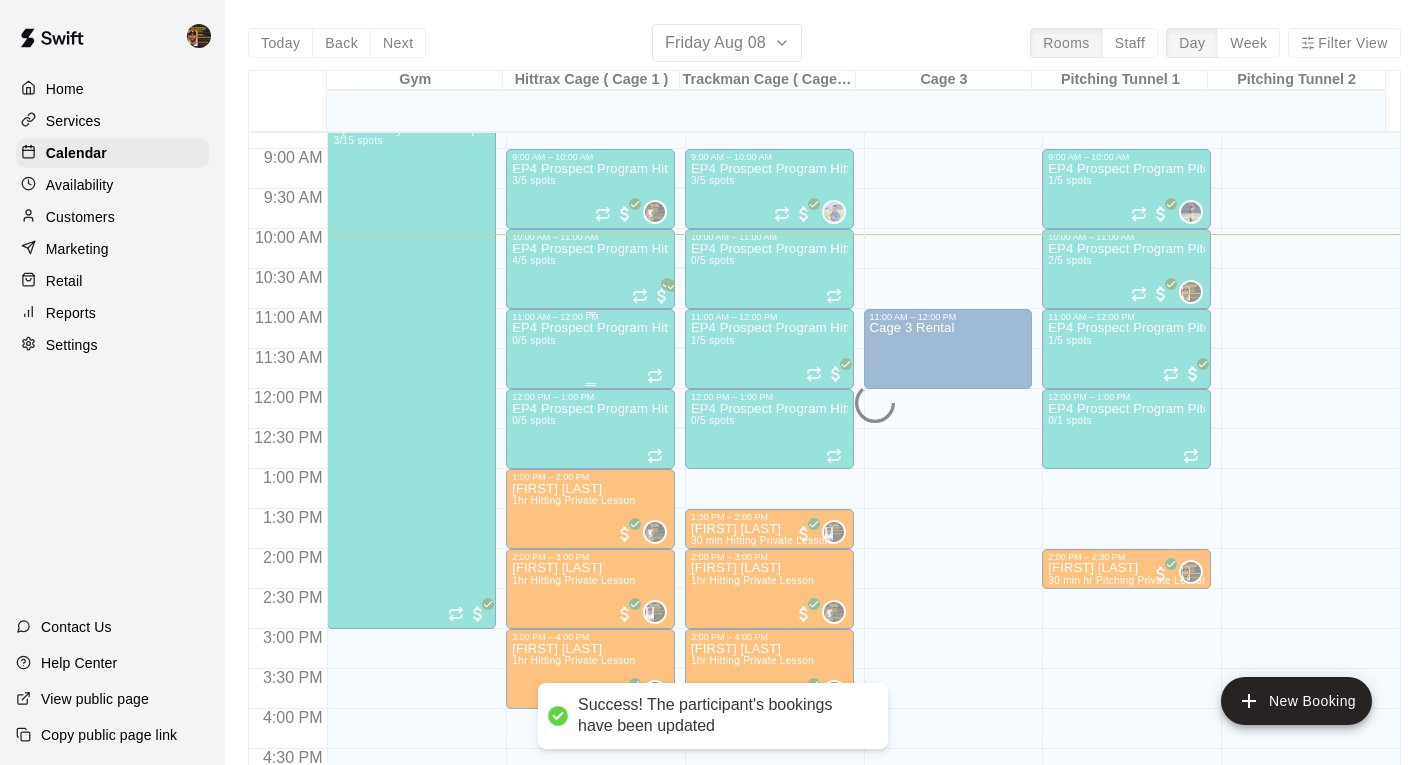 click on "EP4 Prospect Program Hitting ( 14u+ Slot ) 0/5 spots" at bounding box center [590, 704] 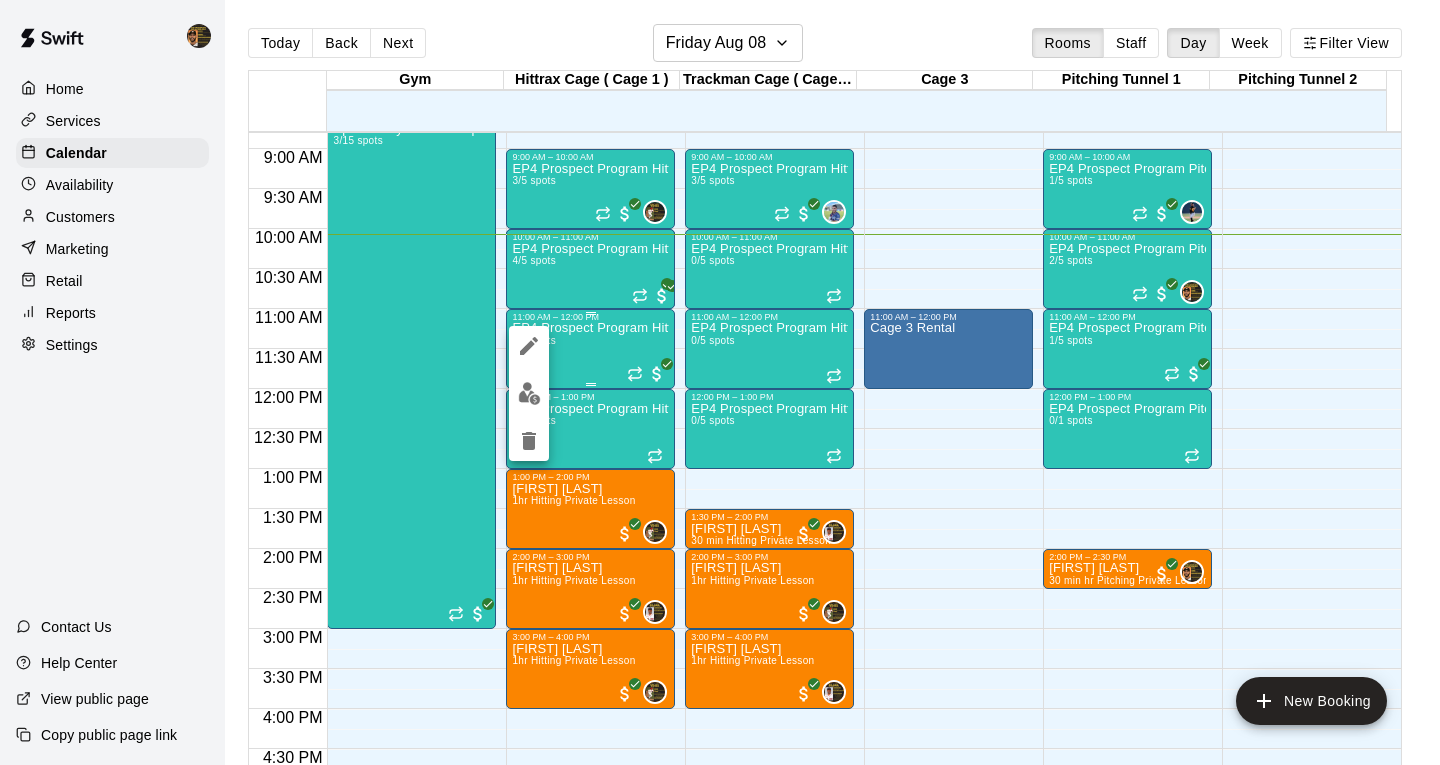 click at bounding box center [720, 382] 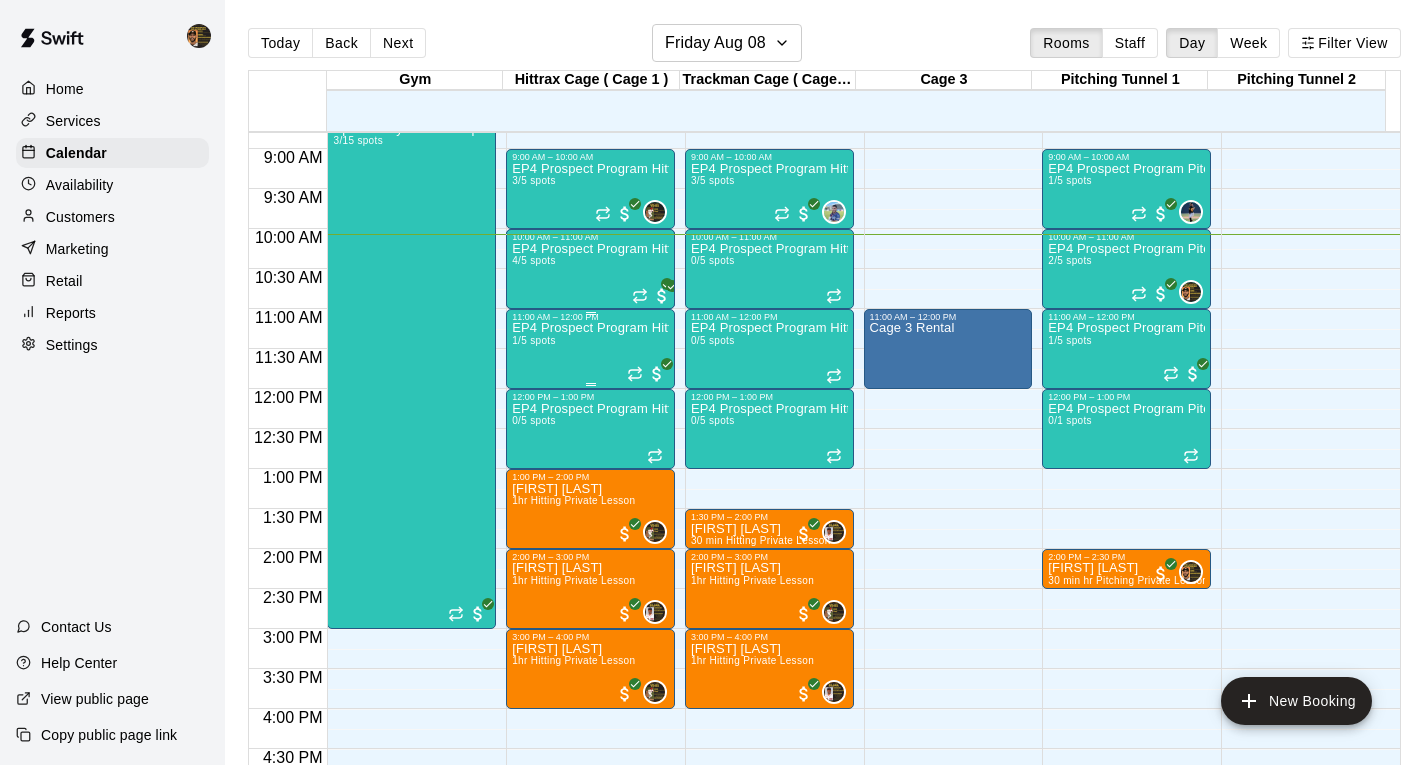 click on "EP4 Prospect Program Hitting ( 14u+ Slot ) 1/5 spots" at bounding box center [590, 704] 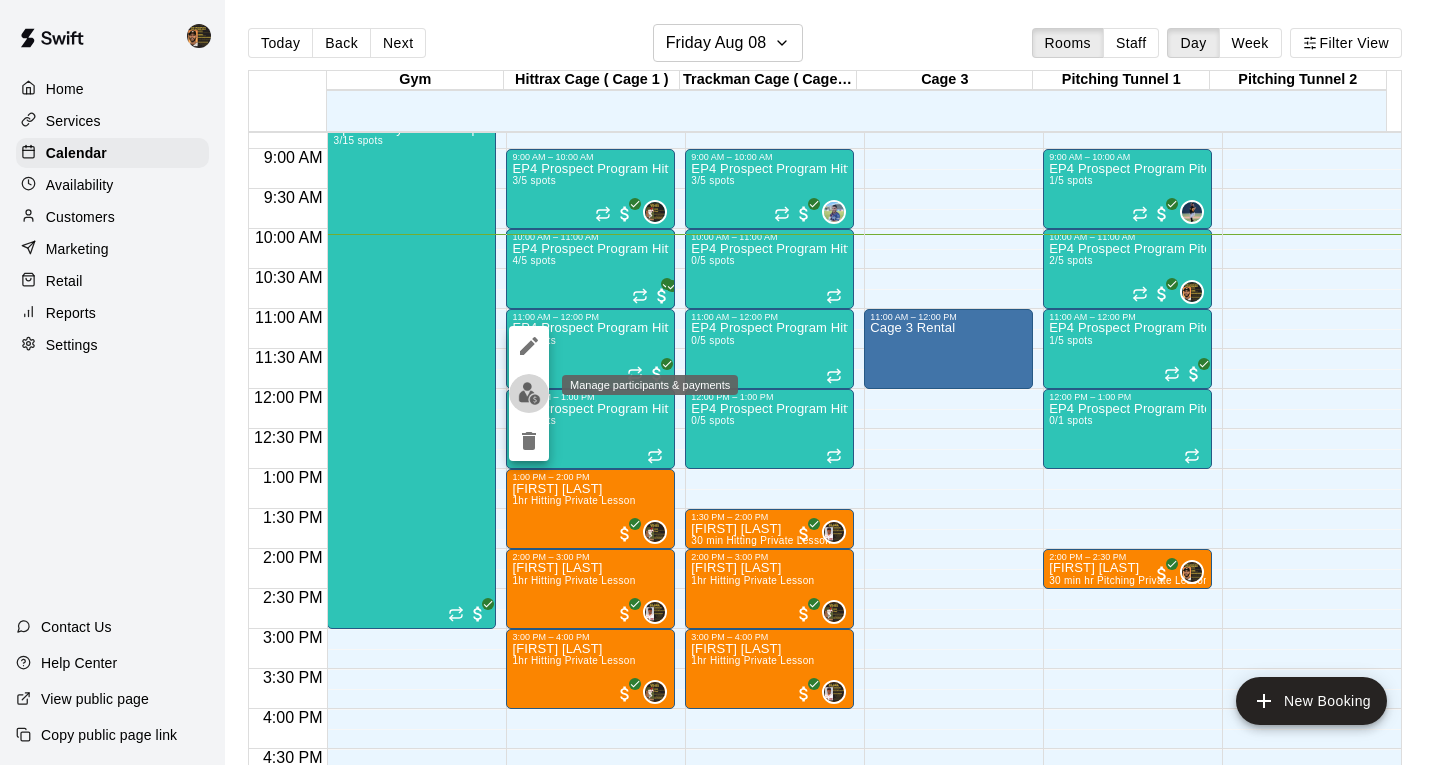 click at bounding box center [529, 393] 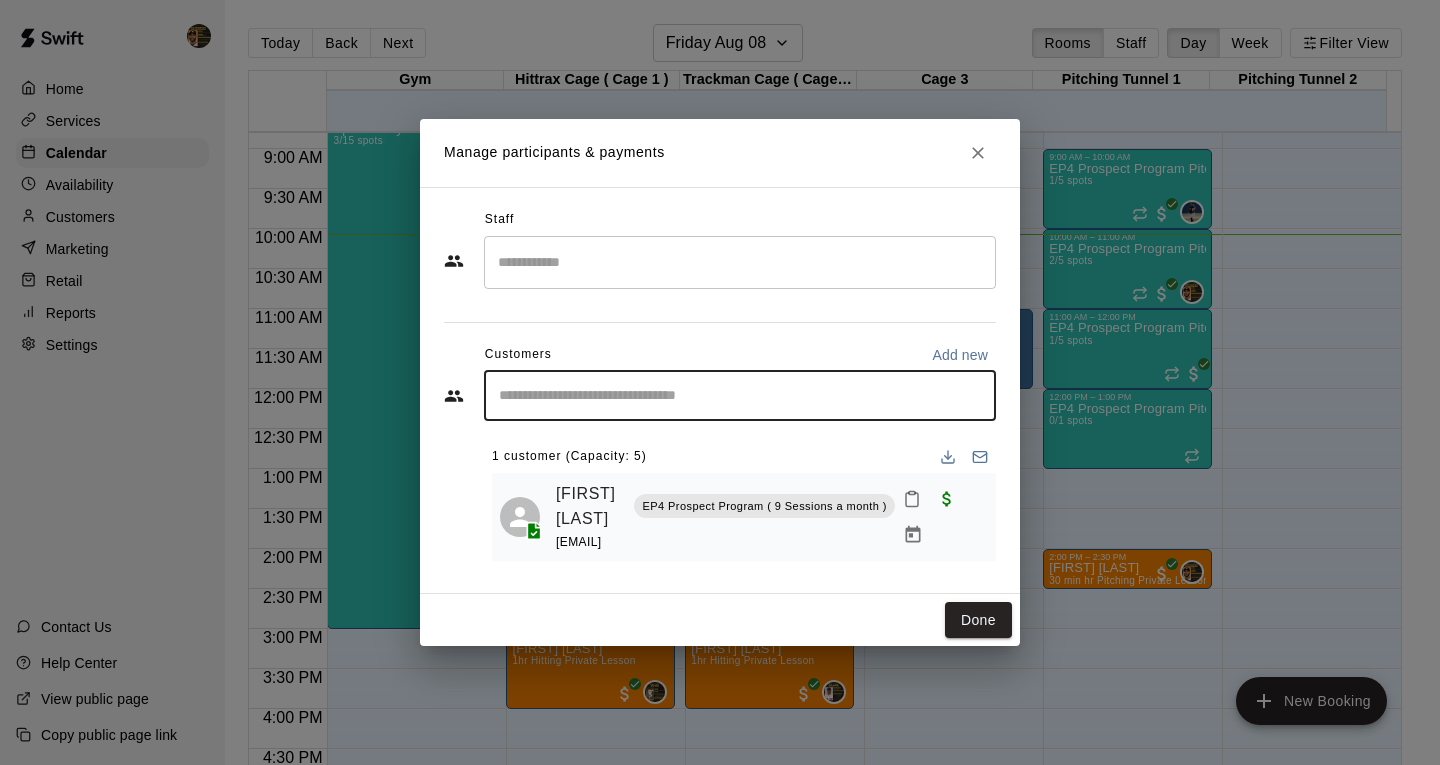 click at bounding box center [740, 396] 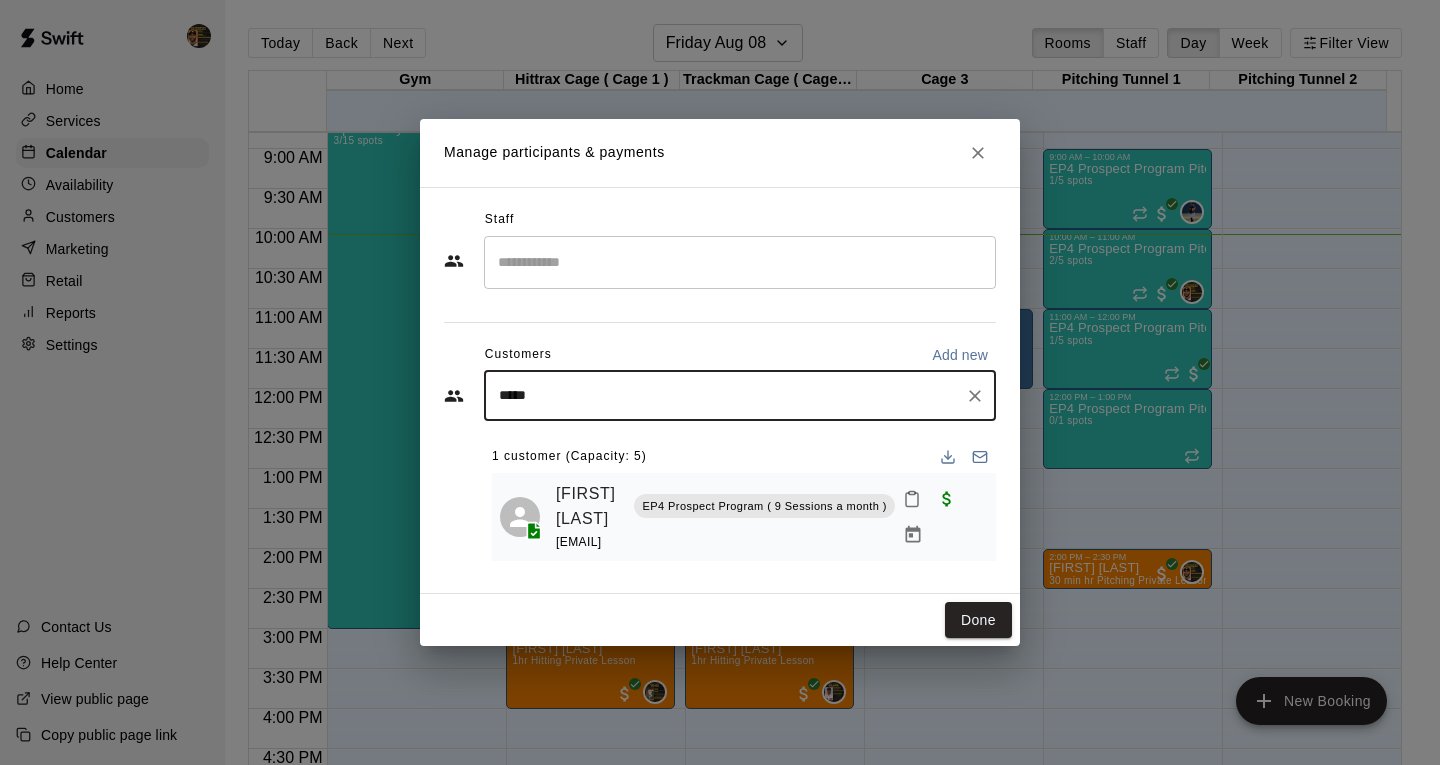 type on "******" 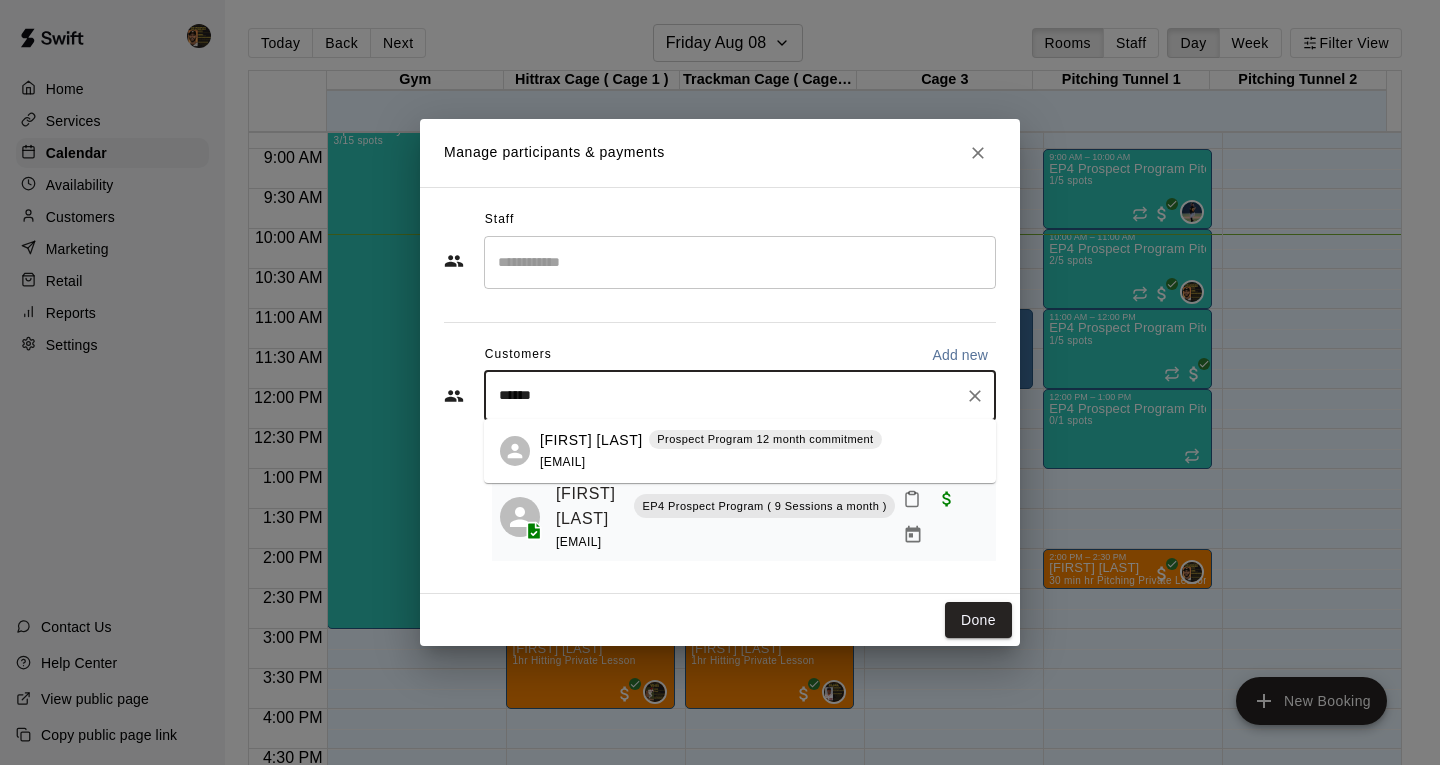 click on "[EMAIL]" at bounding box center (562, 462) 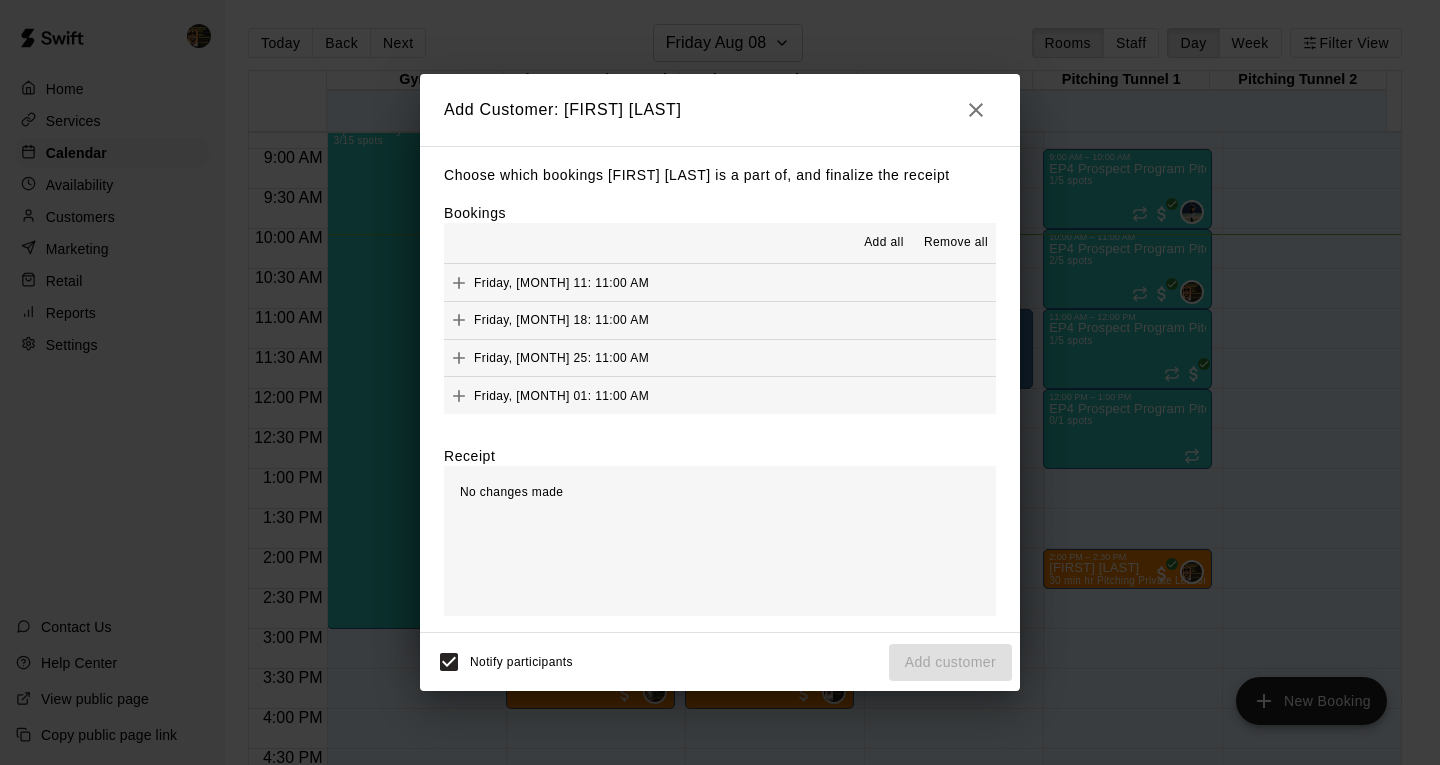scroll, scrollTop: 151, scrollLeft: 0, axis: vertical 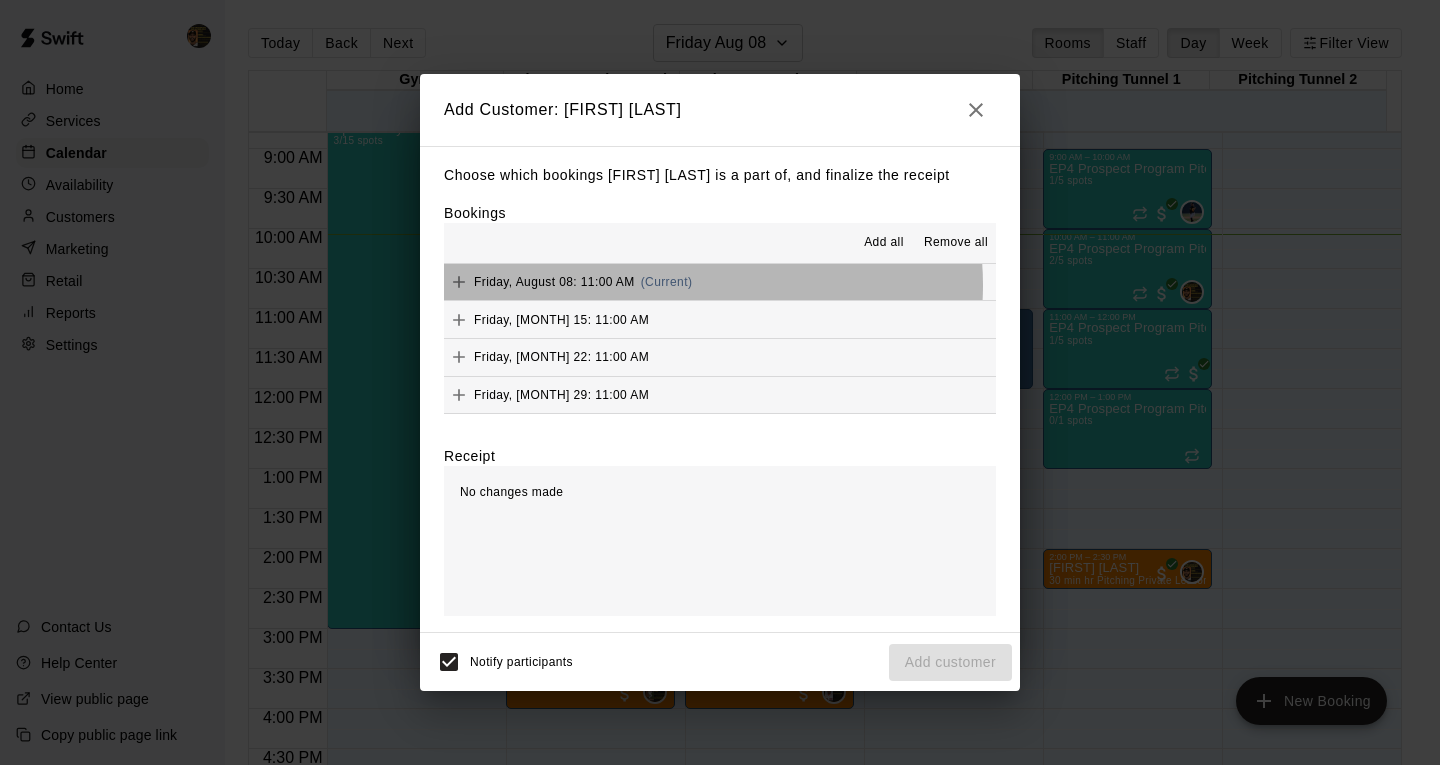 click on "Friday, [MONTH] 08: 11:00 AM (Current)" at bounding box center (720, 282) 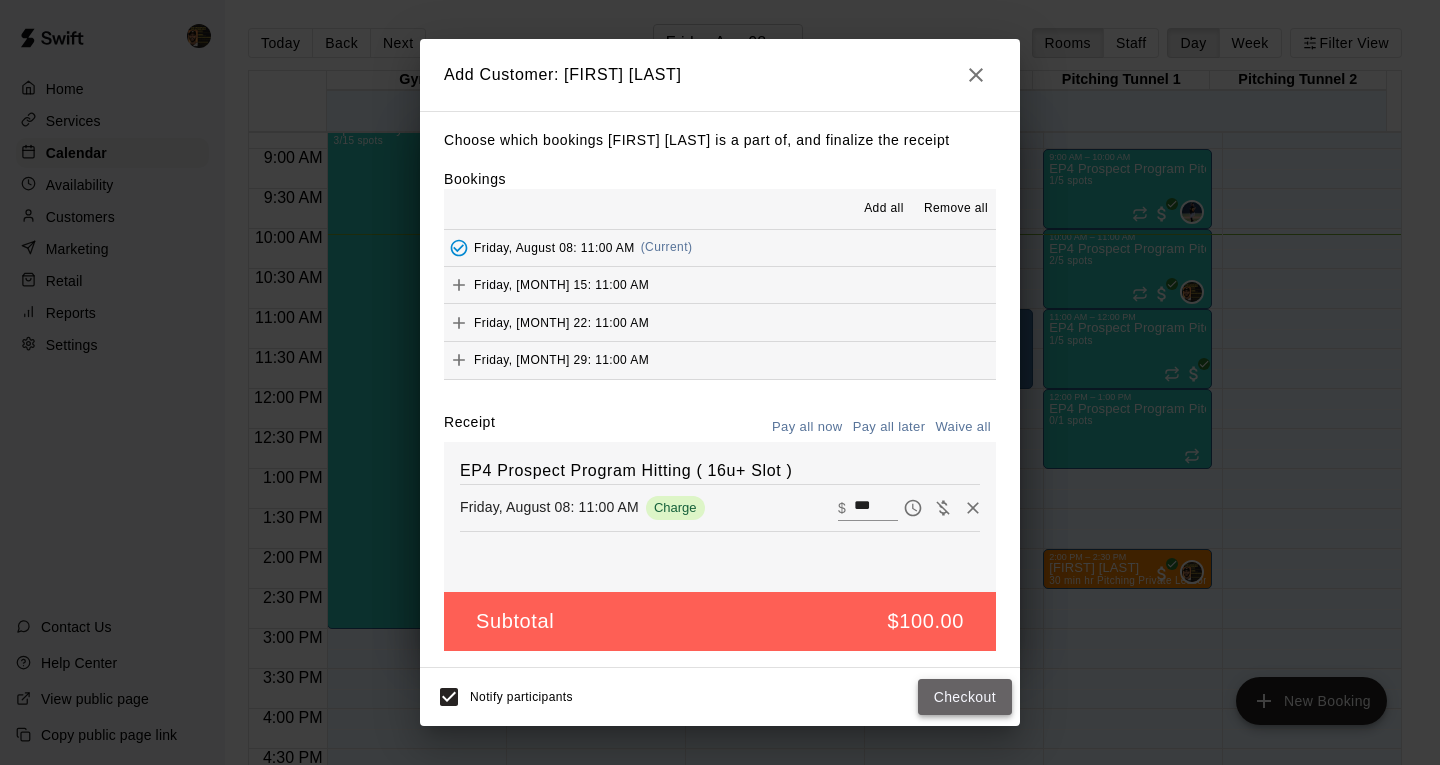 click on "Checkout" at bounding box center (965, 697) 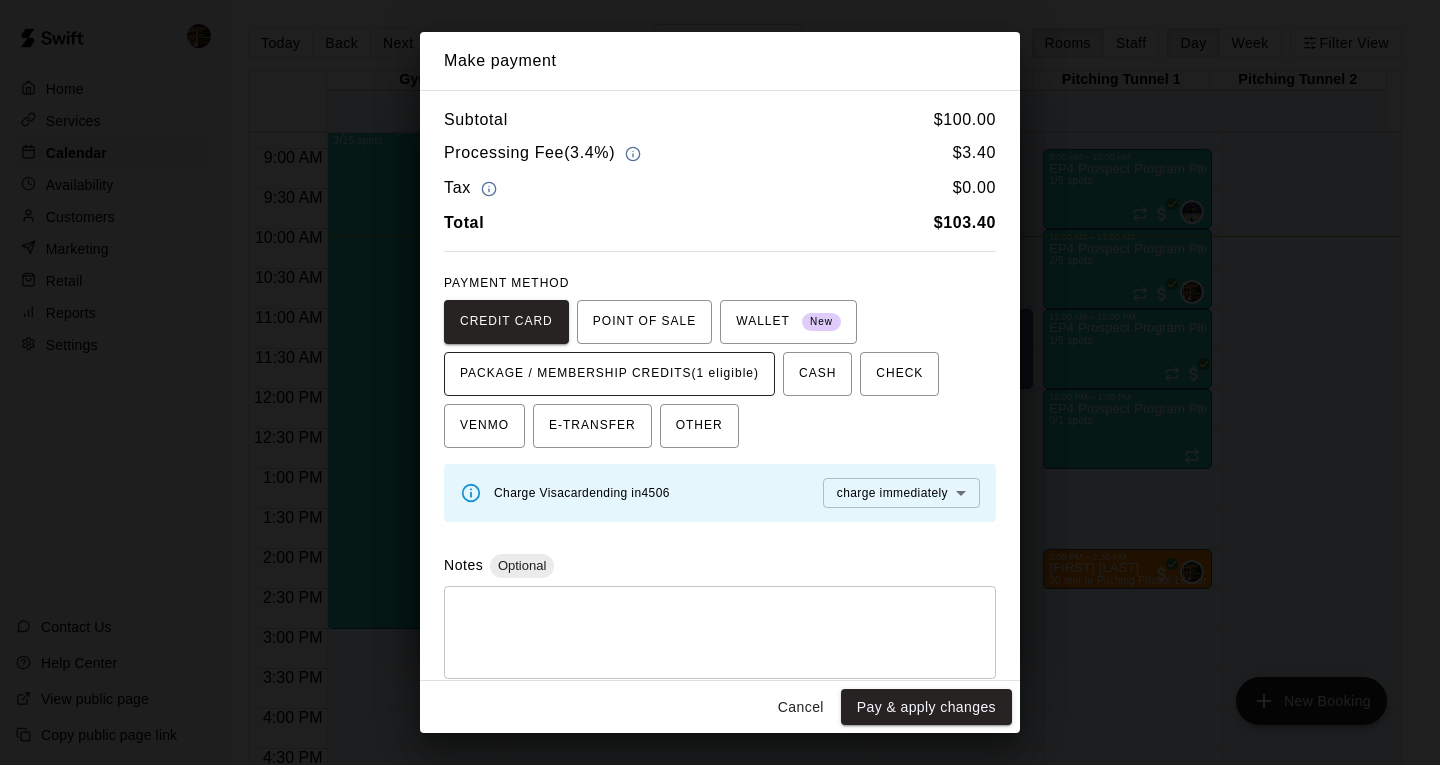 click on "PACKAGE / MEMBERSHIP CREDITS  (1 eligible)" at bounding box center [609, 374] 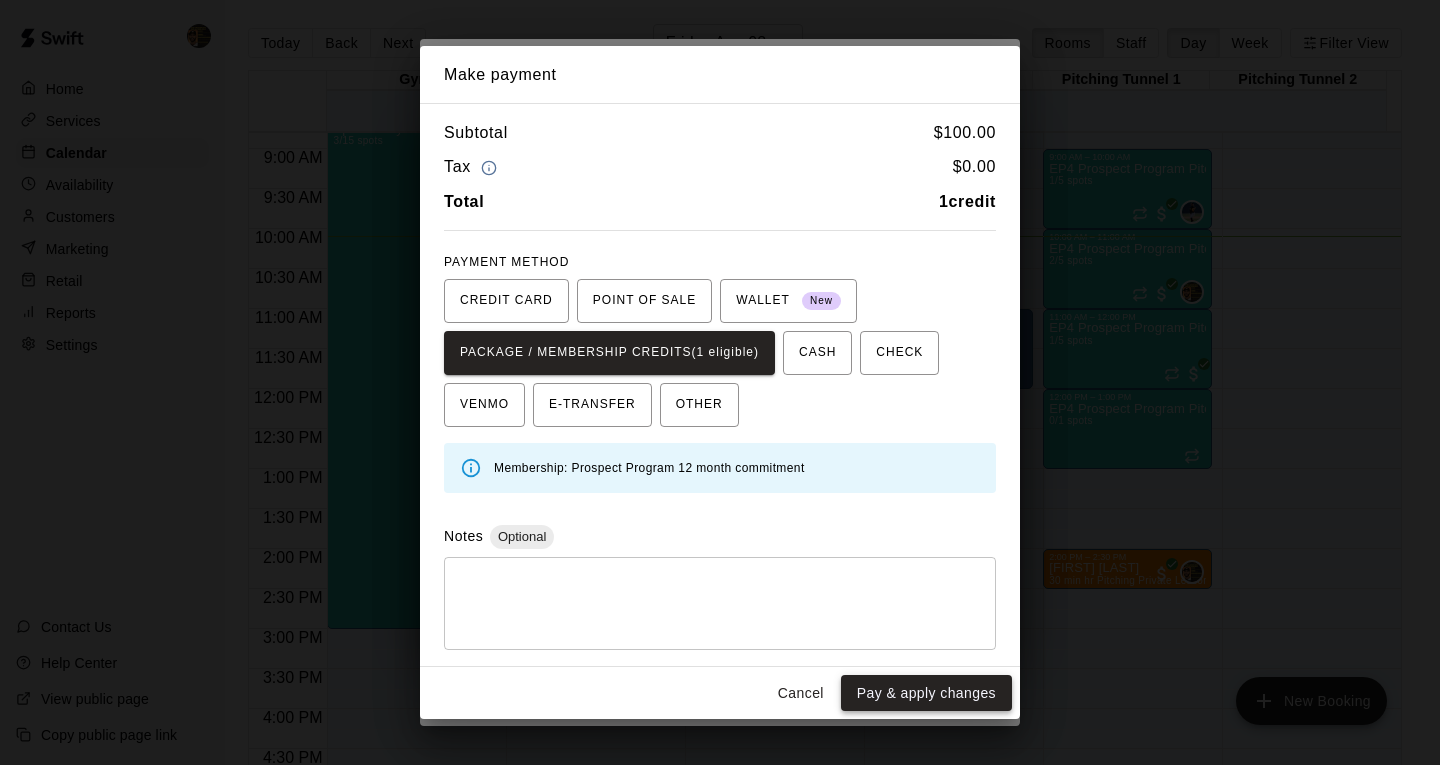 click on "Pay & apply changes" at bounding box center [926, 693] 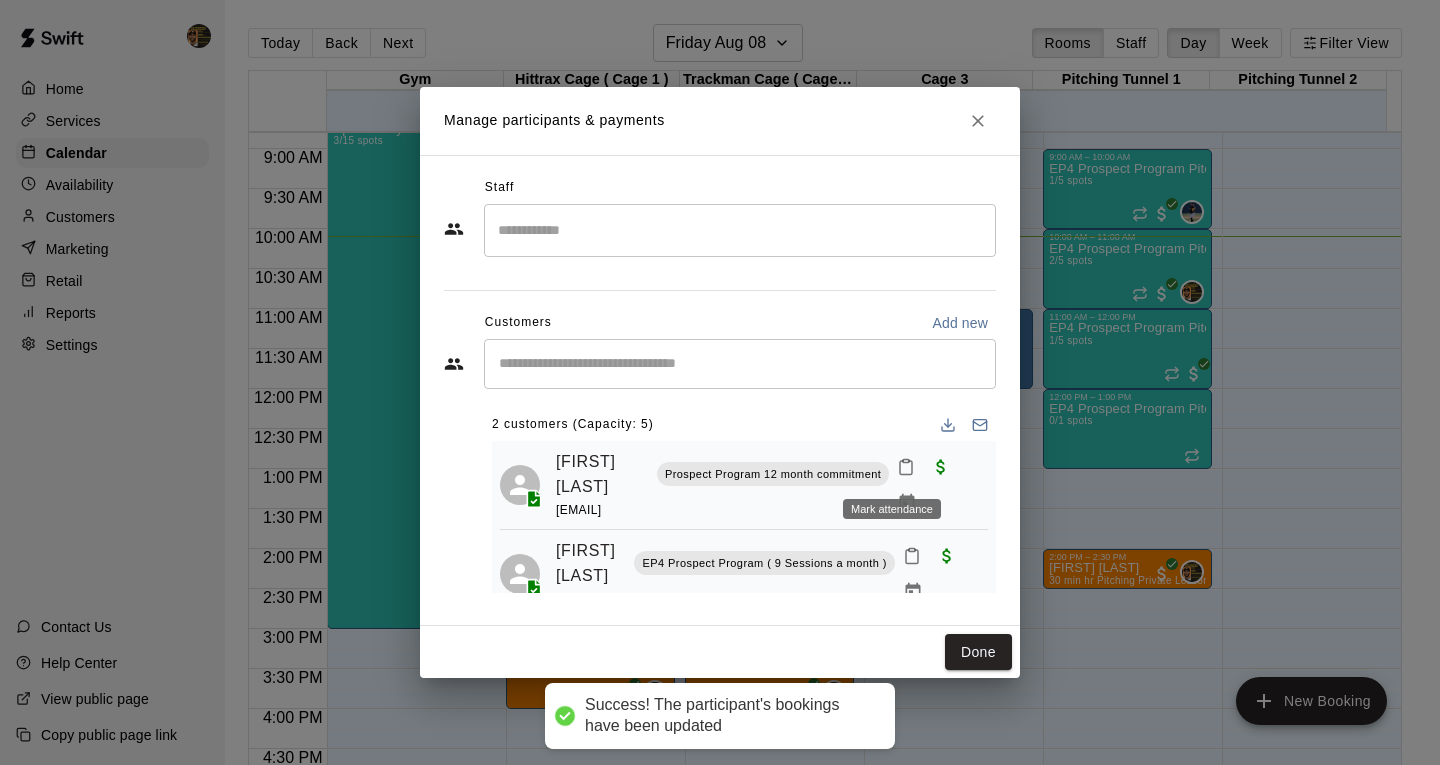 click 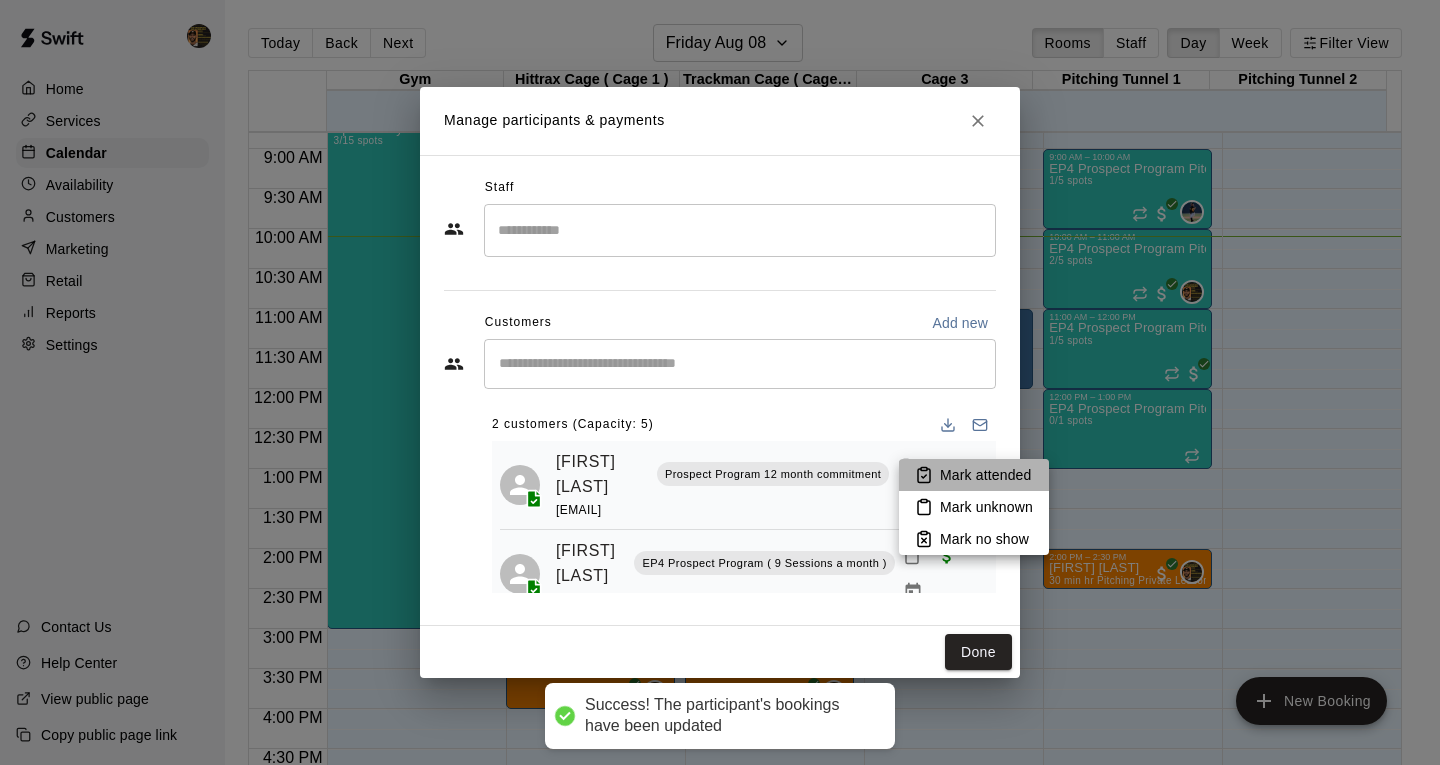 click 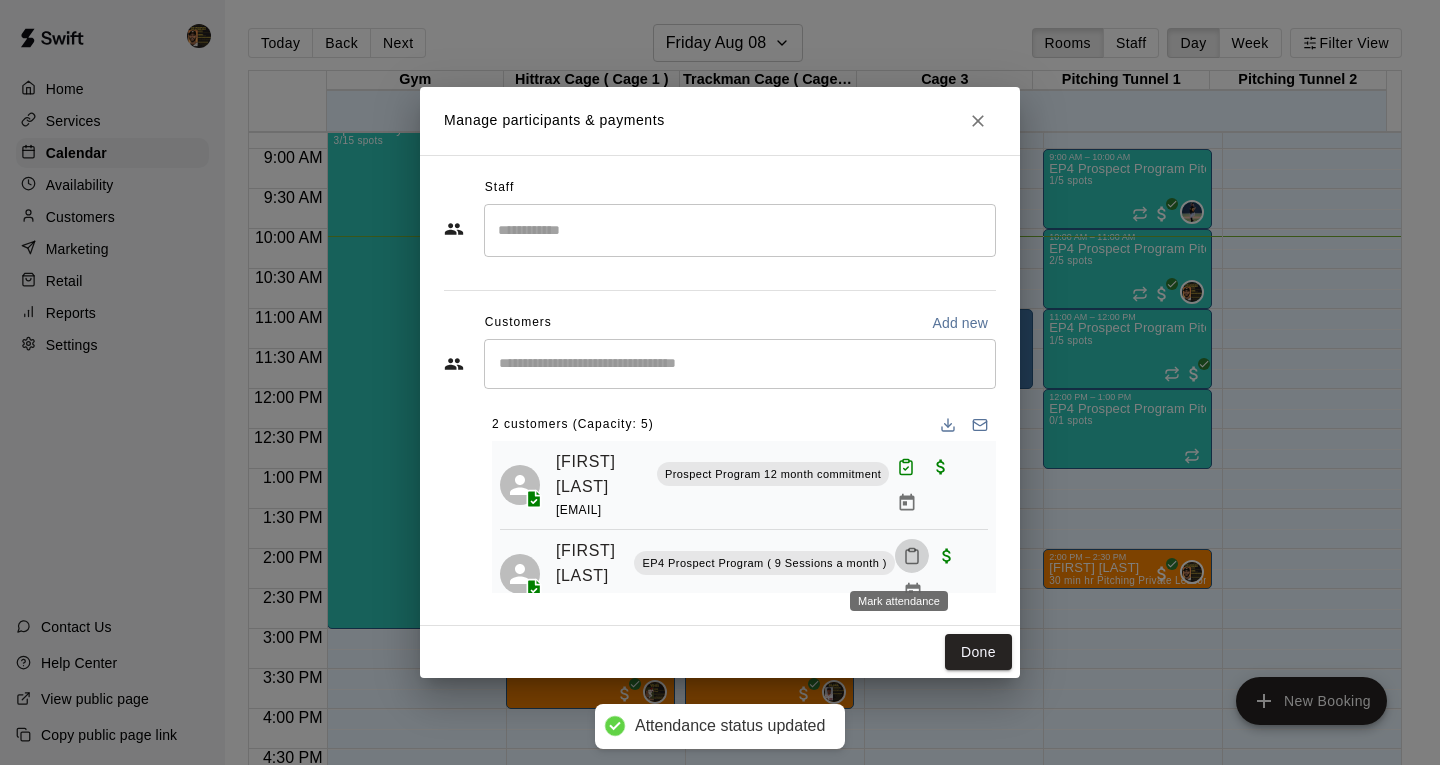 click 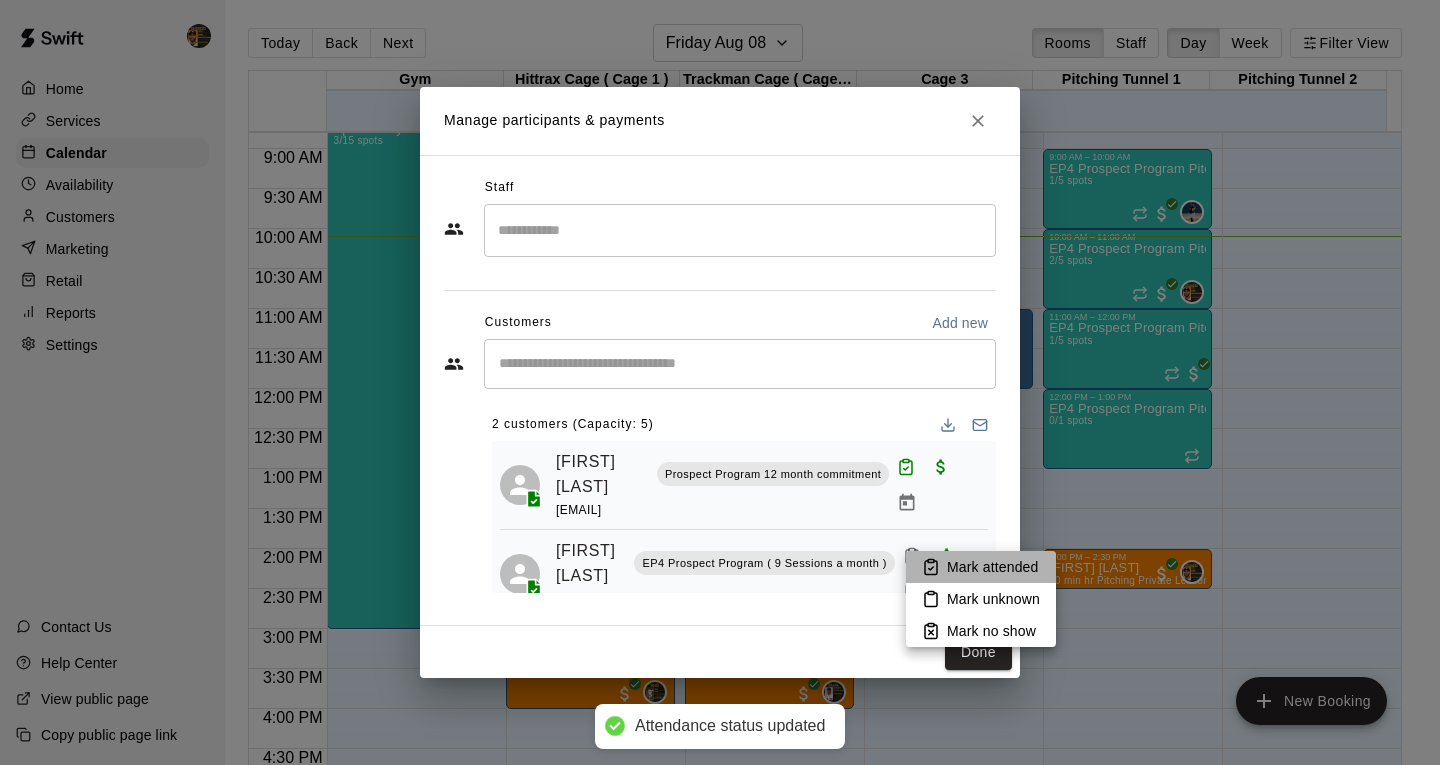 click on "Mark attended" at bounding box center [992, 567] 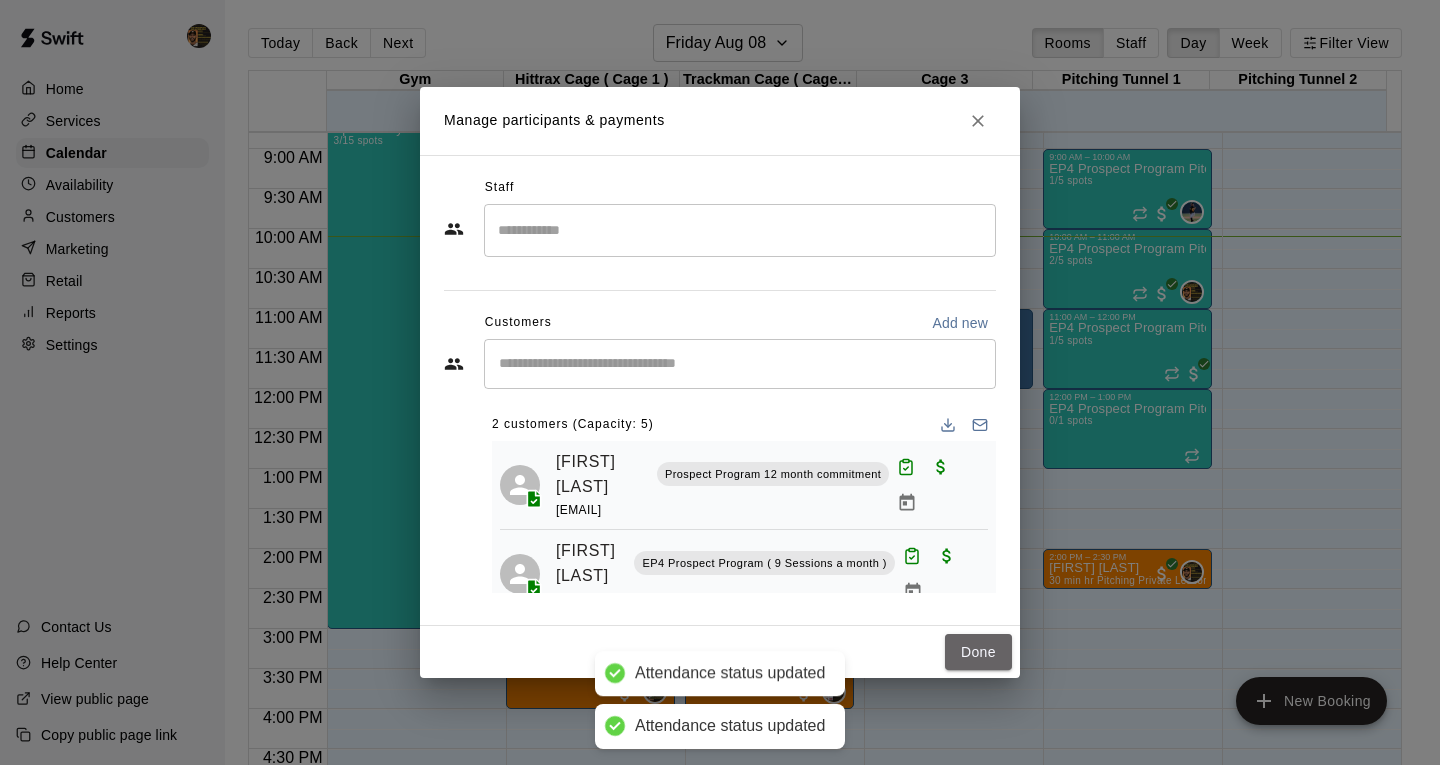 drag, startPoint x: 969, startPoint y: 669, endPoint x: 649, endPoint y: 361, distance: 444.14413 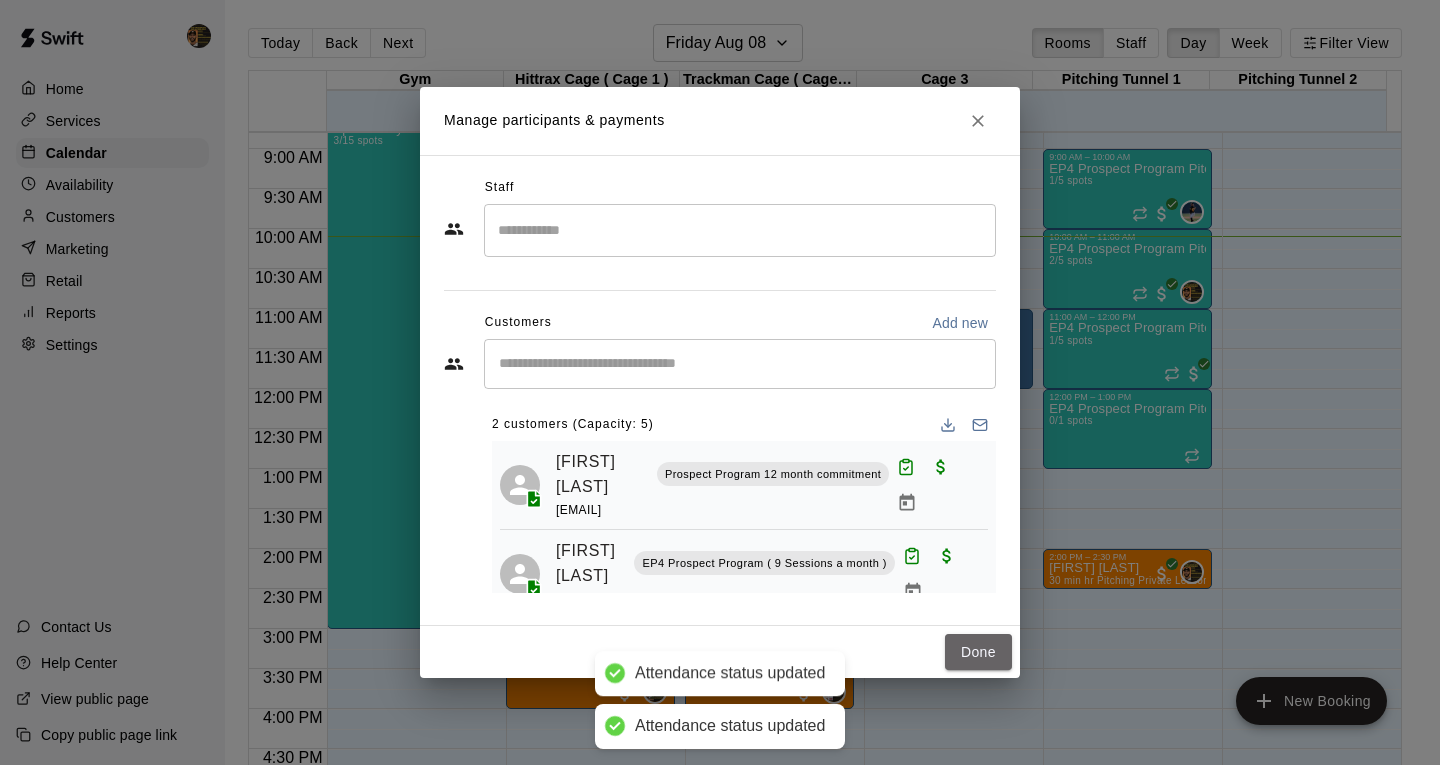 click on "Done" at bounding box center [978, 652] 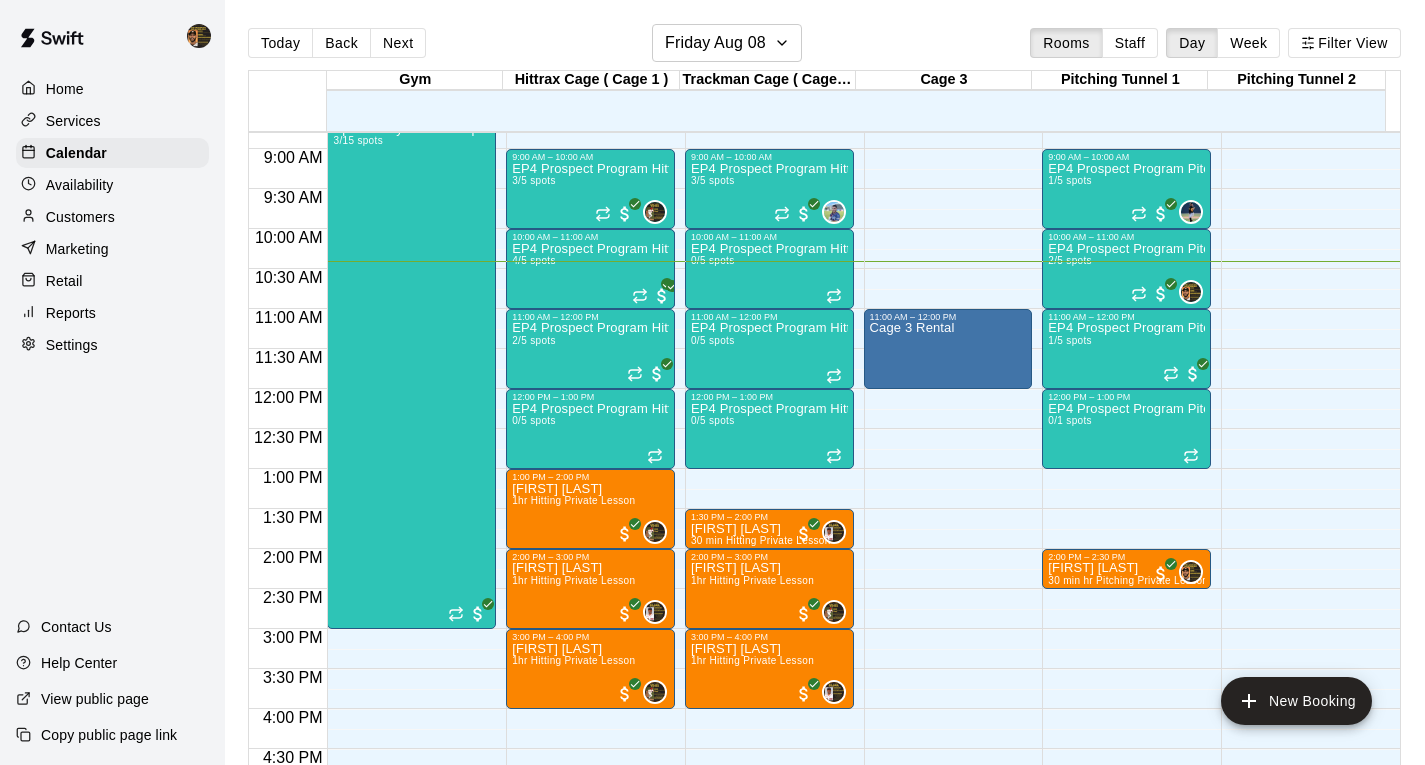 click on "EP4 Prospect Program Hitting ( 14u+ Slot ) 4/5 spots" at bounding box center [590, 624] 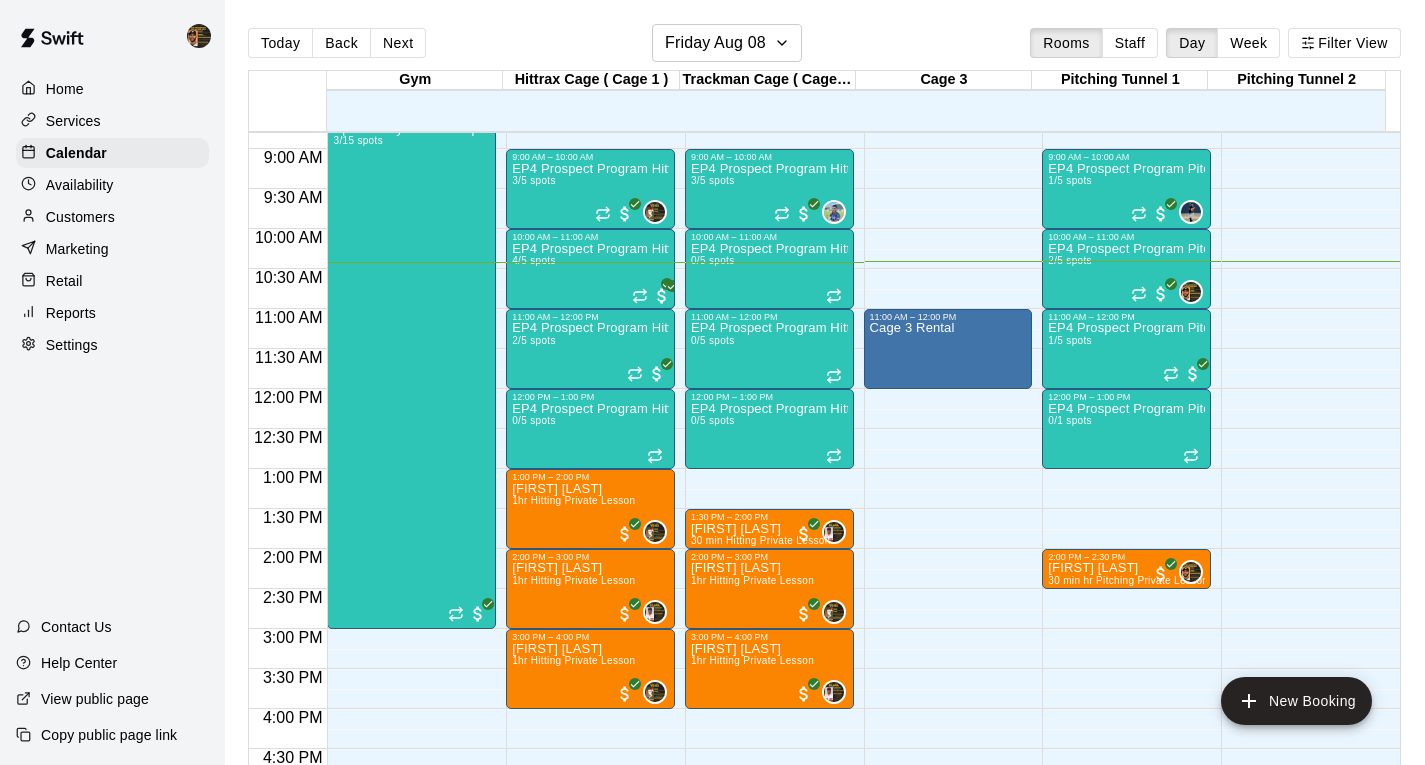 click on "EP4 Prospect Program Hitting ( 14u+ Slot ) 4/5 spots" at bounding box center [590, 624] 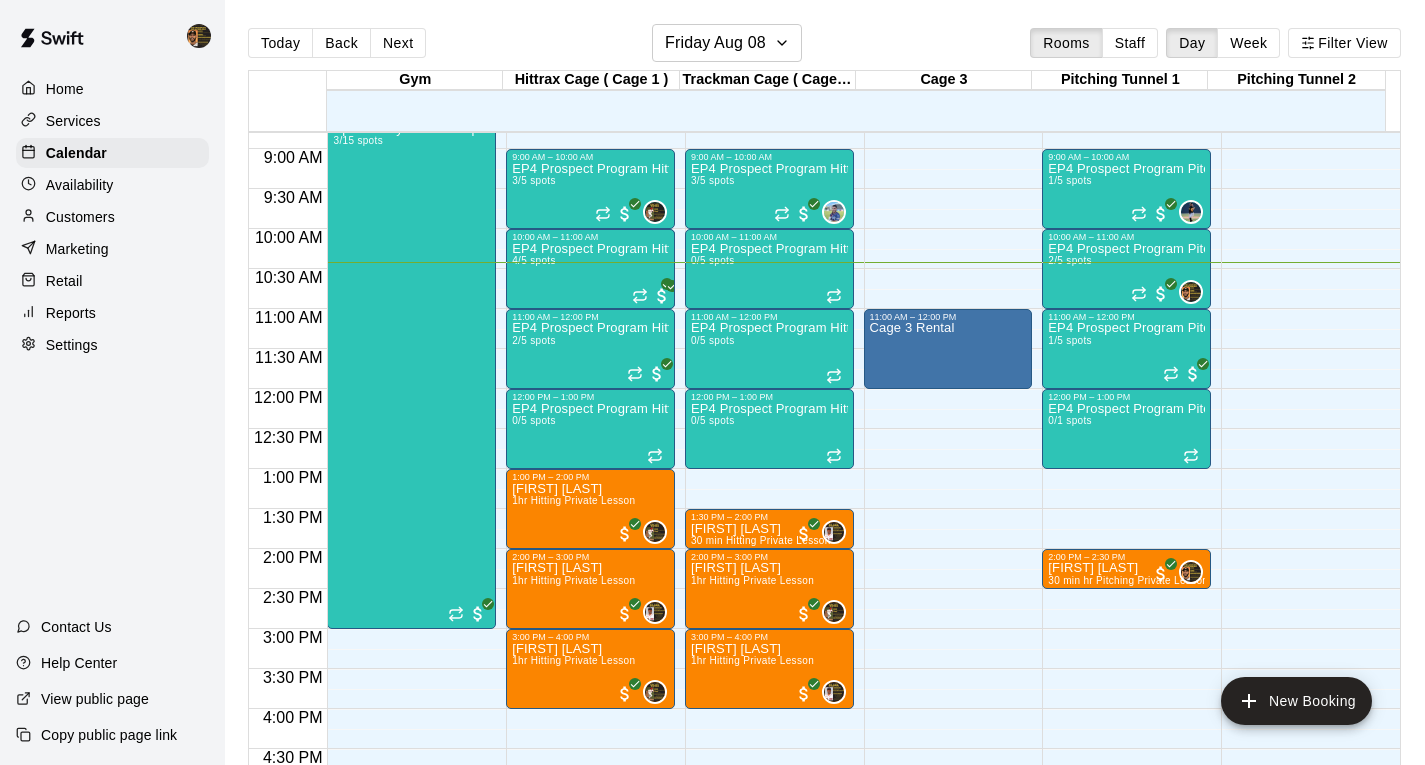 click on "EP4 Prospect Program Hitting ( 14u+ Slot ) 4/5 spots" at bounding box center (590, 624) 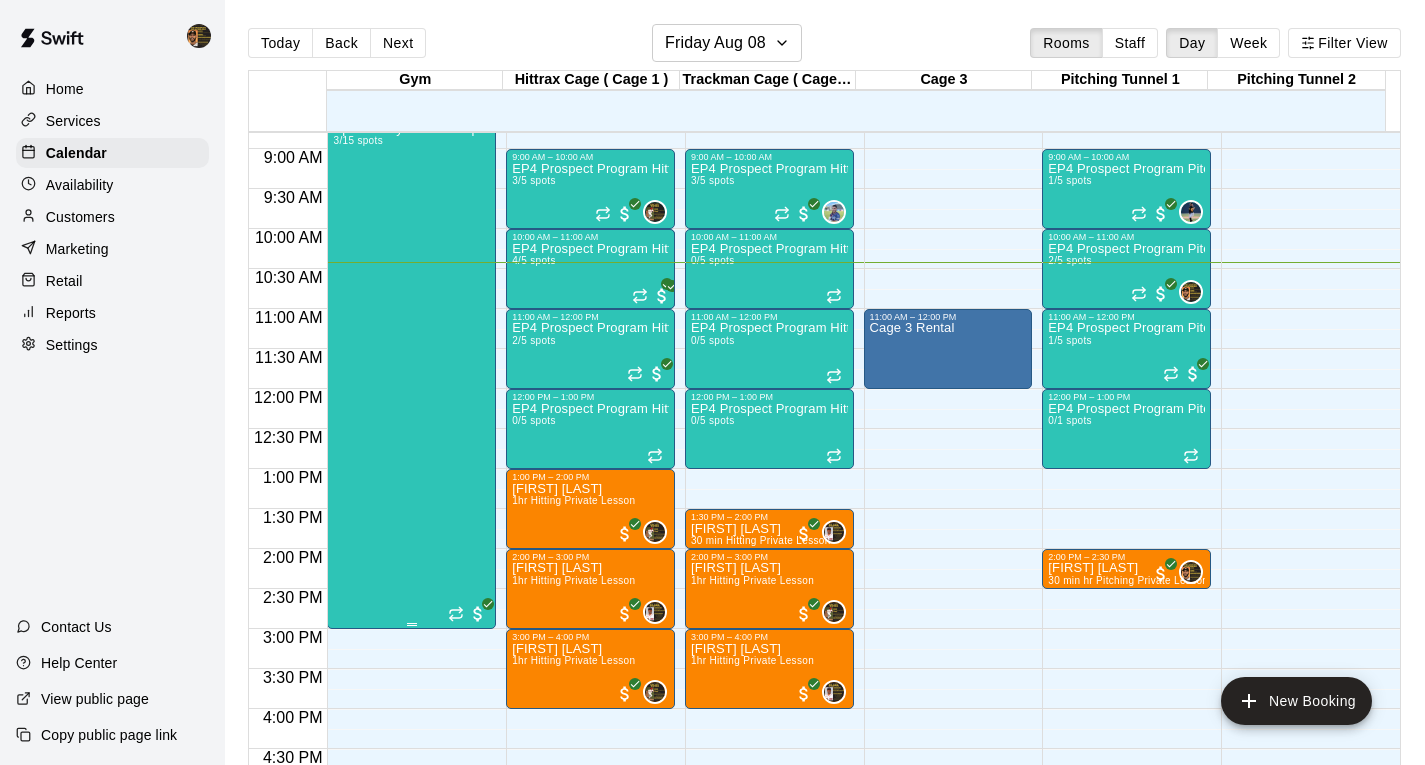 click on "Ep4 All-Day Youth Camp 3/15 spots" at bounding box center (405, 504) 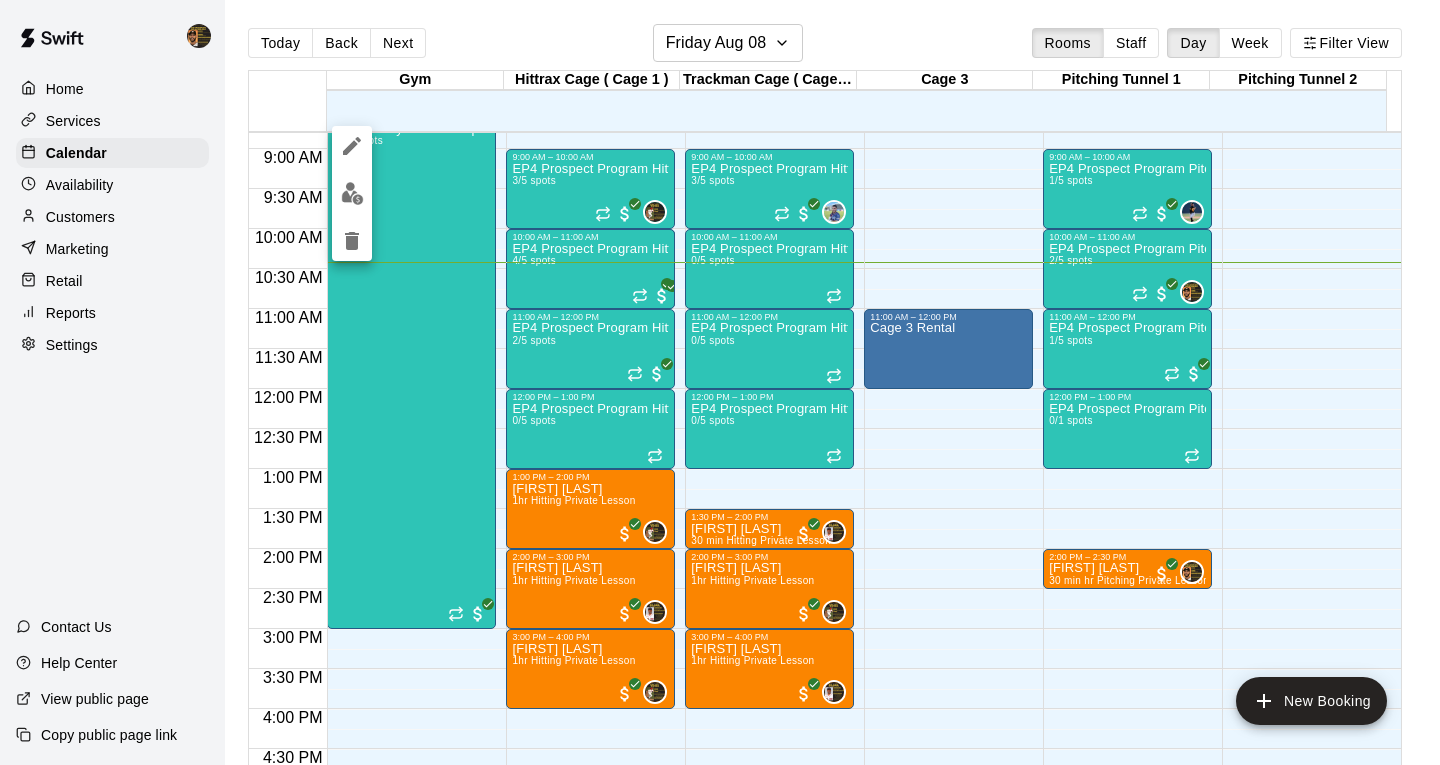 drag, startPoint x: 568, startPoint y: 276, endPoint x: 594, endPoint y: 316, distance: 47.707443 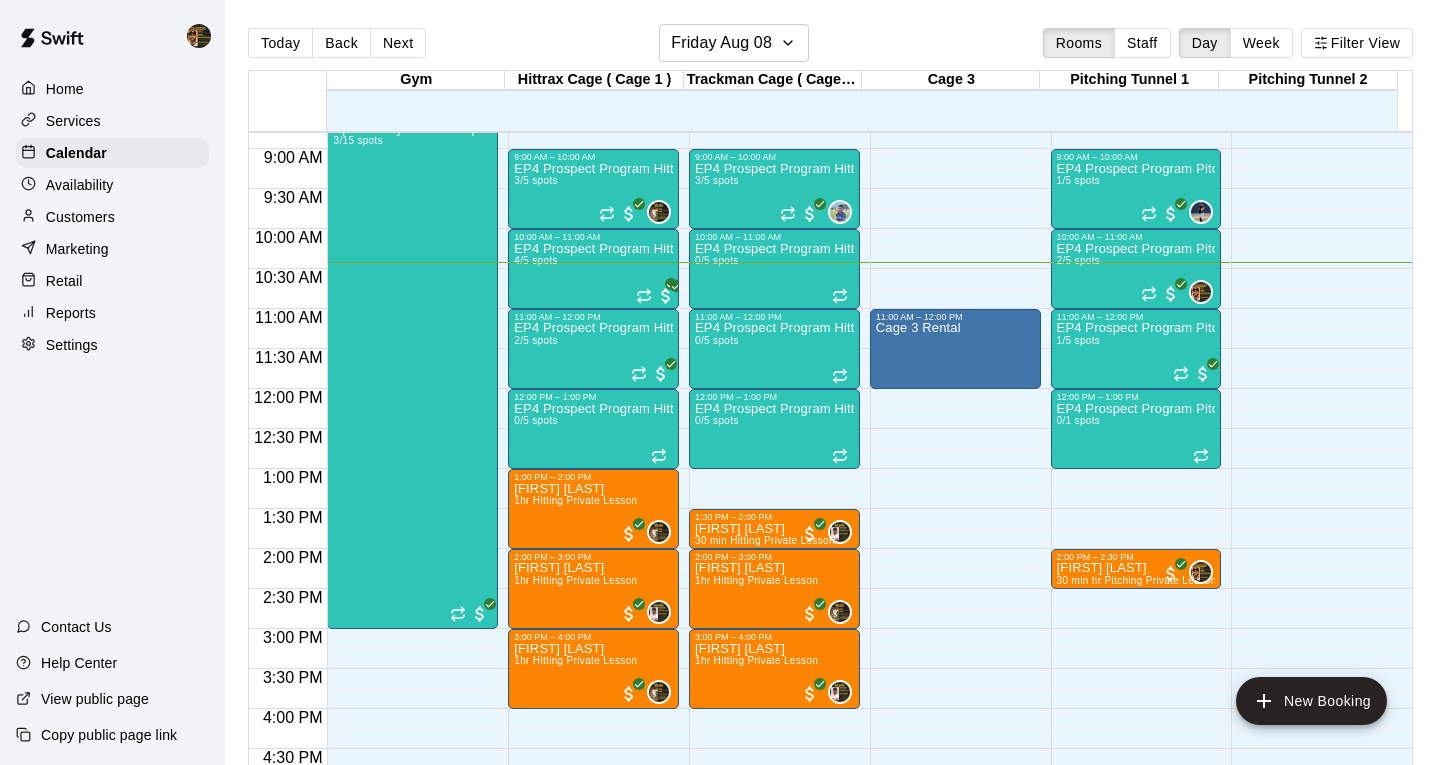 drag, startPoint x: 594, startPoint y: 316, endPoint x: 592, endPoint y: 285, distance: 31.06445 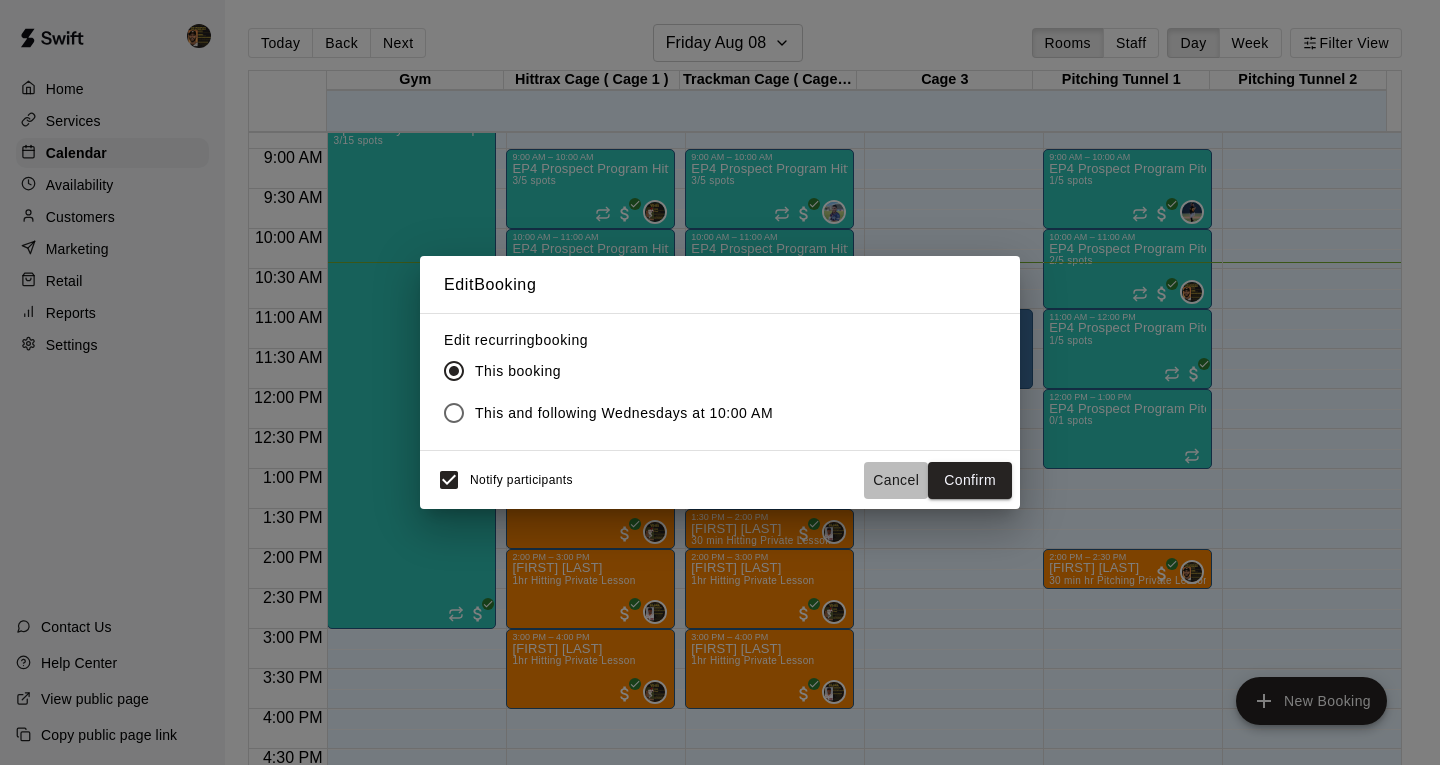 drag, startPoint x: 884, startPoint y: 476, endPoint x: 872, endPoint y: 497, distance: 24.186773 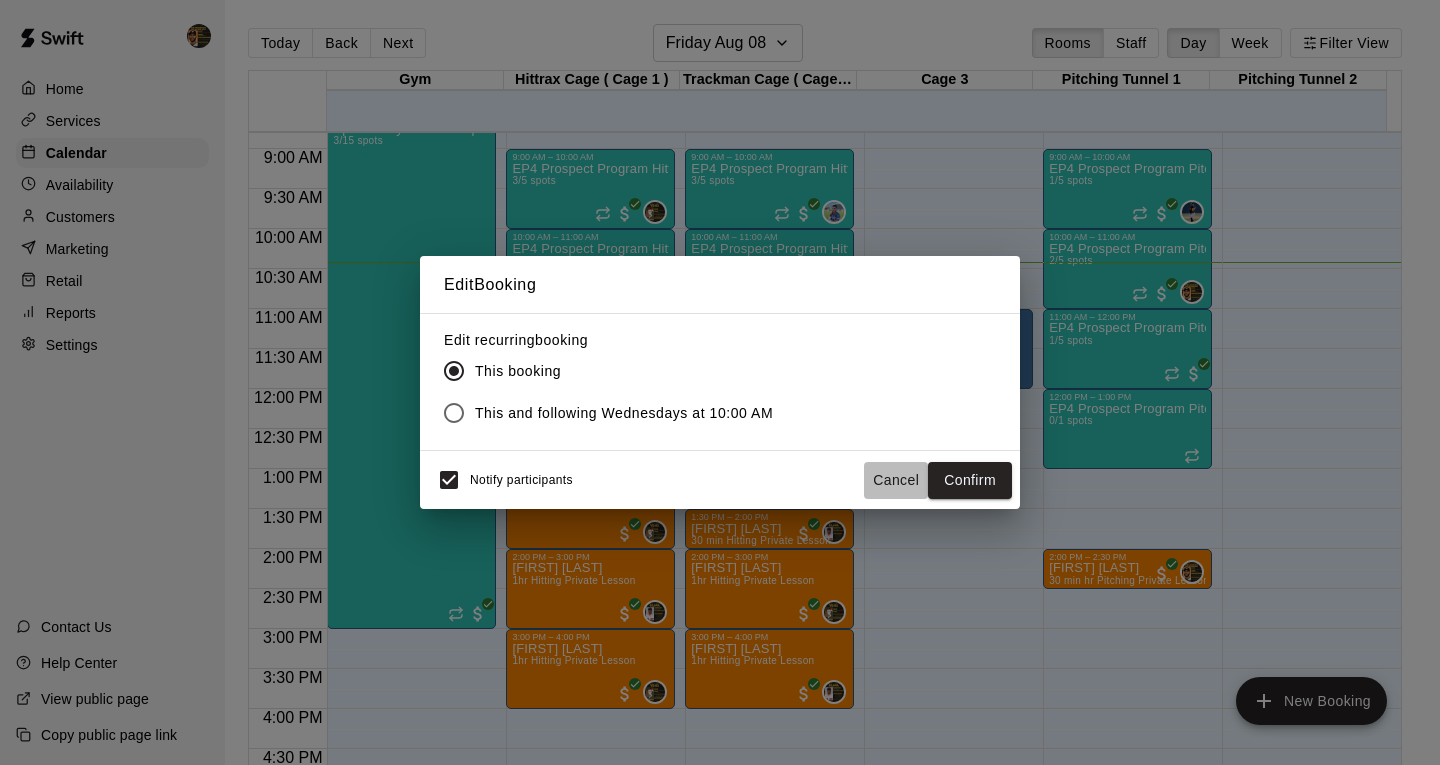 click on "Cancel" at bounding box center [896, 480] 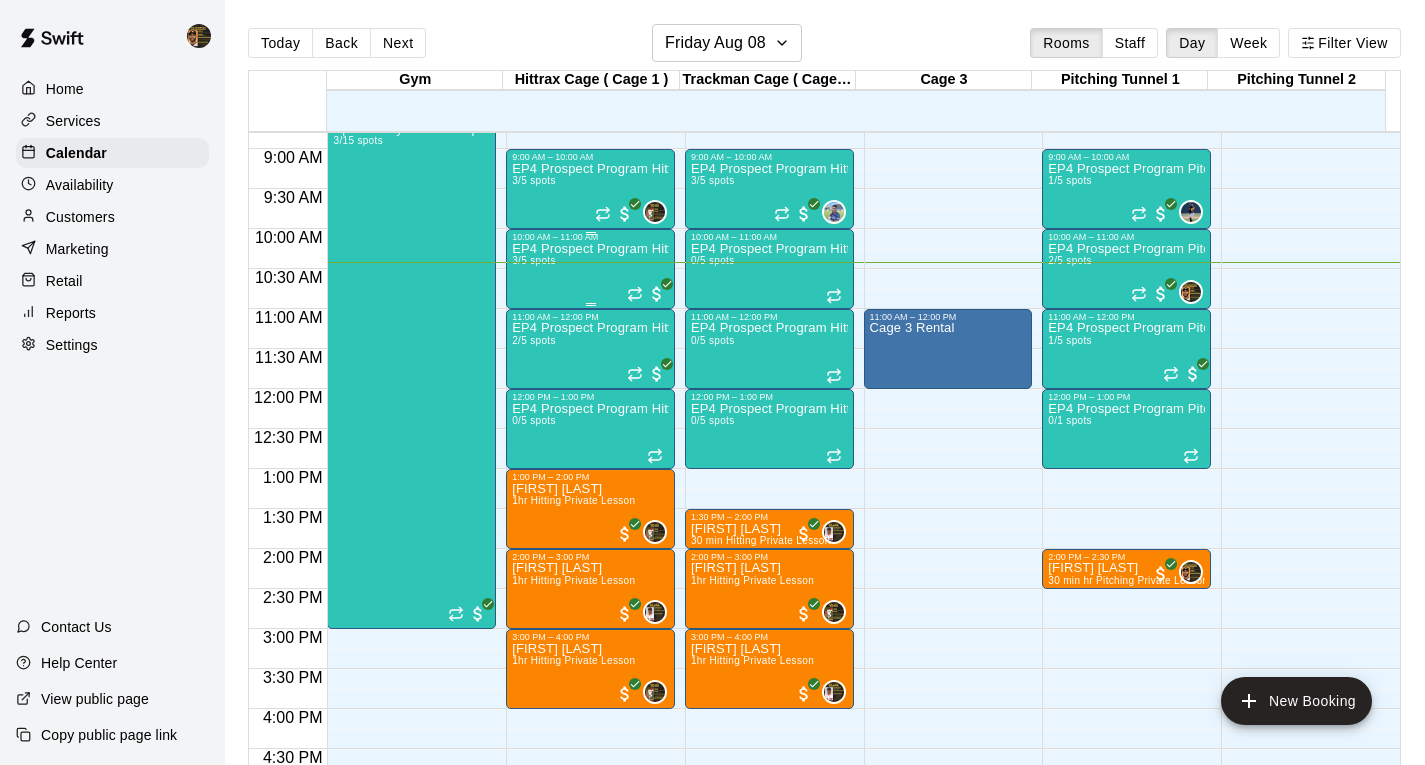 click on "EP4 Prospect Program Hitting ( 14u+ Slot ) 3/5 spots" at bounding box center [590, 624] 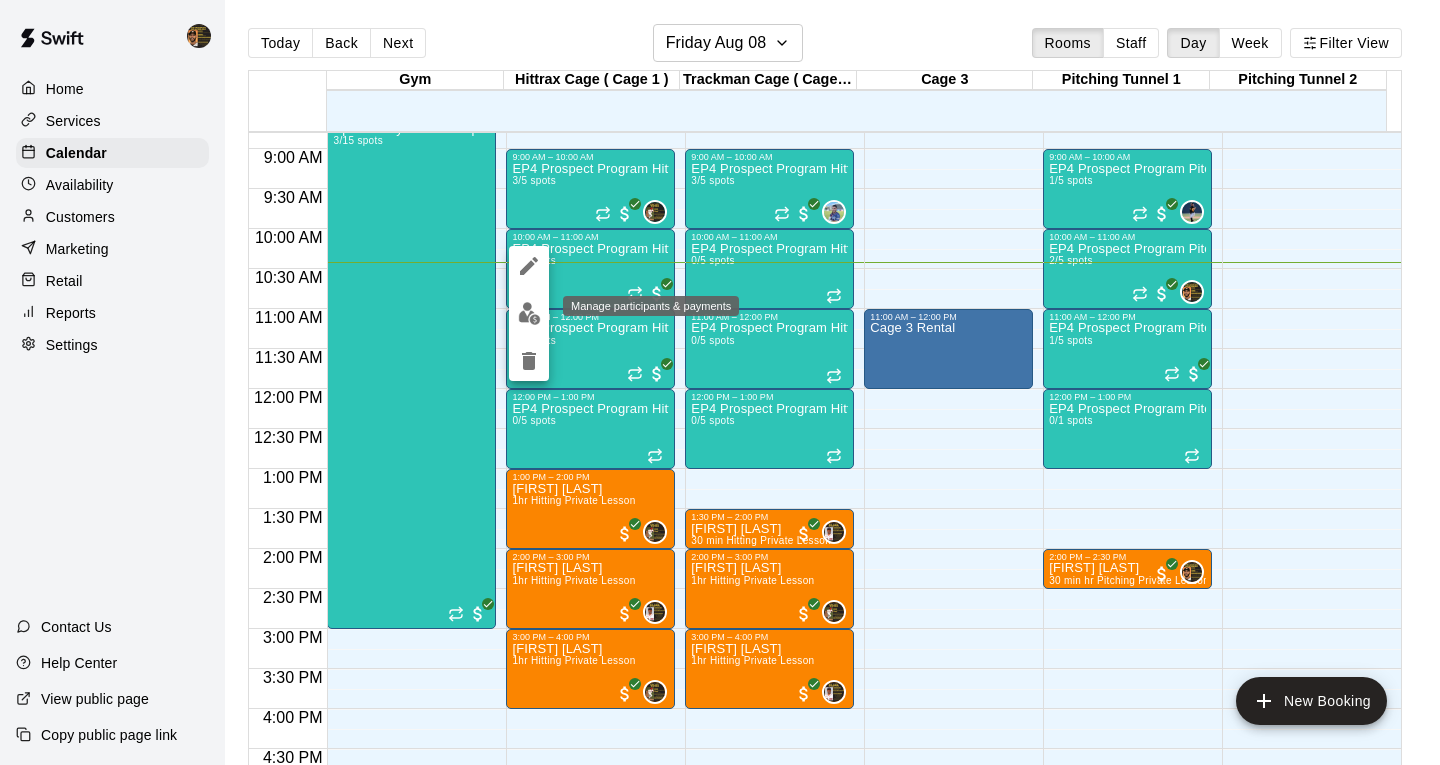 click at bounding box center (529, 313) 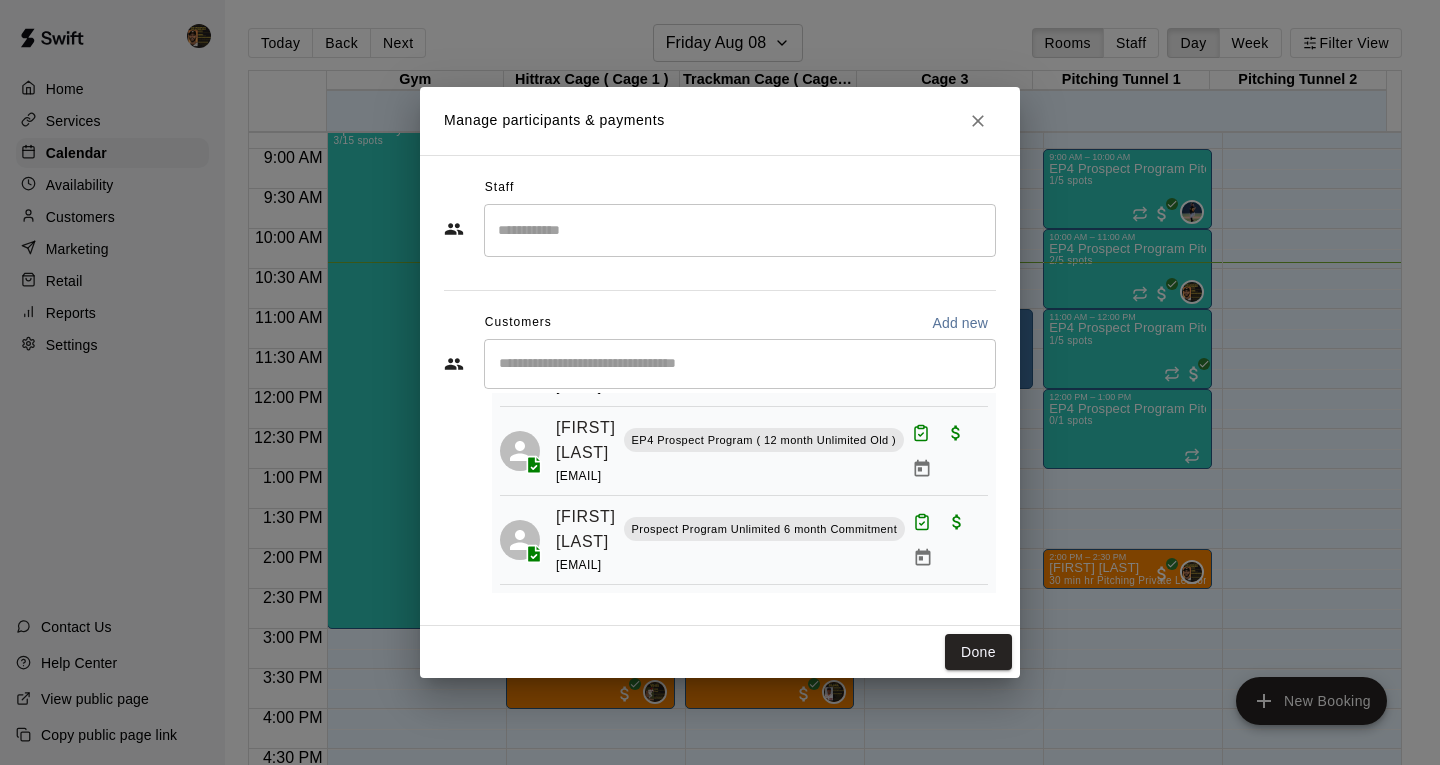 scroll, scrollTop: 163, scrollLeft: 0, axis: vertical 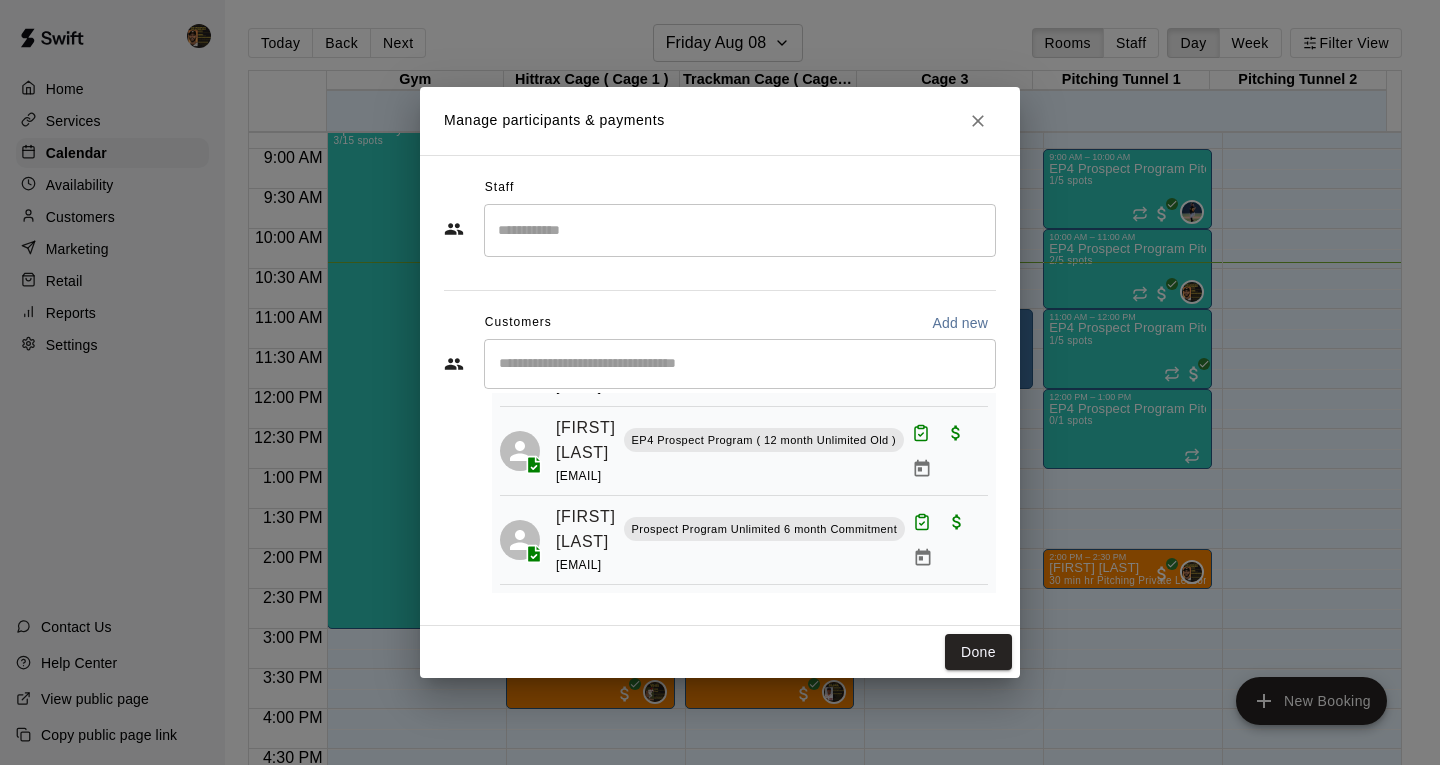 click at bounding box center [740, 230] 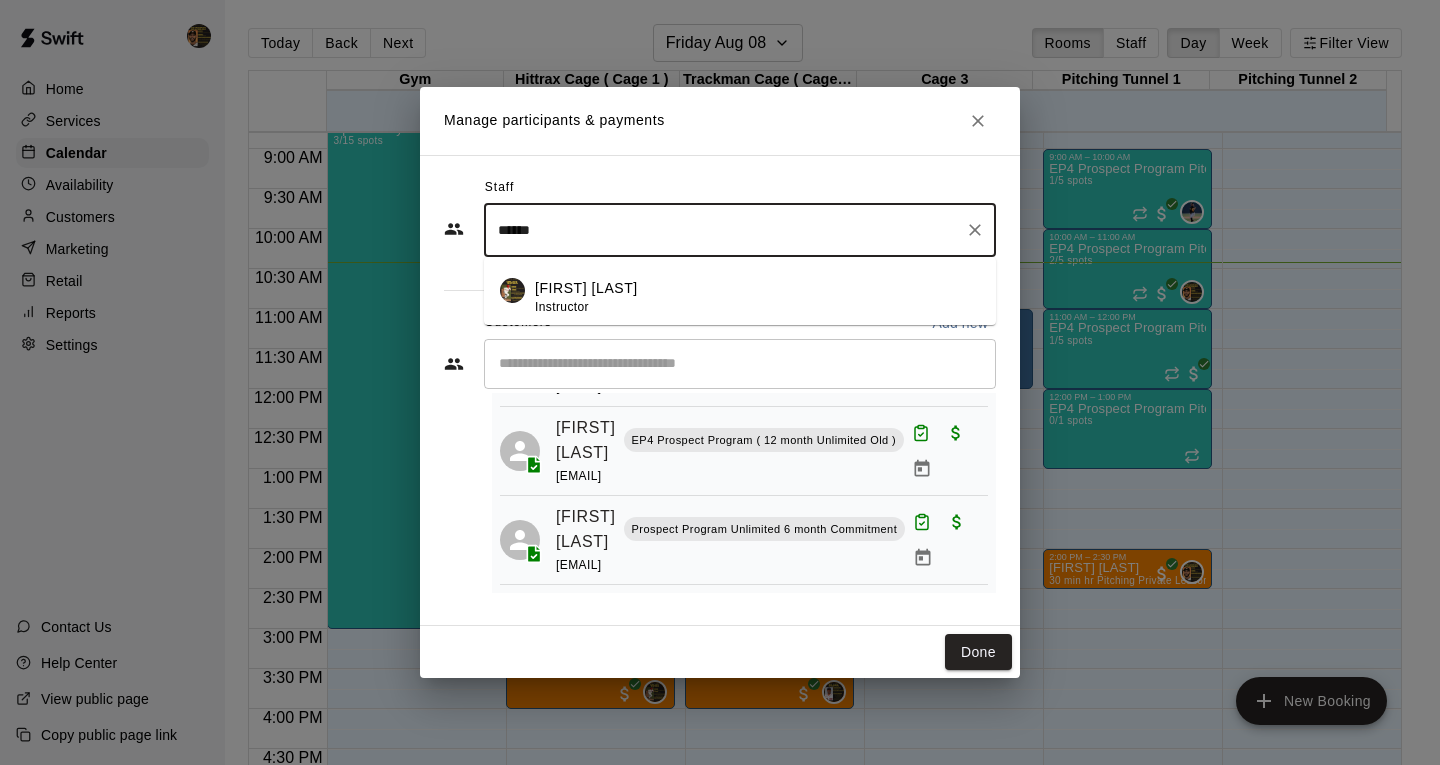 click on "[FIRST] [LAST] Instructor" at bounding box center (740, 291) 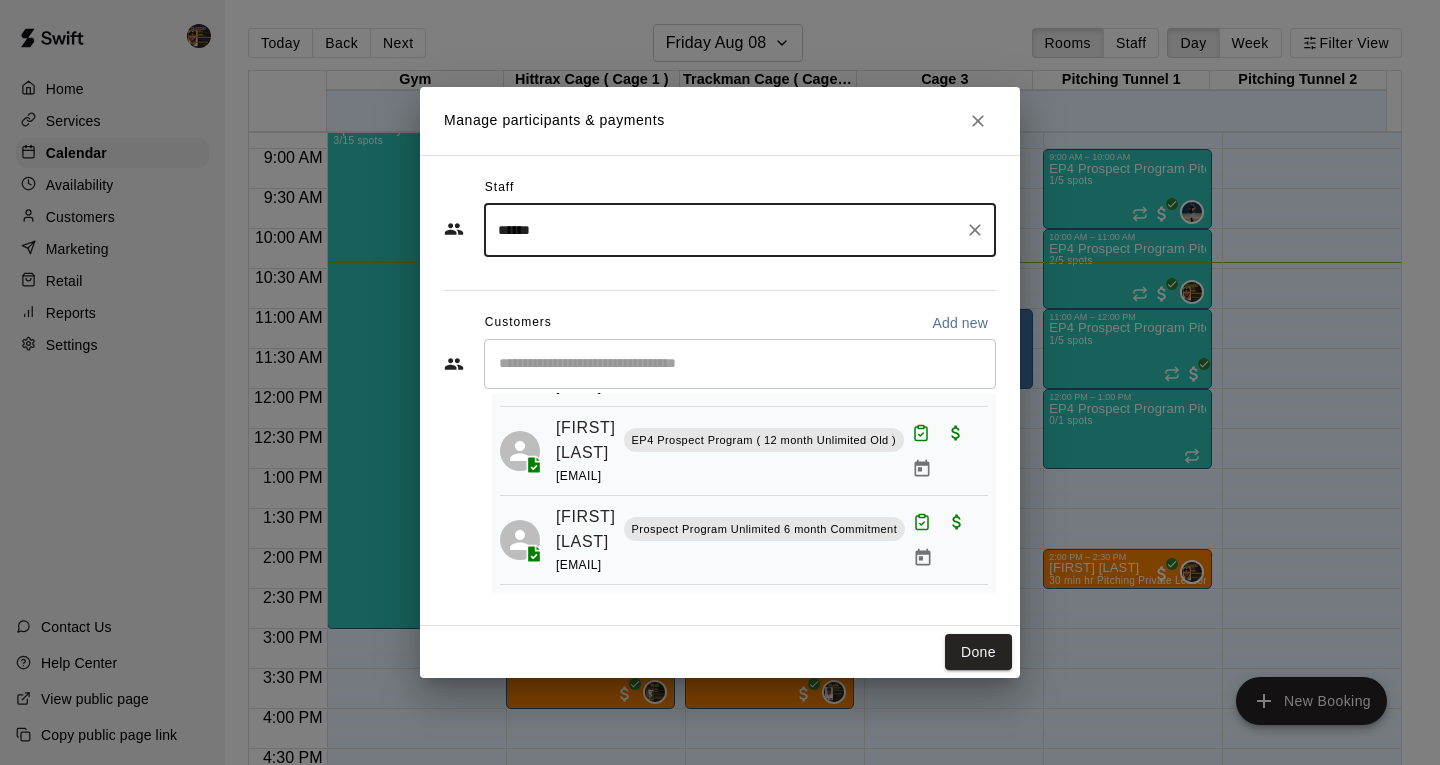 type on "******" 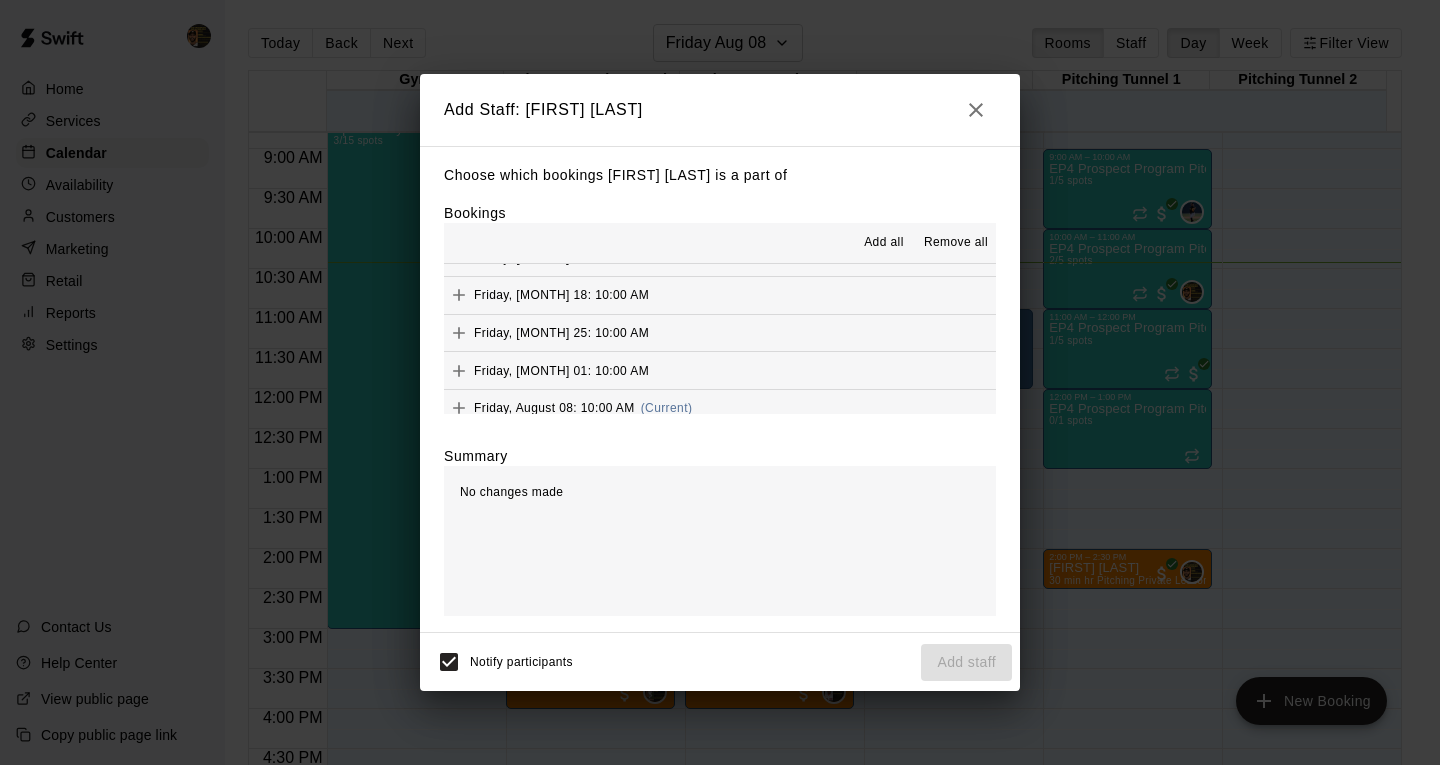 scroll, scrollTop: 100, scrollLeft: 0, axis: vertical 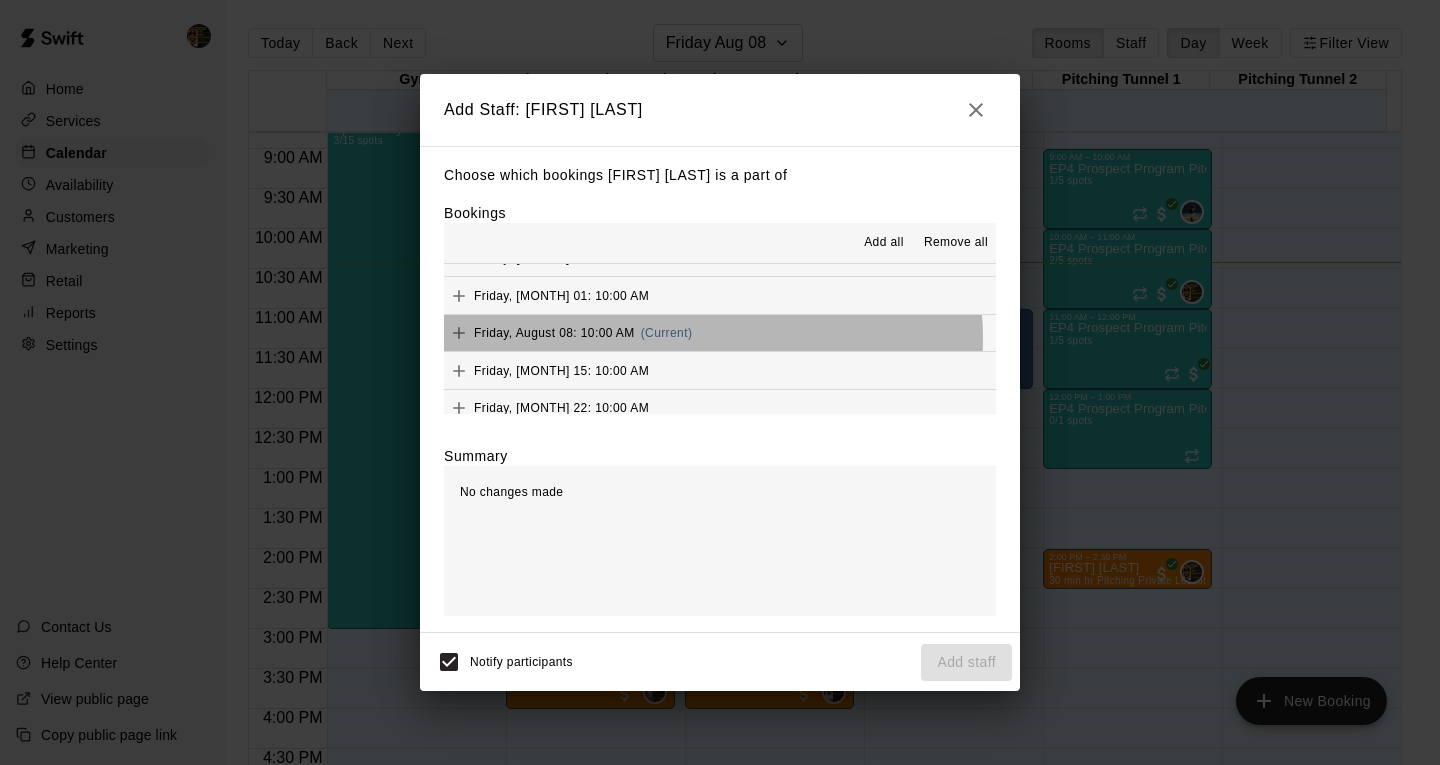 click on "Friday, August 08: 10:00 AM (Current)" at bounding box center [720, 333] 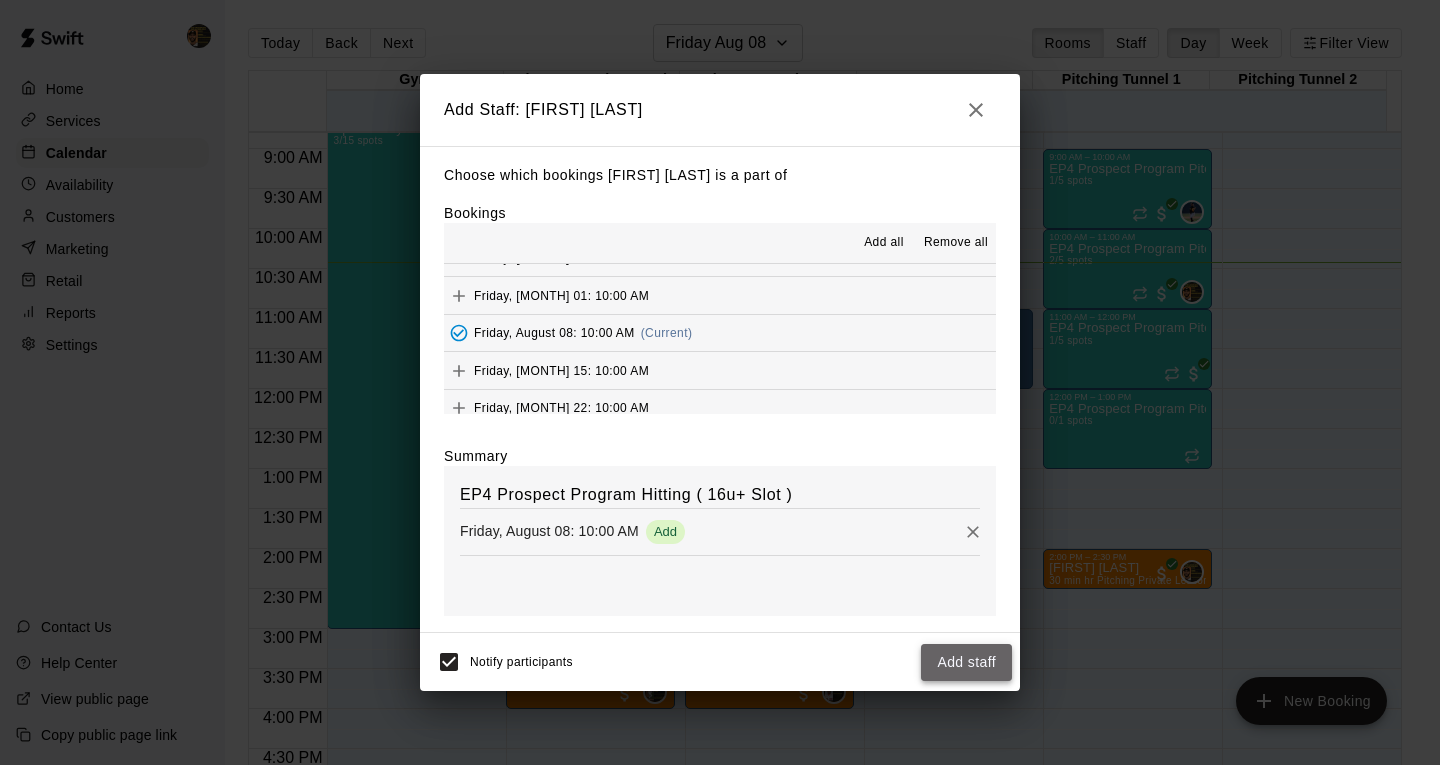 click on "Add staff" at bounding box center [966, 662] 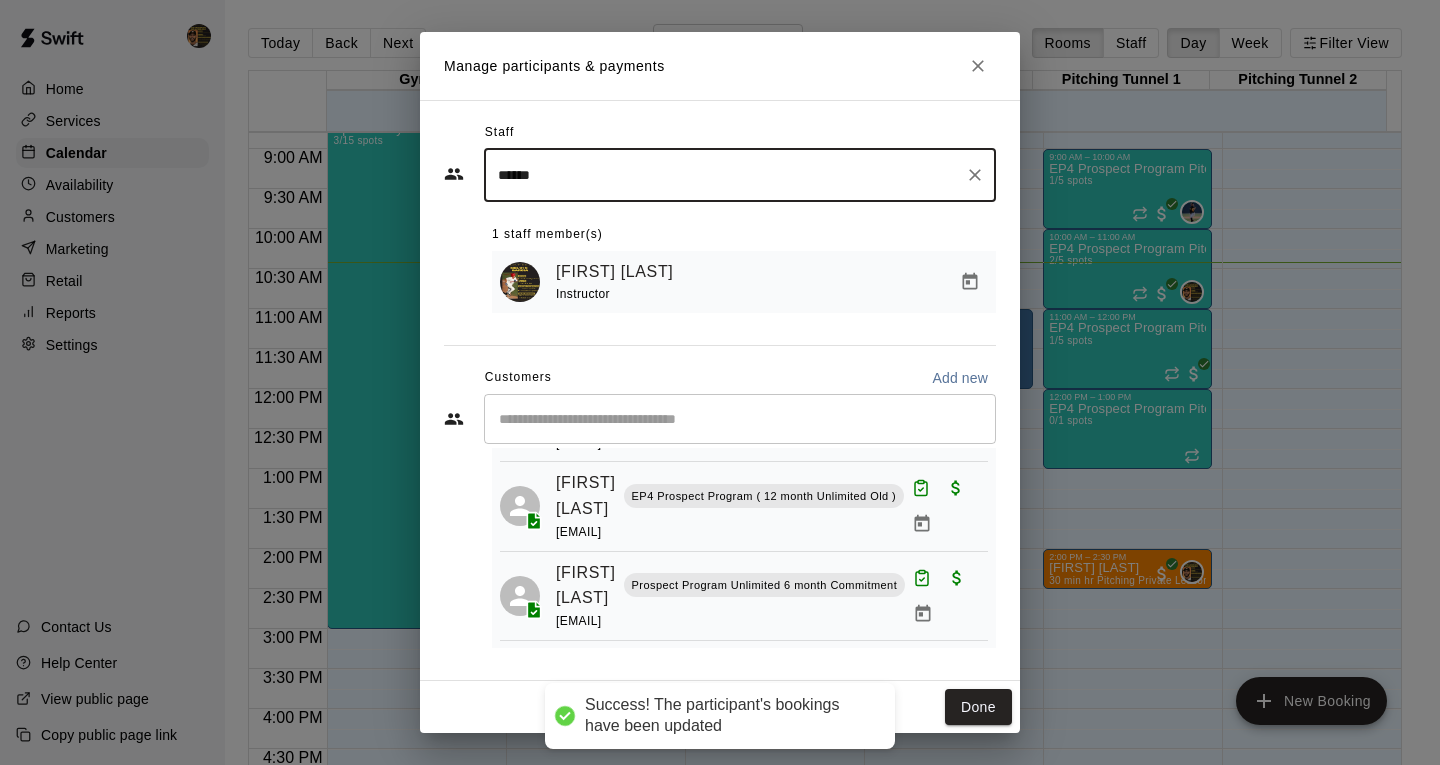 scroll, scrollTop: 225, scrollLeft: 0, axis: vertical 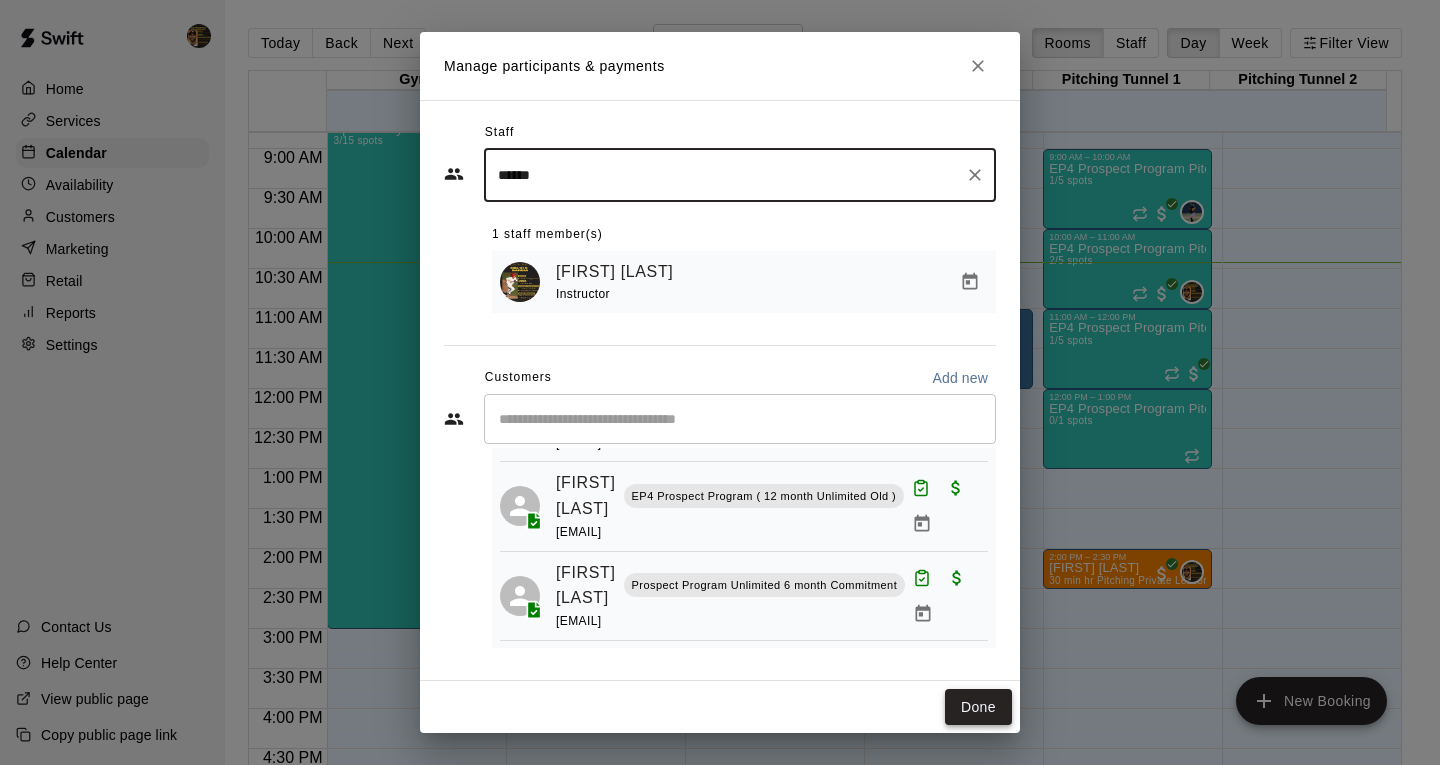 click on "Done" at bounding box center (978, 707) 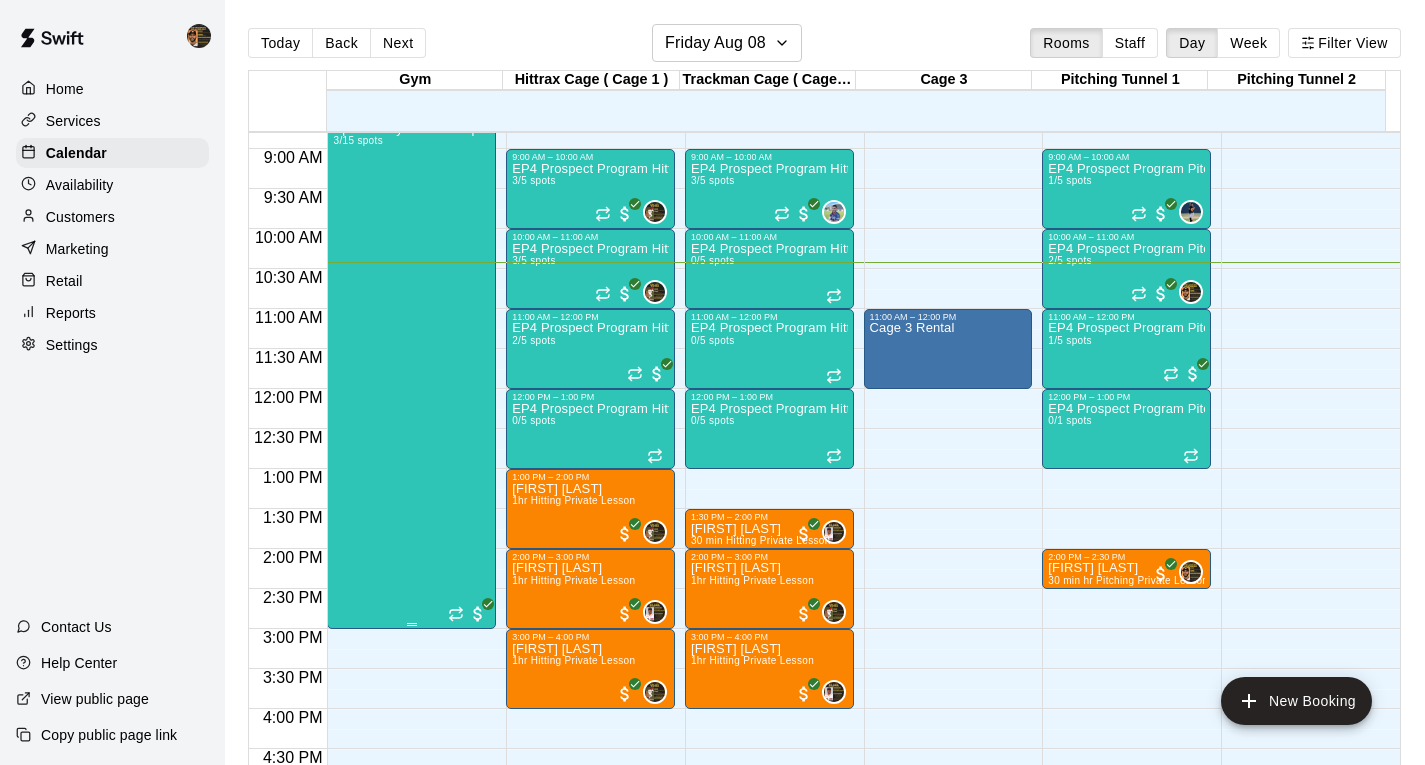click on "Ep4 All-Day Youth Camp 3/15 spots" at bounding box center [405, 504] 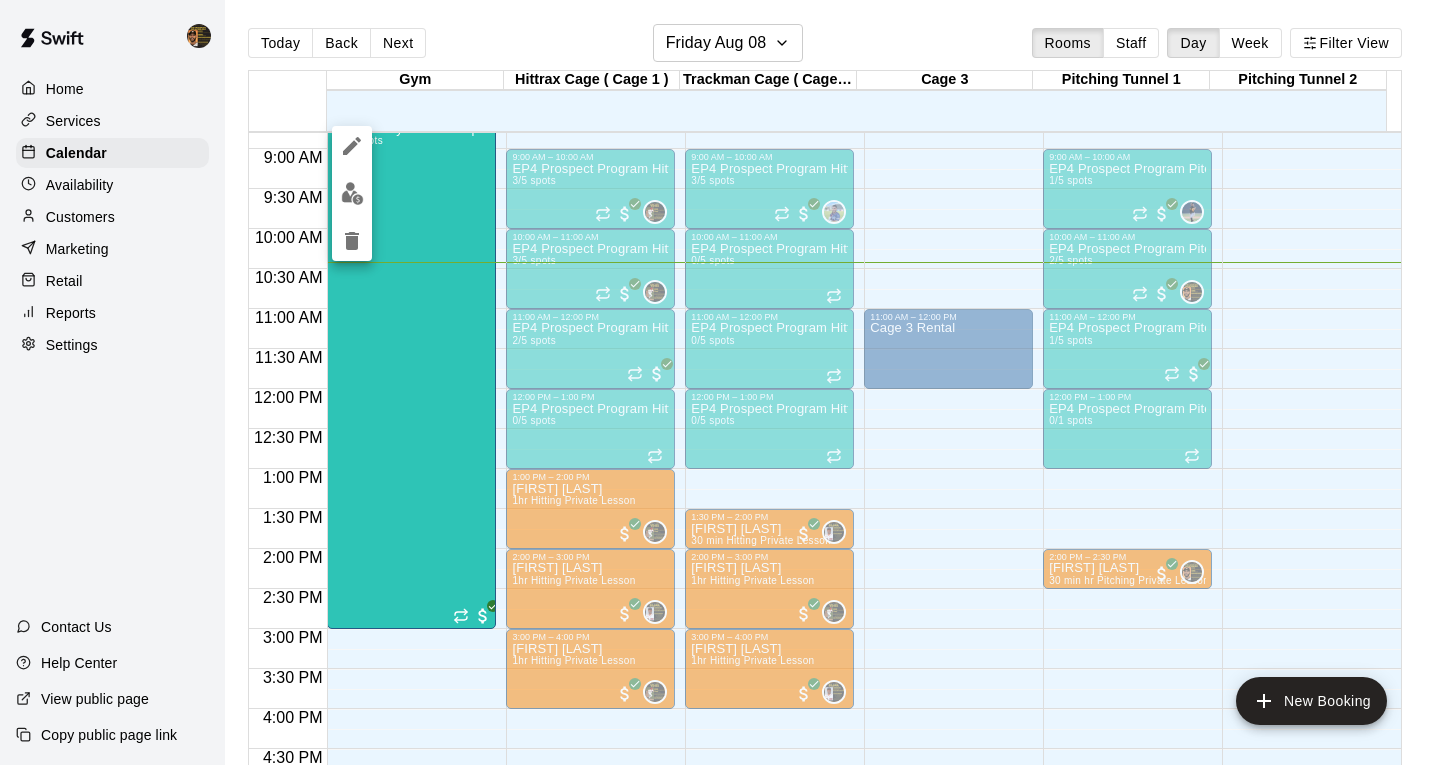 scroll, scrollTop: 680, scrollLeft: 0, axis: vertical 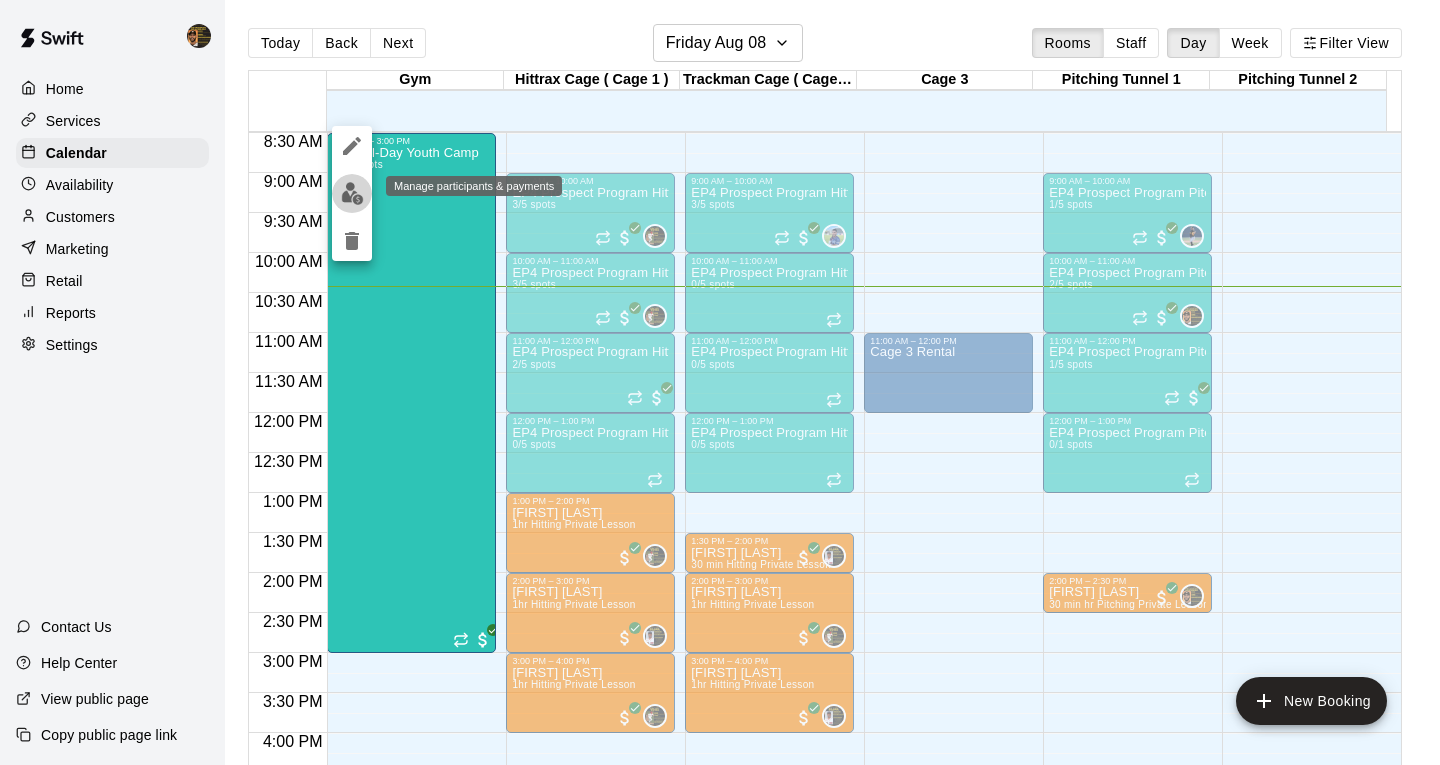 click at bounding box center (352, 193) 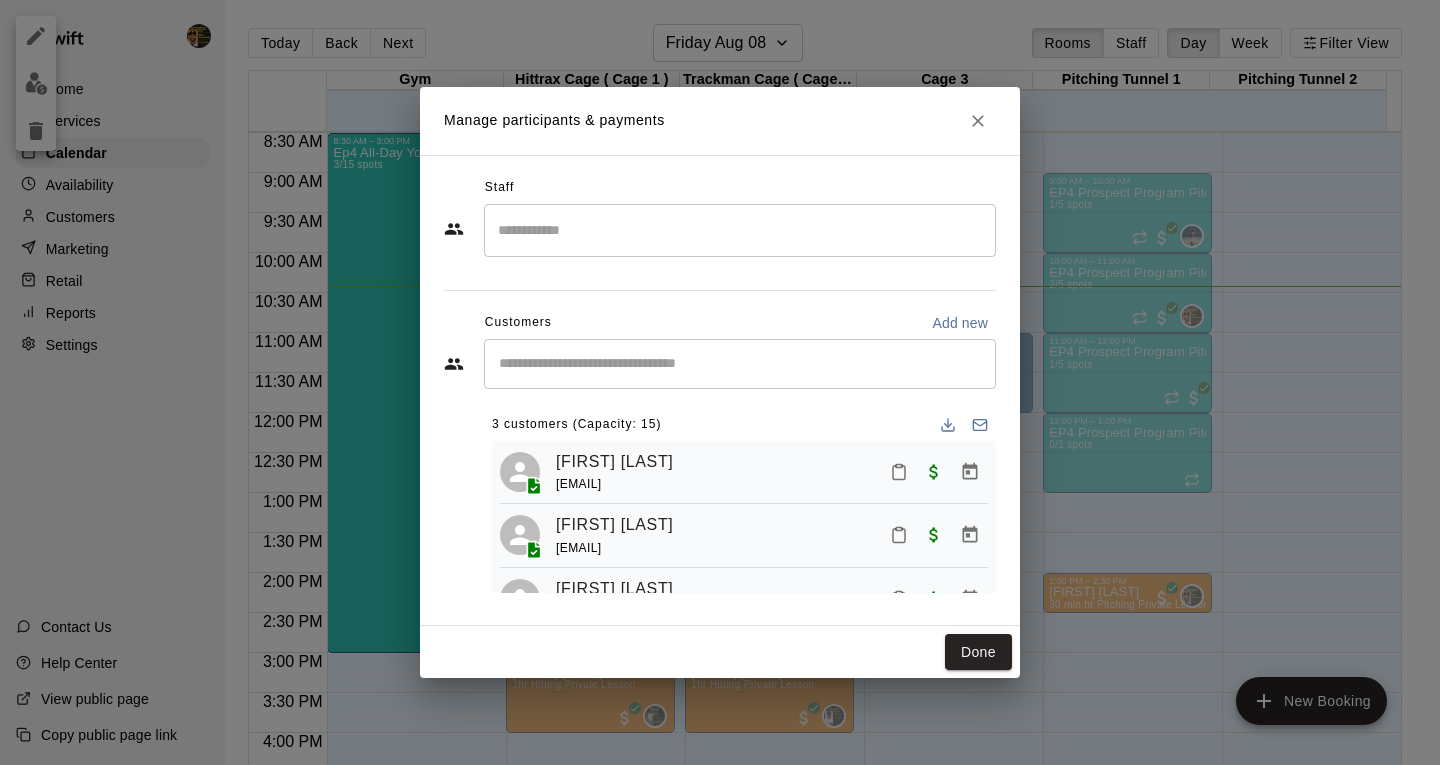 click at bounding box center (740, 230) 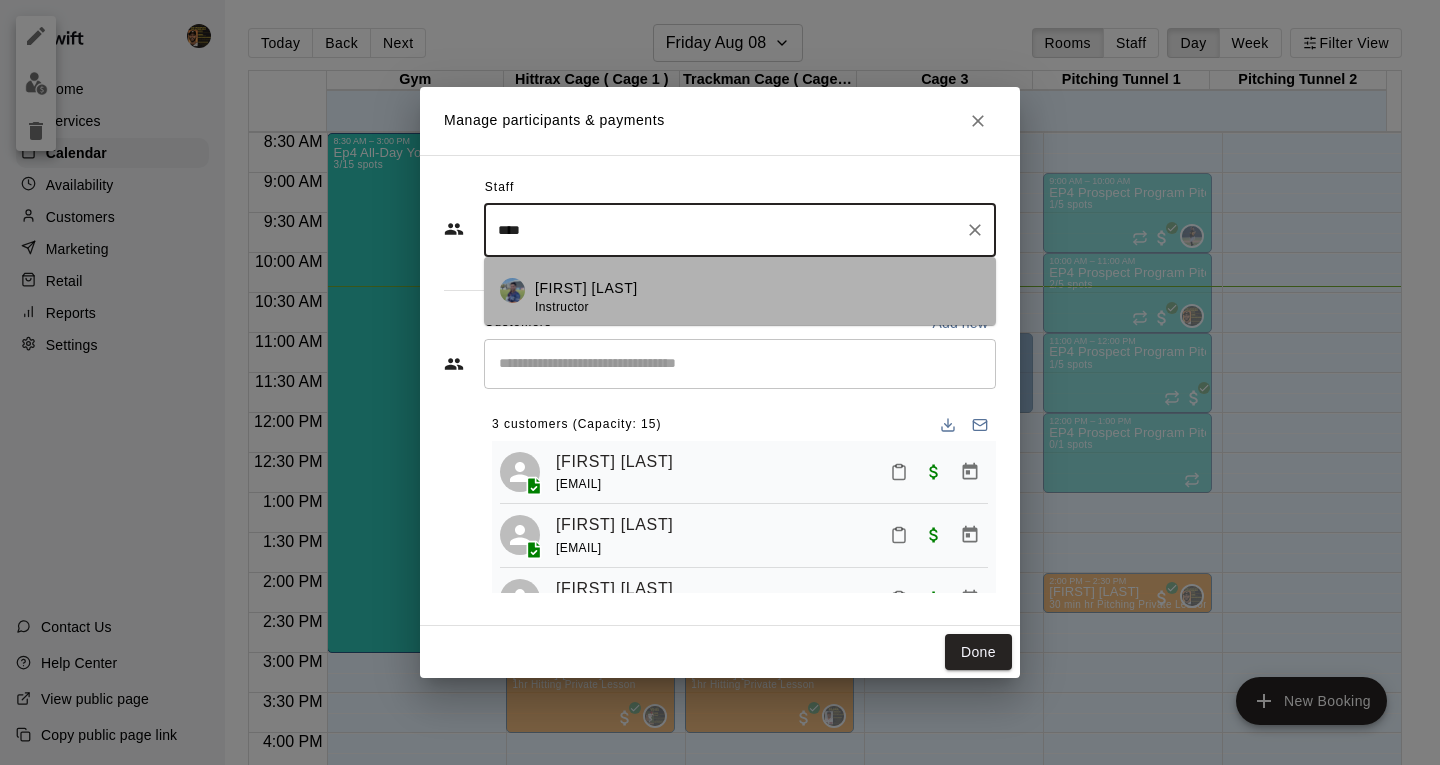 click on "[FIRST] [LAST] Instructor" at bounding box center (757, 297) 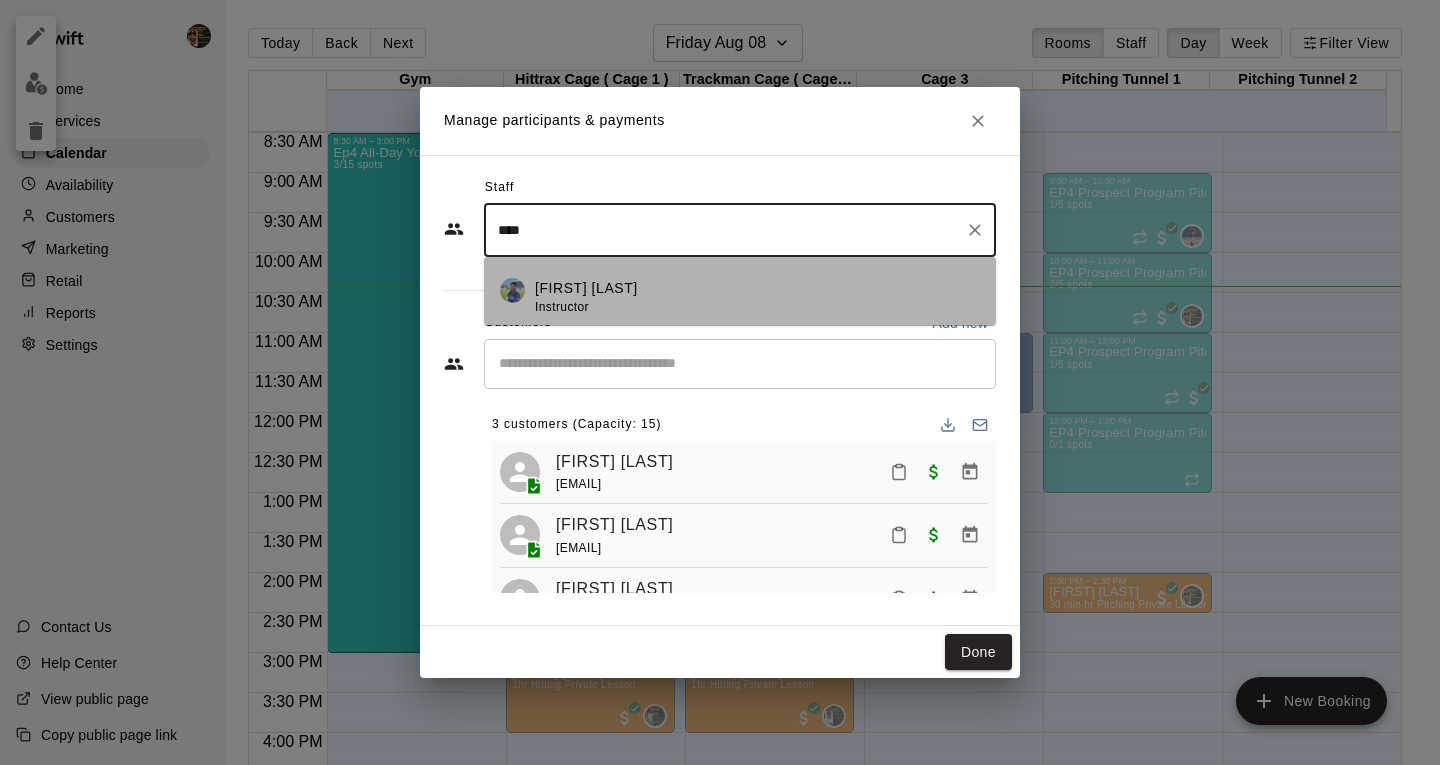 type on "****" 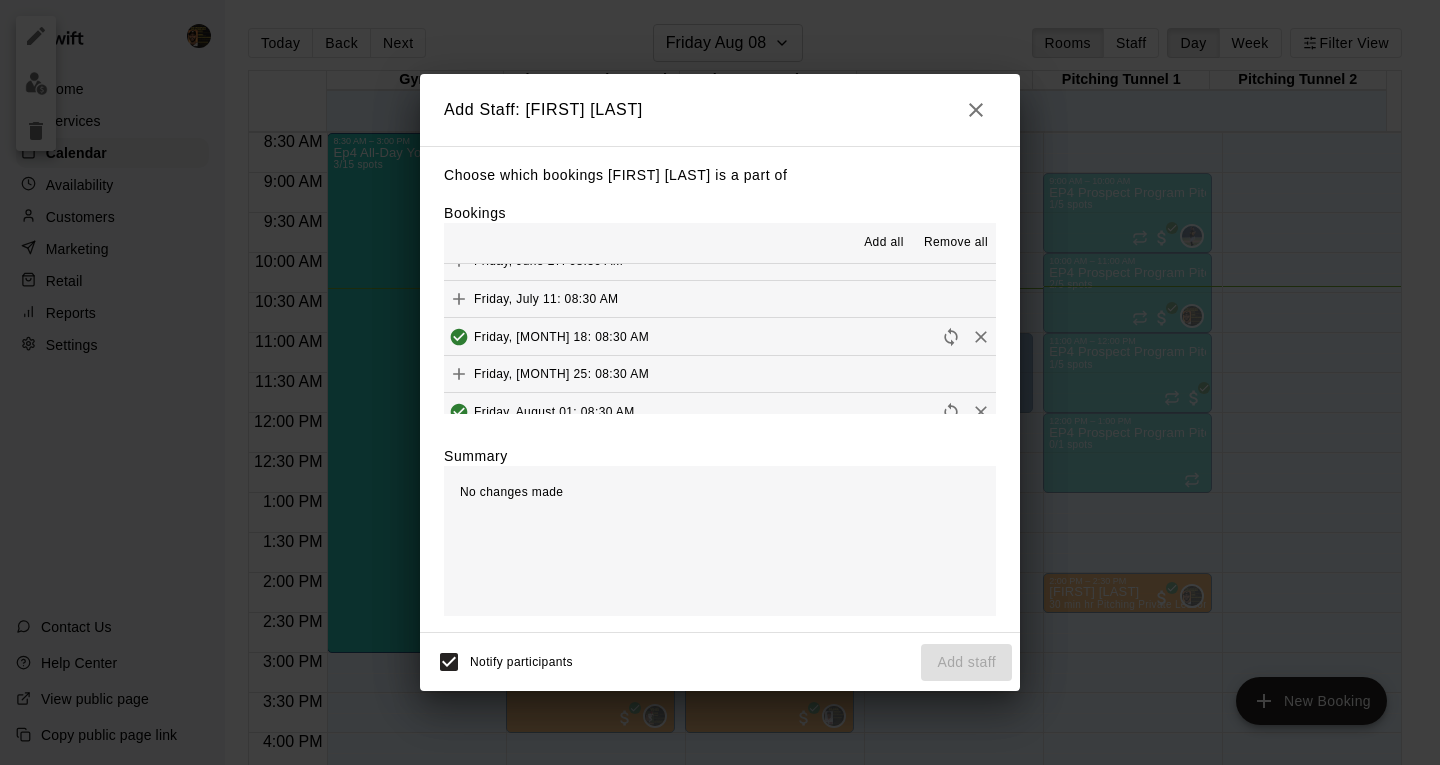 scroll, scrollTop: 100, scrollLeft: 0, axis: vertical 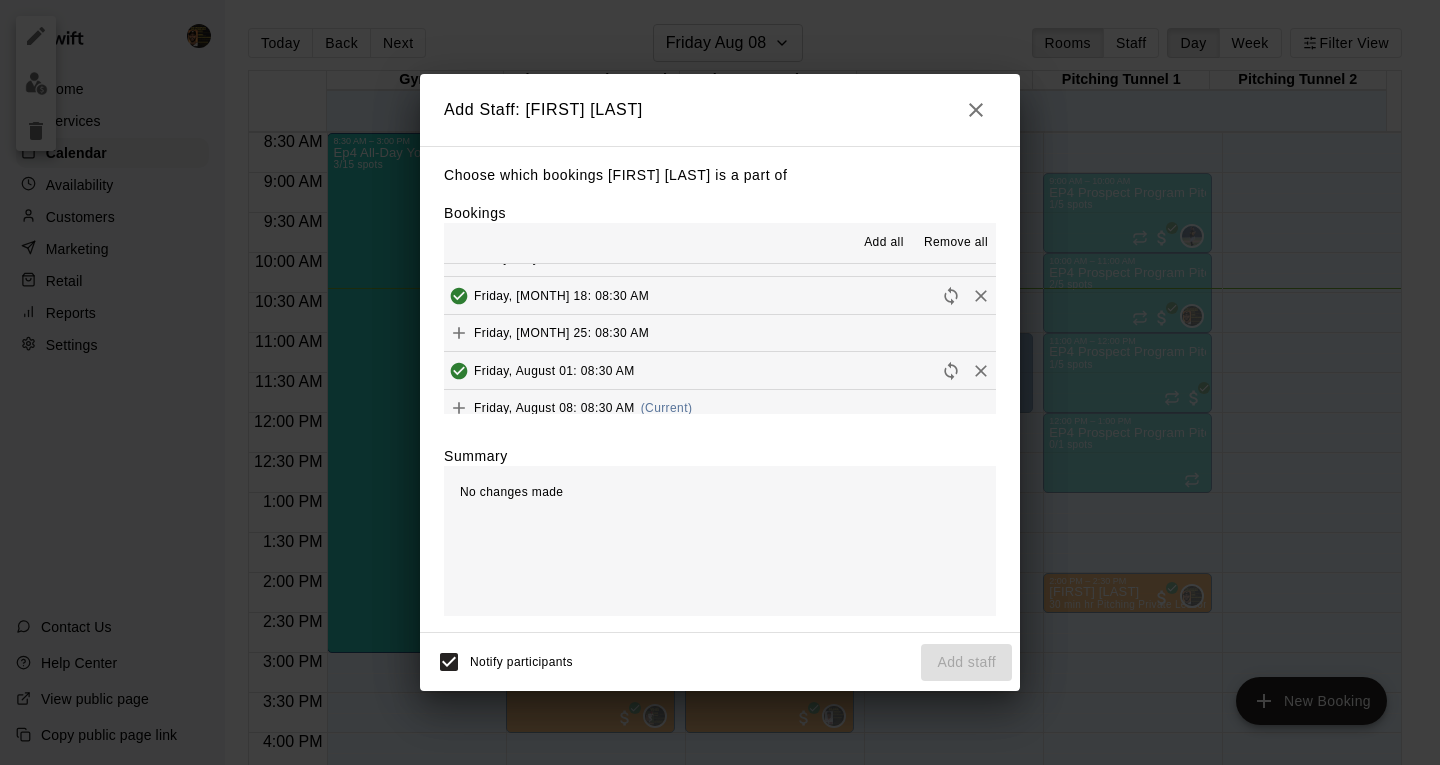 click on "Friday, August 08: 08:30 AM (Current)" at bounding box center [720, 408] 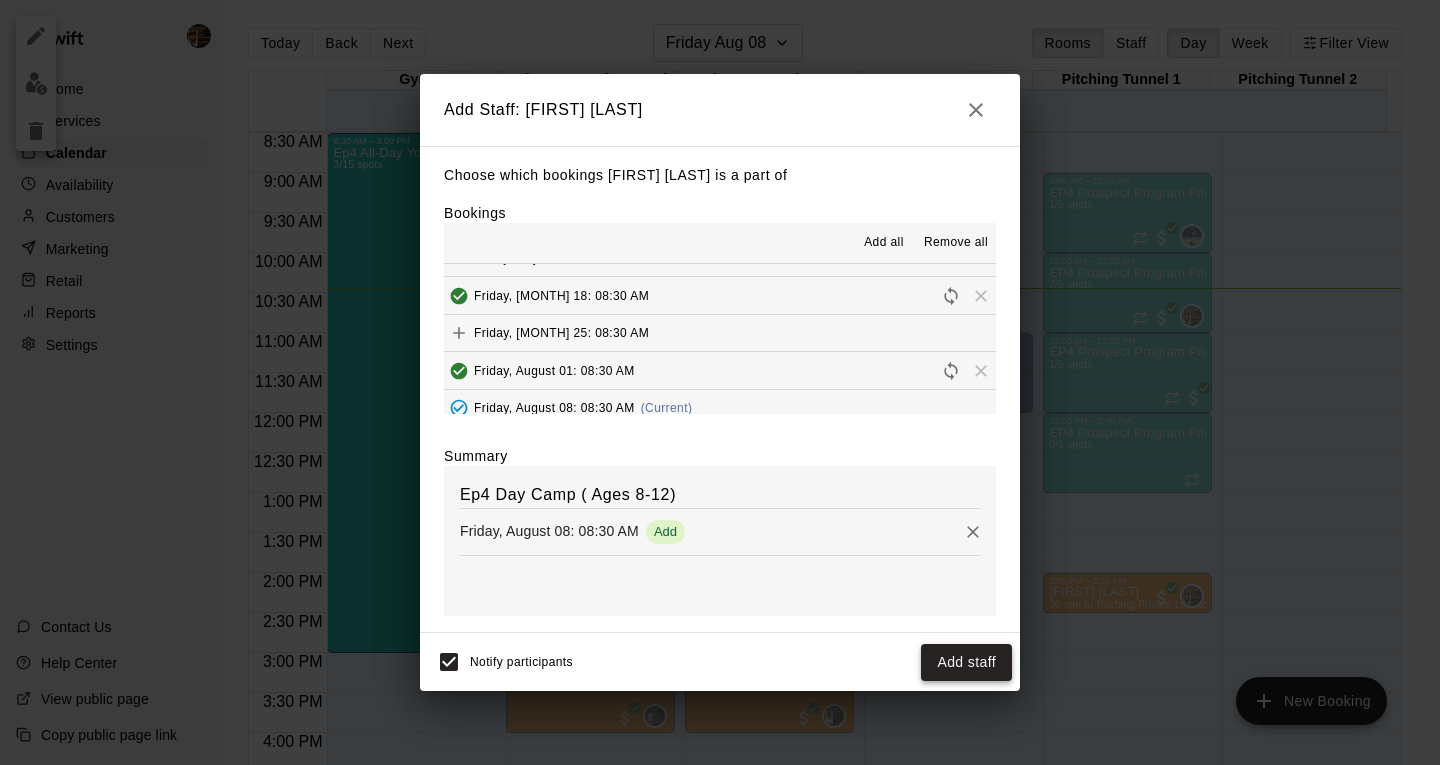 click on "Add staff" at bounding box center [966, 662] 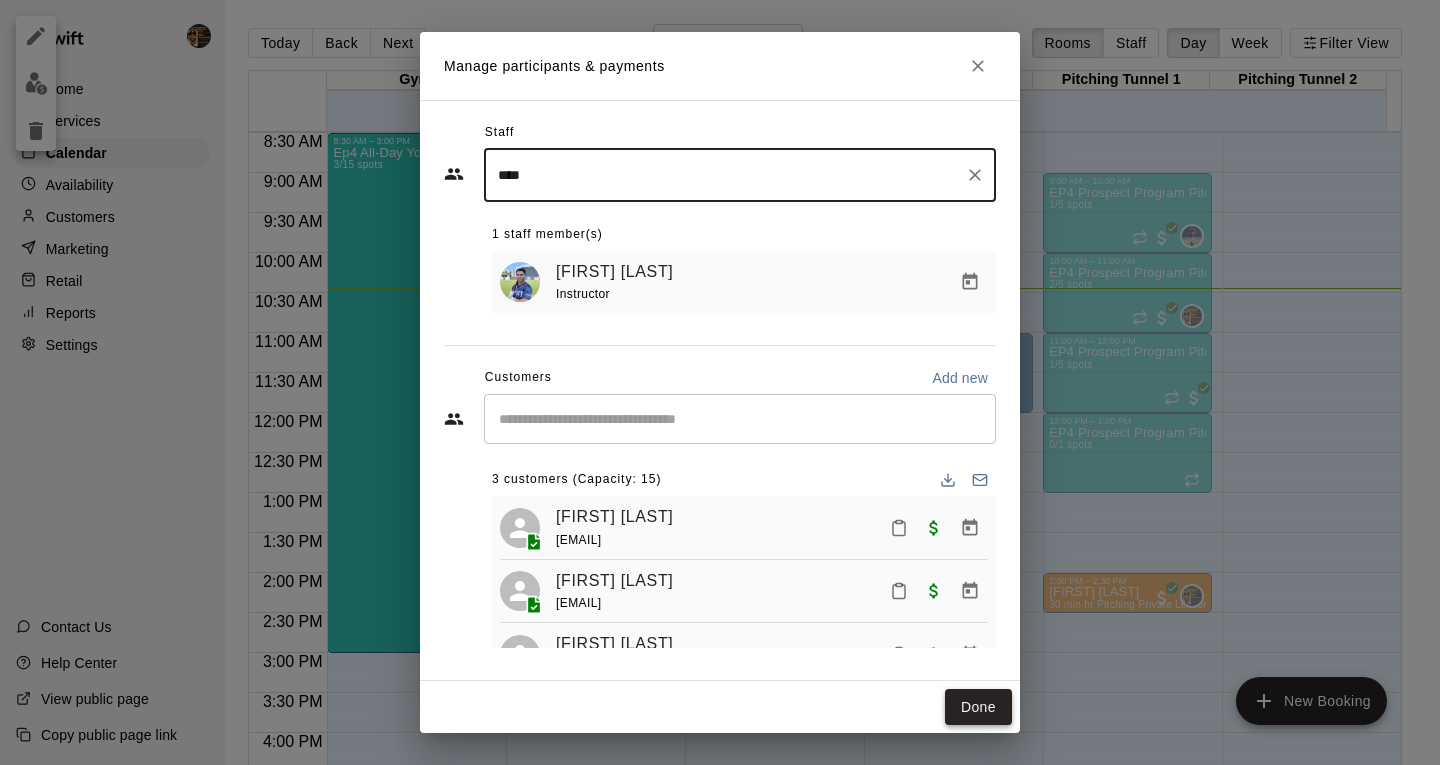 click on "Done" at bounding box center (978, 707) 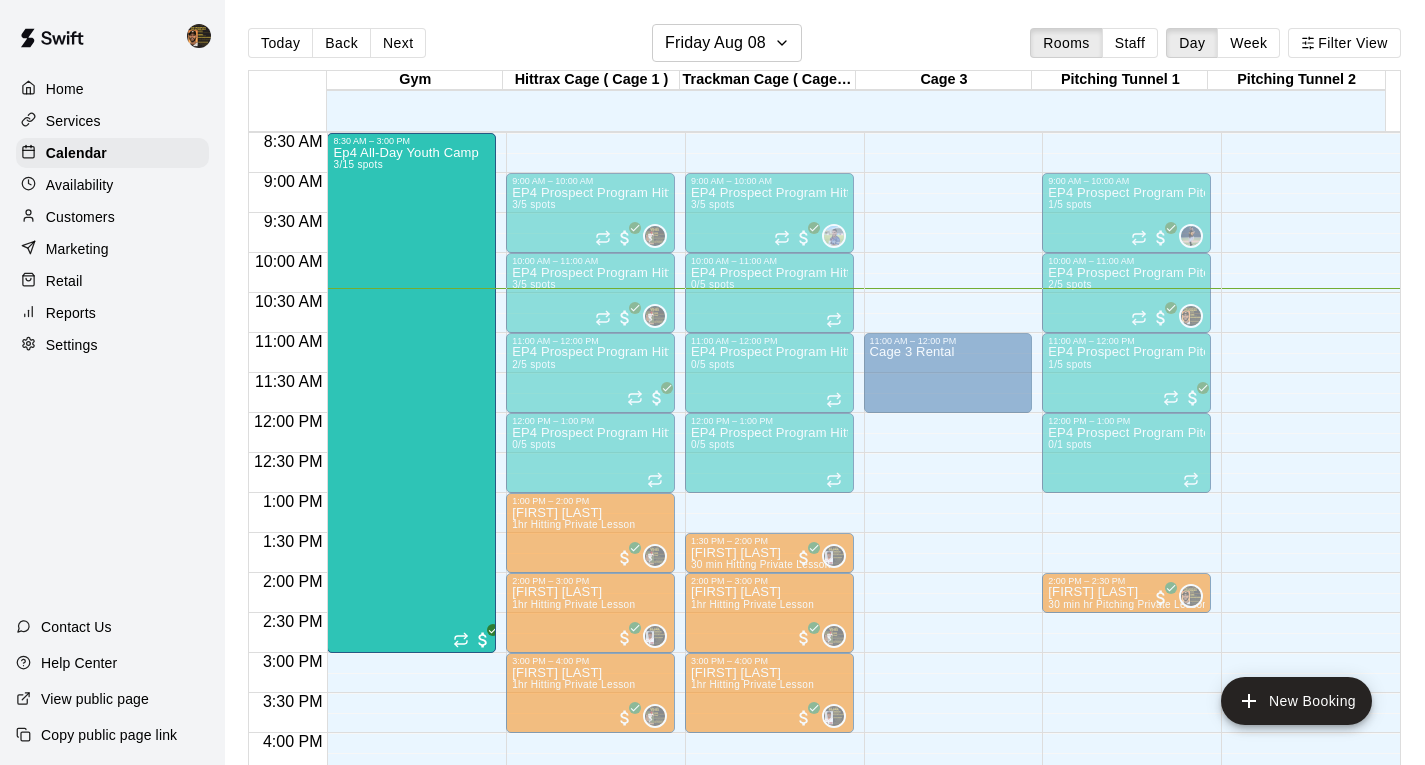 click on "Reports" at bounding box center (120, 313) 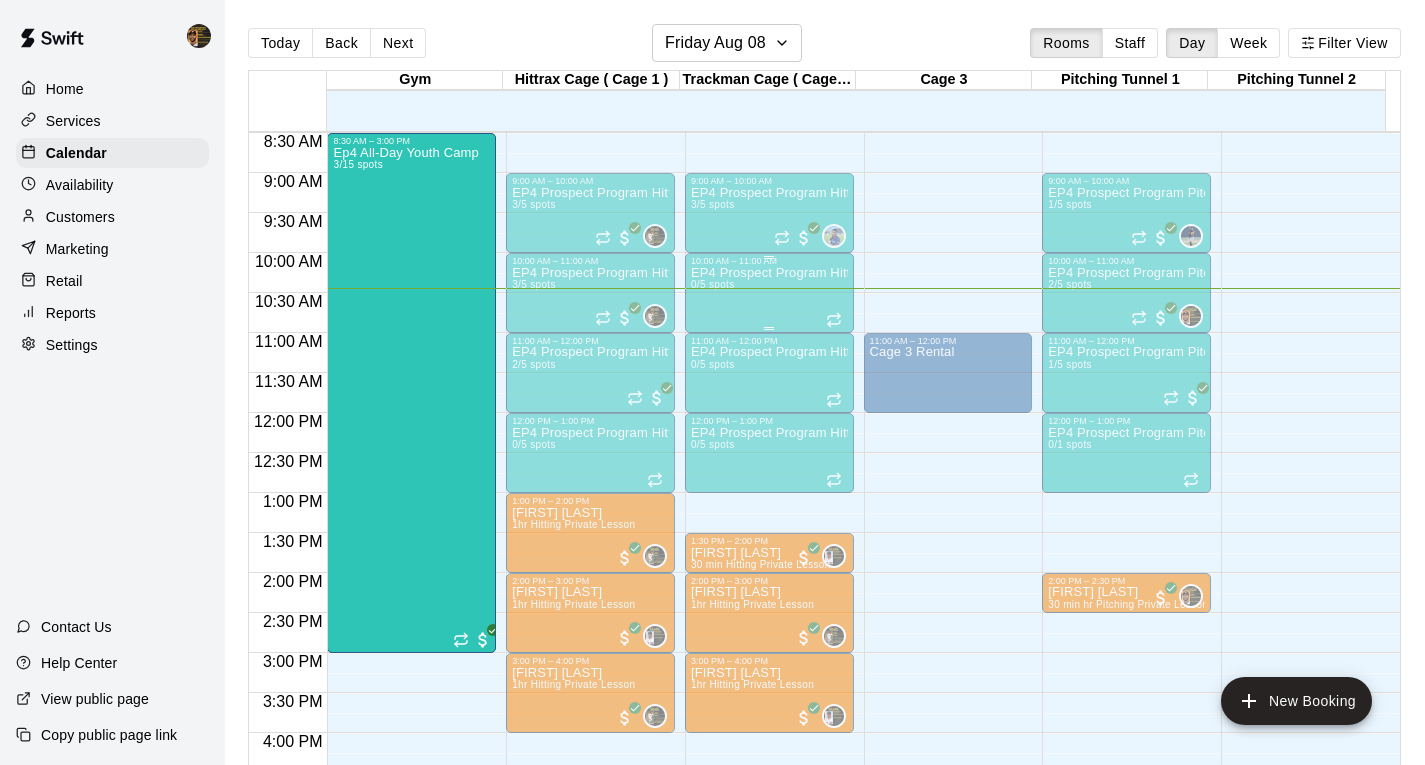 click on "EP4 Prospect Program Hitting ( 9-13u Slot ) 0/5 spots" at bounding box center (769, 648) 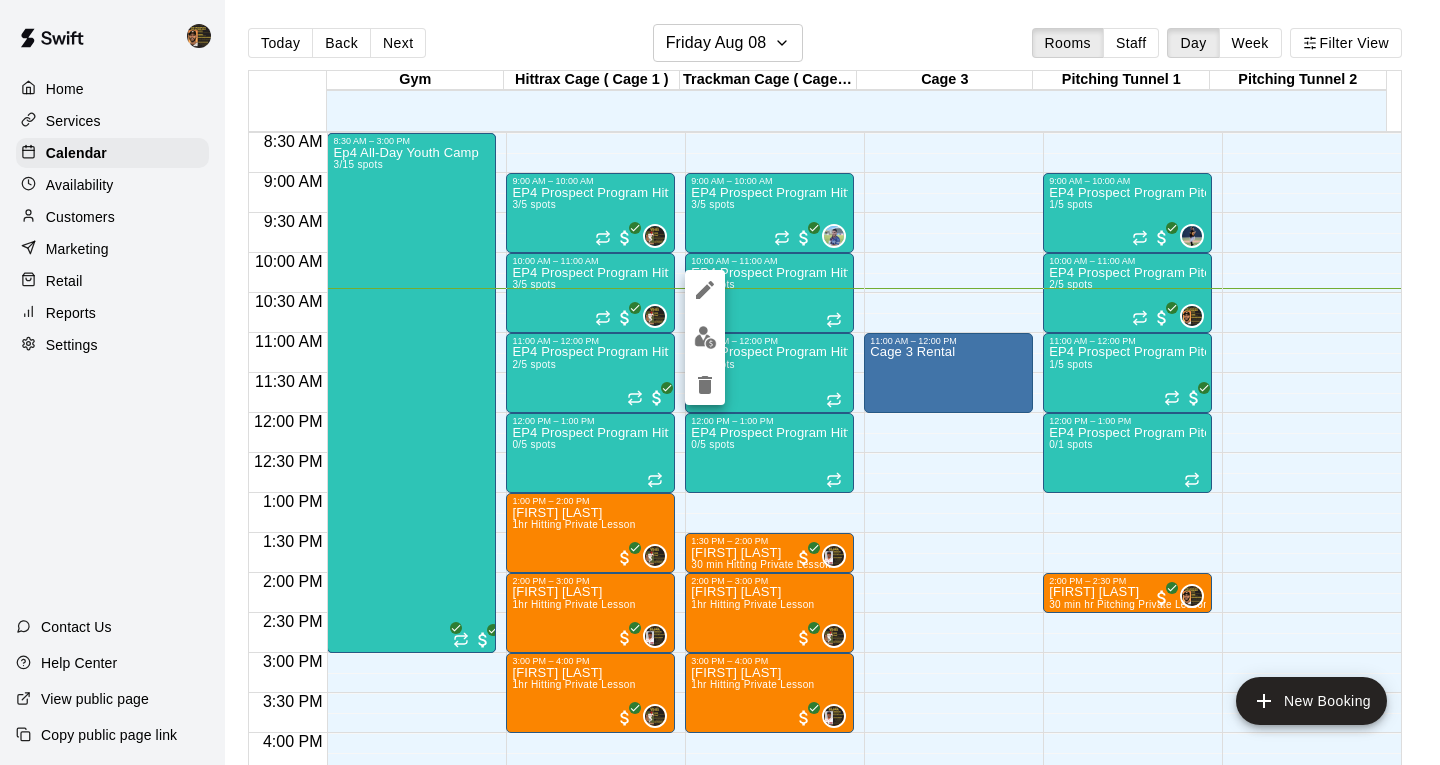 click at bounding box center [720, 382] 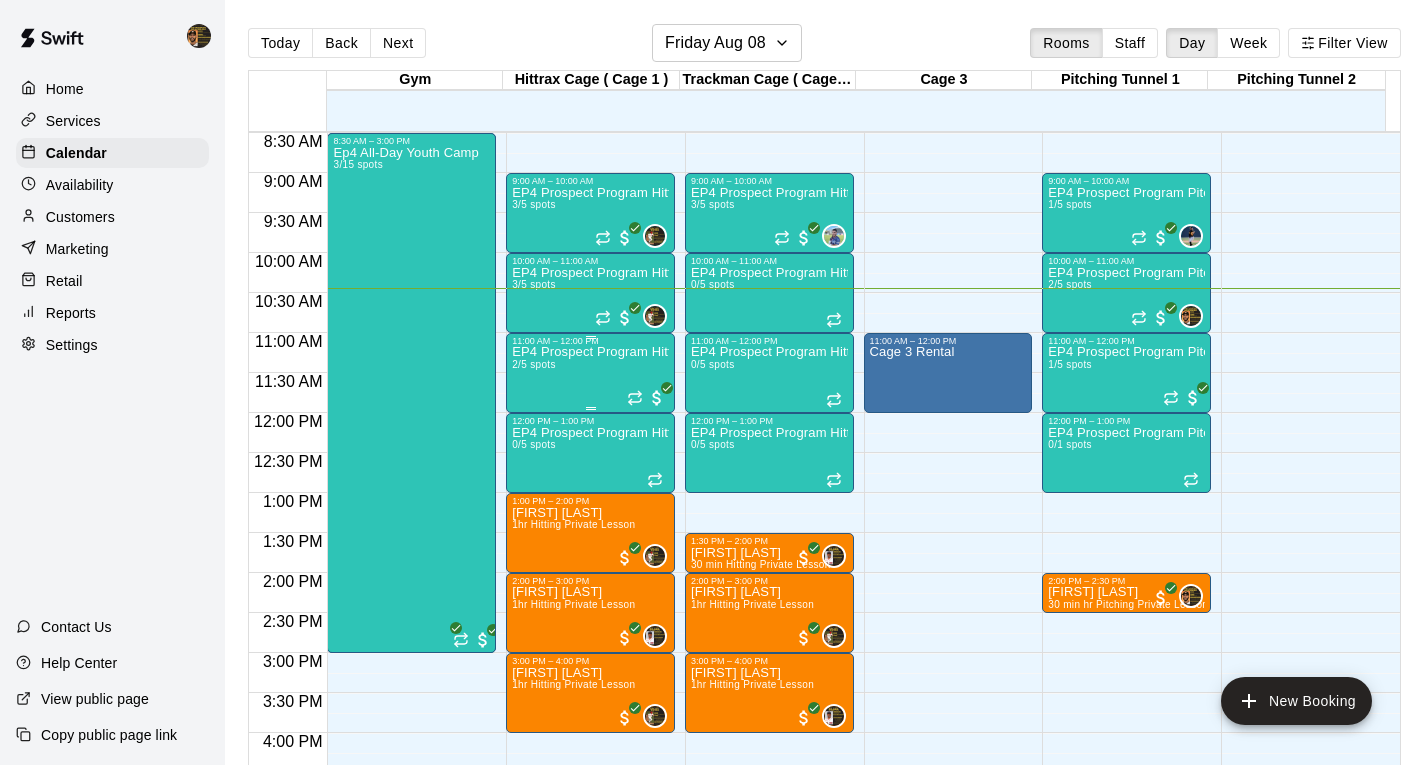 click on "EP4 Prospect Program Hitting ( 14u+ Slot ) 2/5 spots" at bounding box center (590, 728) 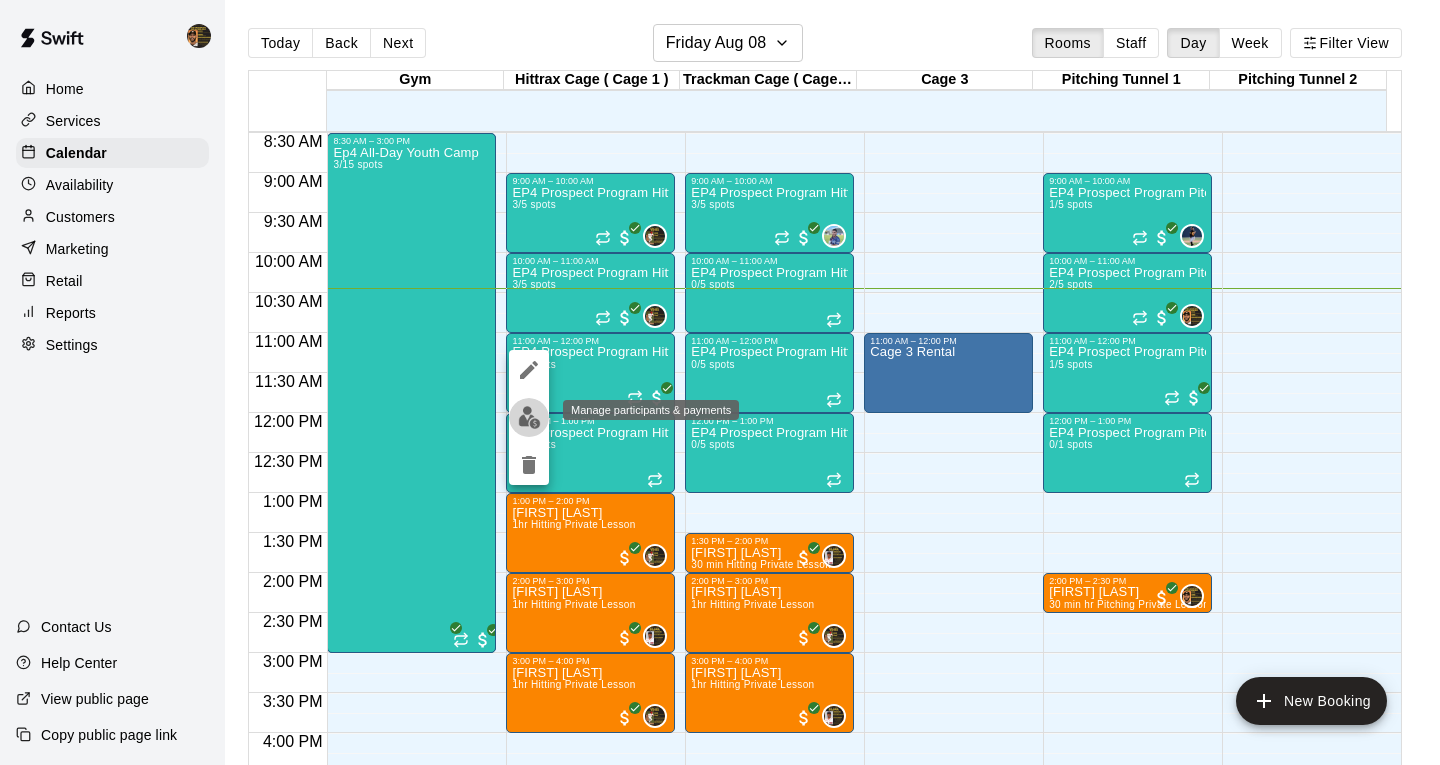 click at bounding box center [529, 417] 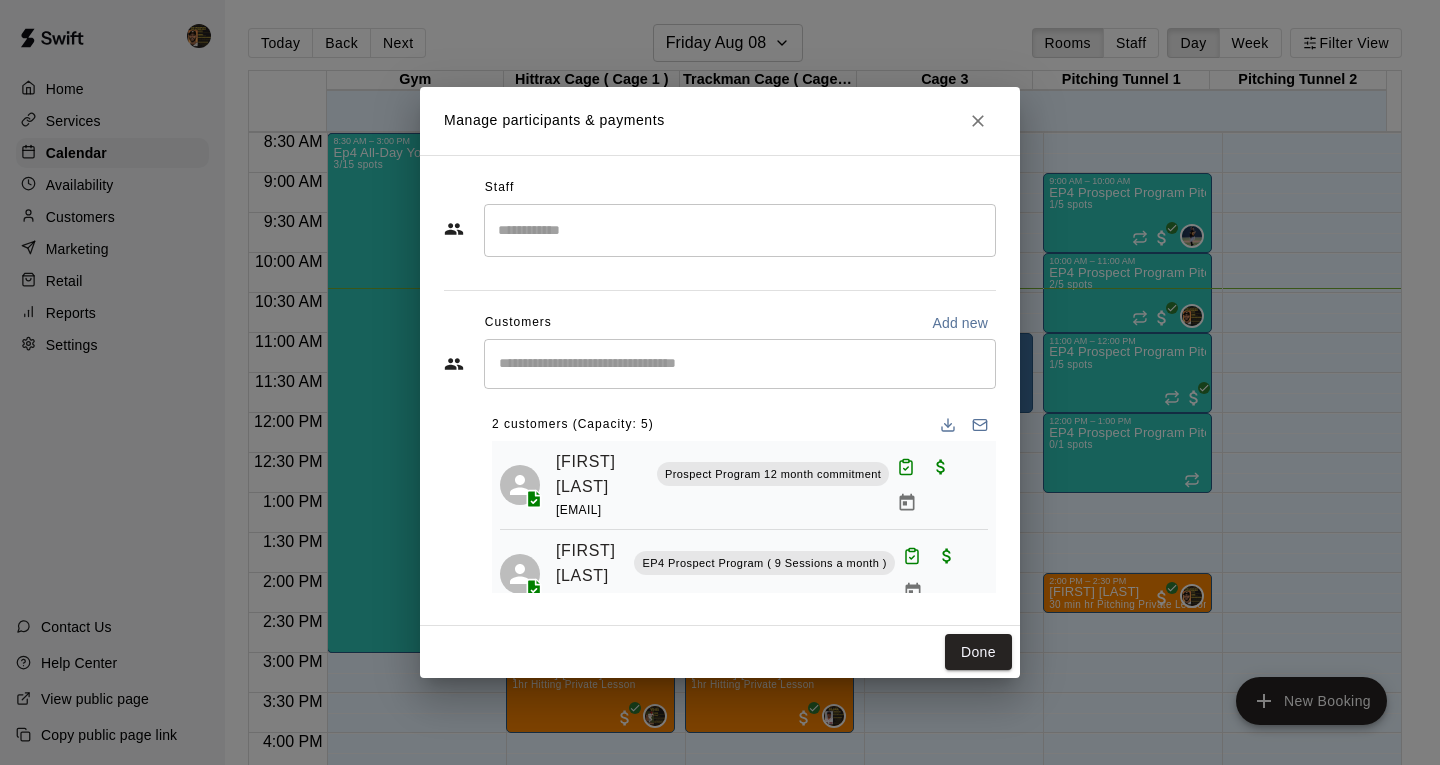scroll, scrollTop: 40, scrollLeft: 0, axis: vertical 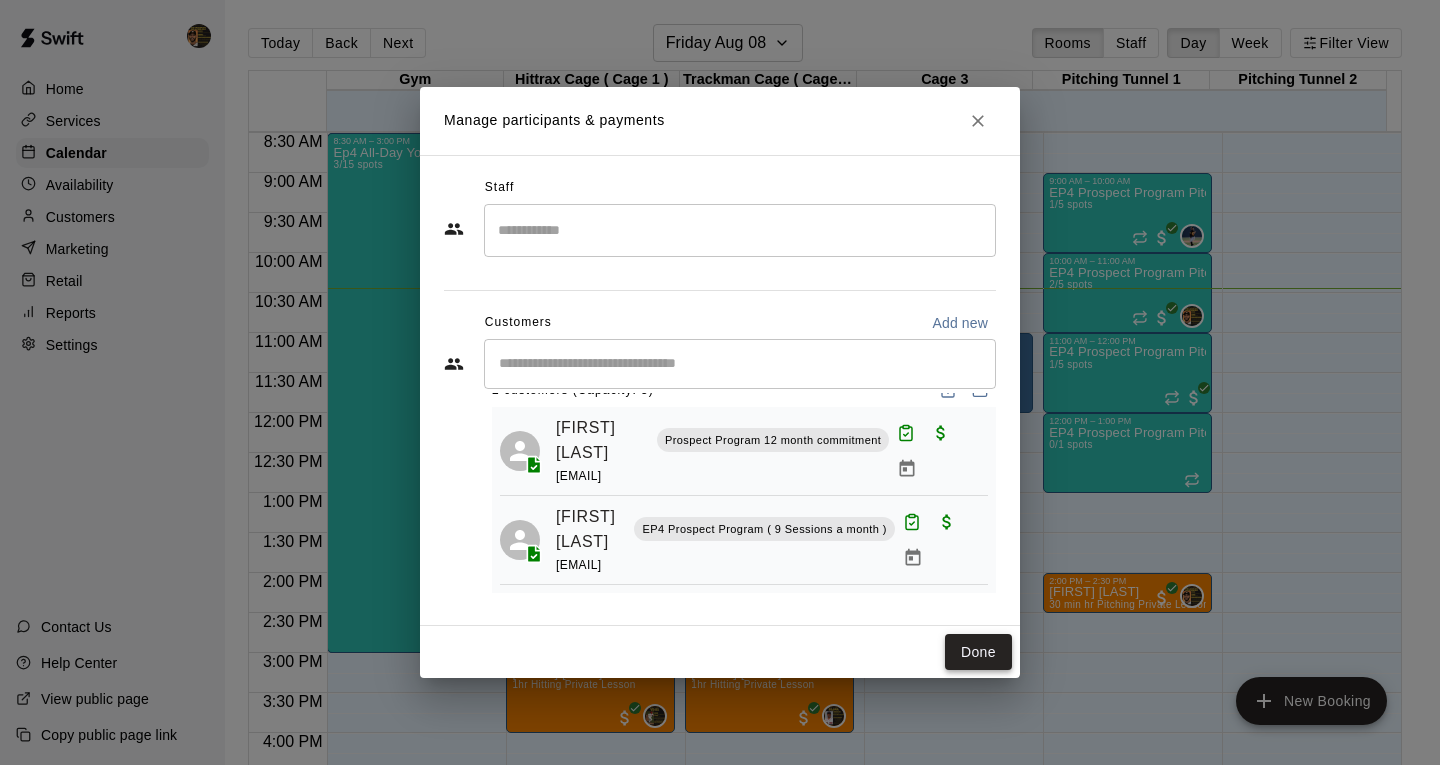 click on "Done" at bounding box center (978, 652) 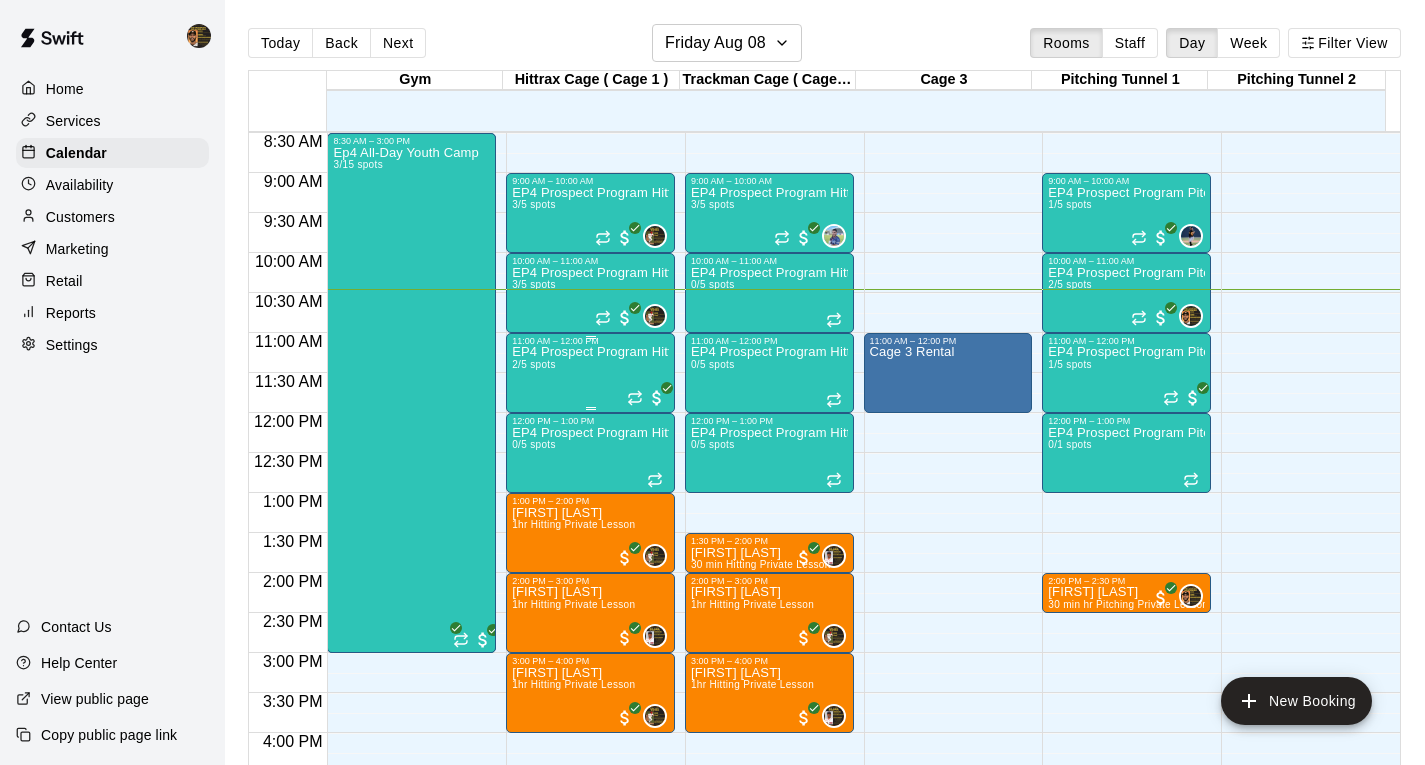 click on "EP4 Prospect Program Hitting ( 14u+ Slot ) 2/5 spots" at bounding box center [590, 728] 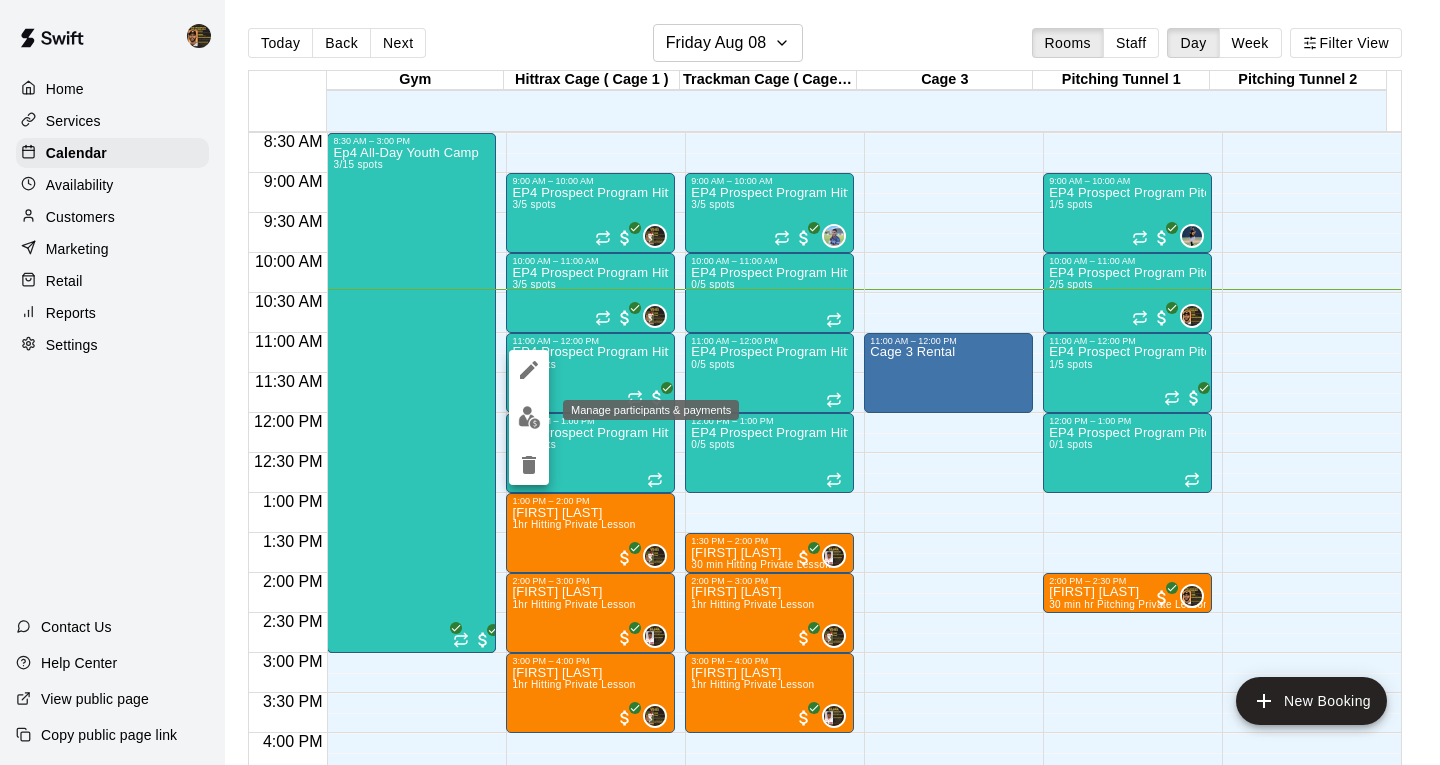 click at bounding box center [529, 417] 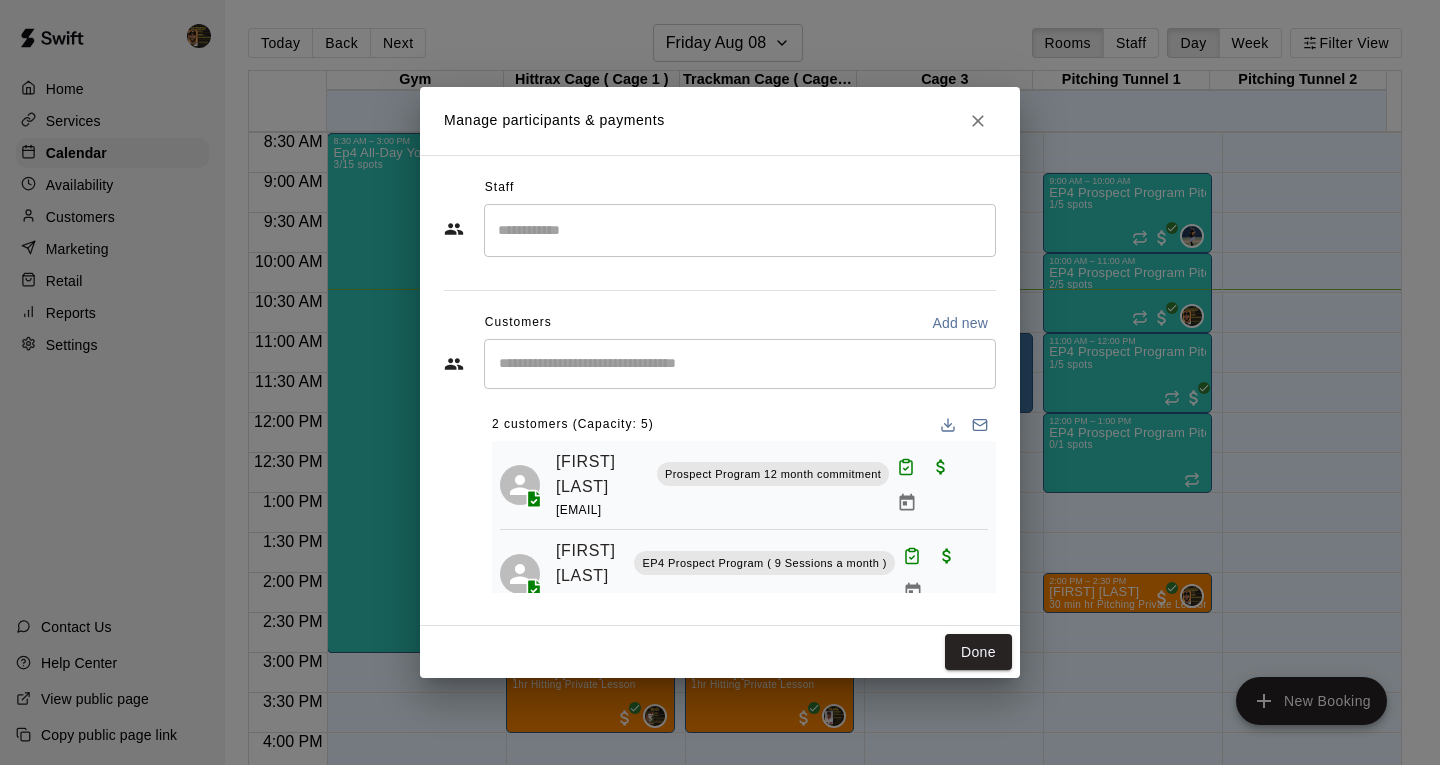 click at bounding box center (740, 364) 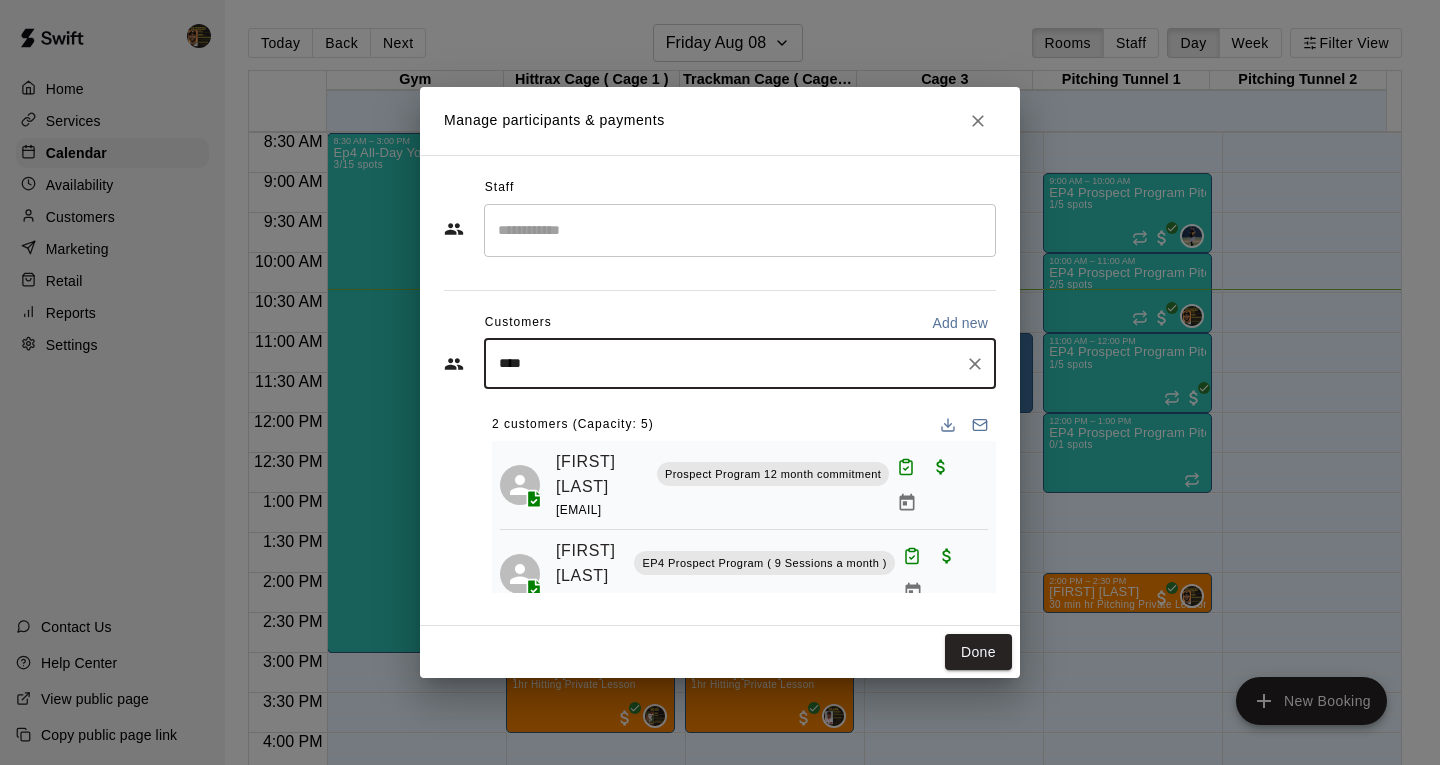 type on "*****" 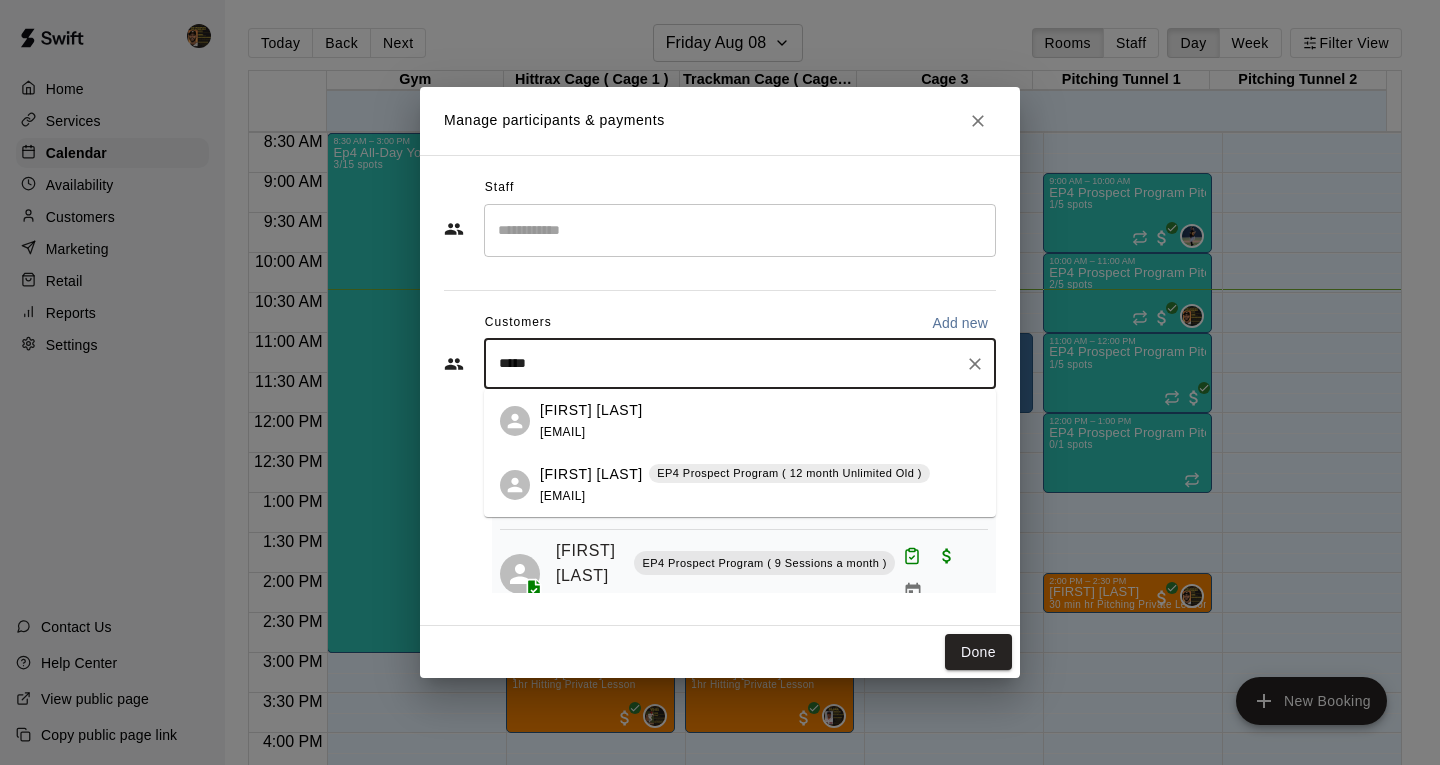 click on "[FIRST] [LAST] EP4 Prospect Program ( 12 month Unlimited Old ) [FIRST] [LAST]" at bounding box center (740, 485) 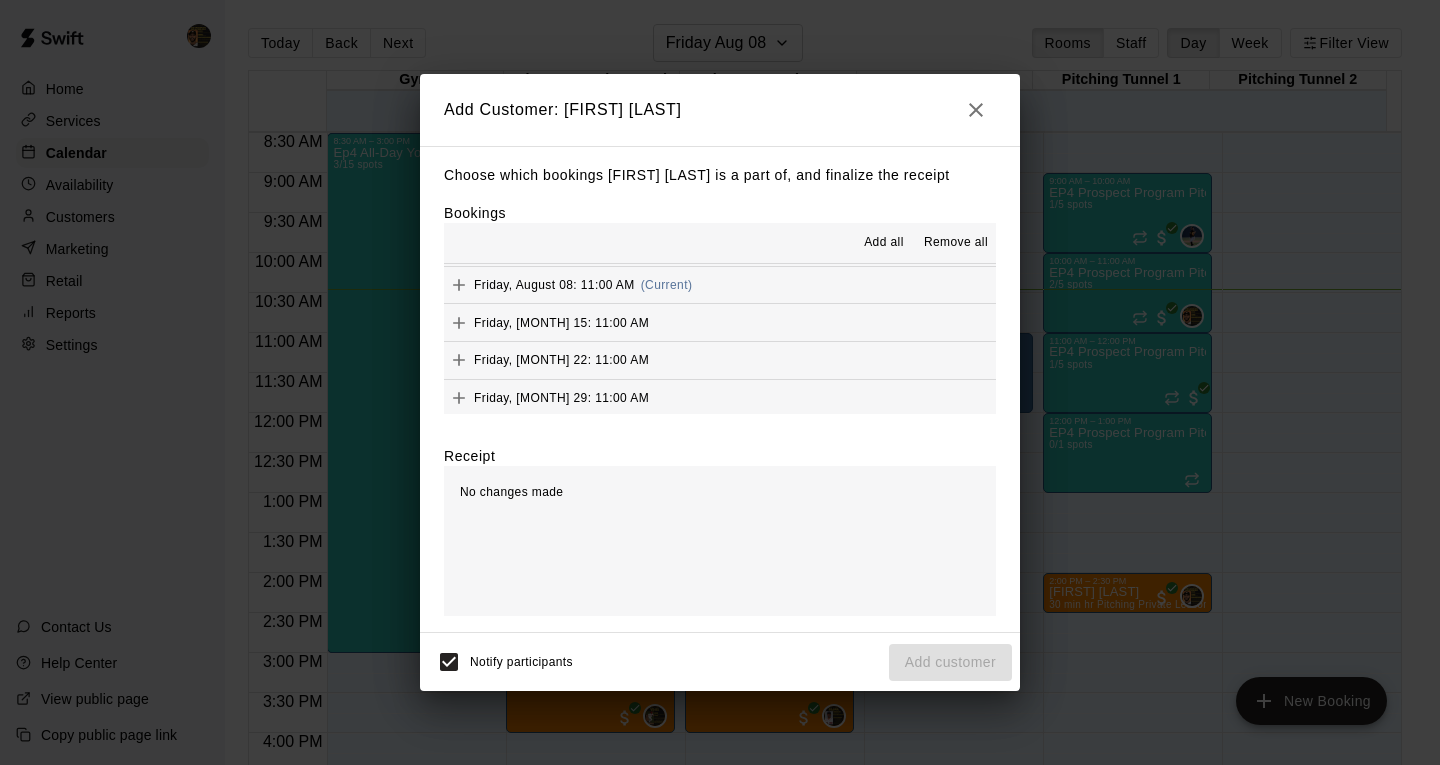 scroll, scrollTop: 151, scrollLeft: 0, axis: vertical 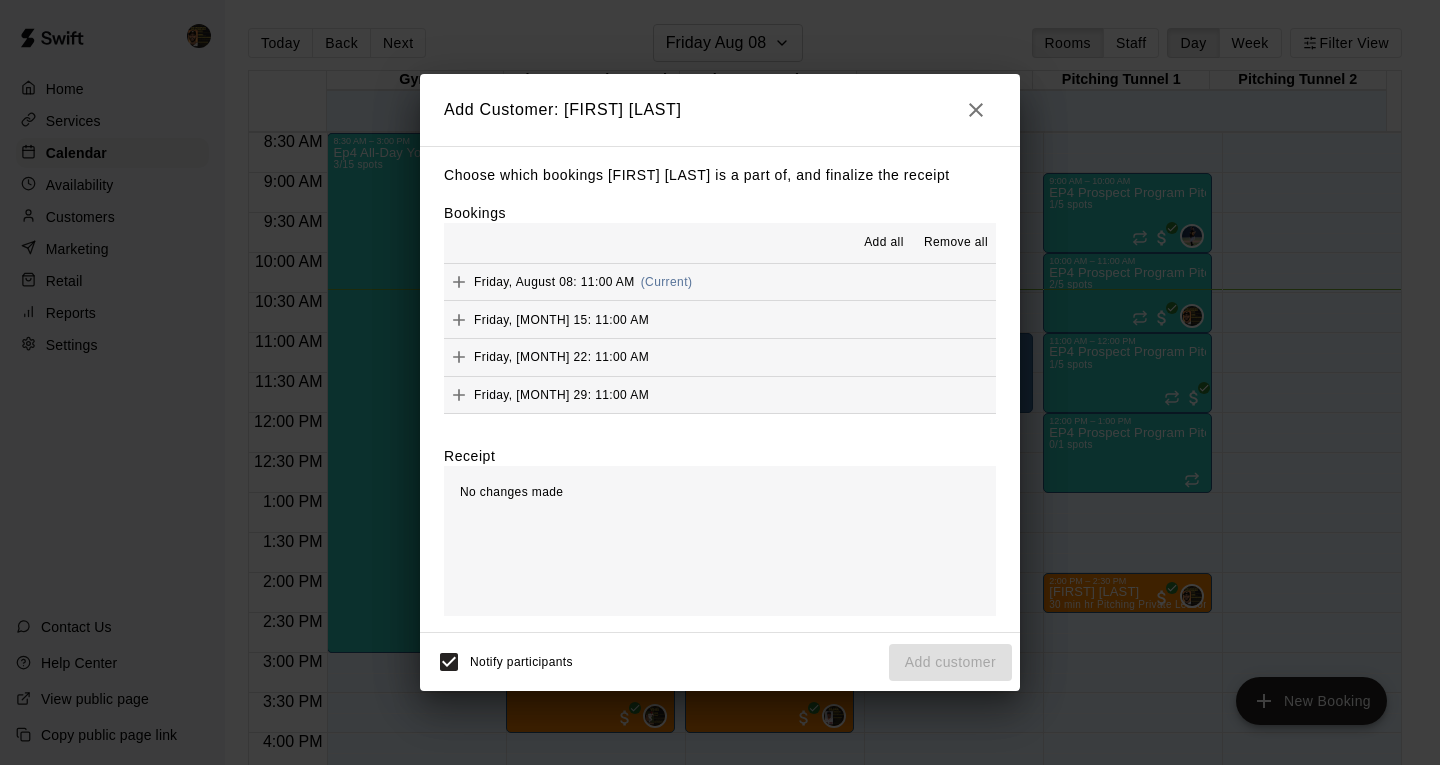 click on "Friday, [MONTH] 08: 11:00 AM (Current)" at bounding box center (720, 282) 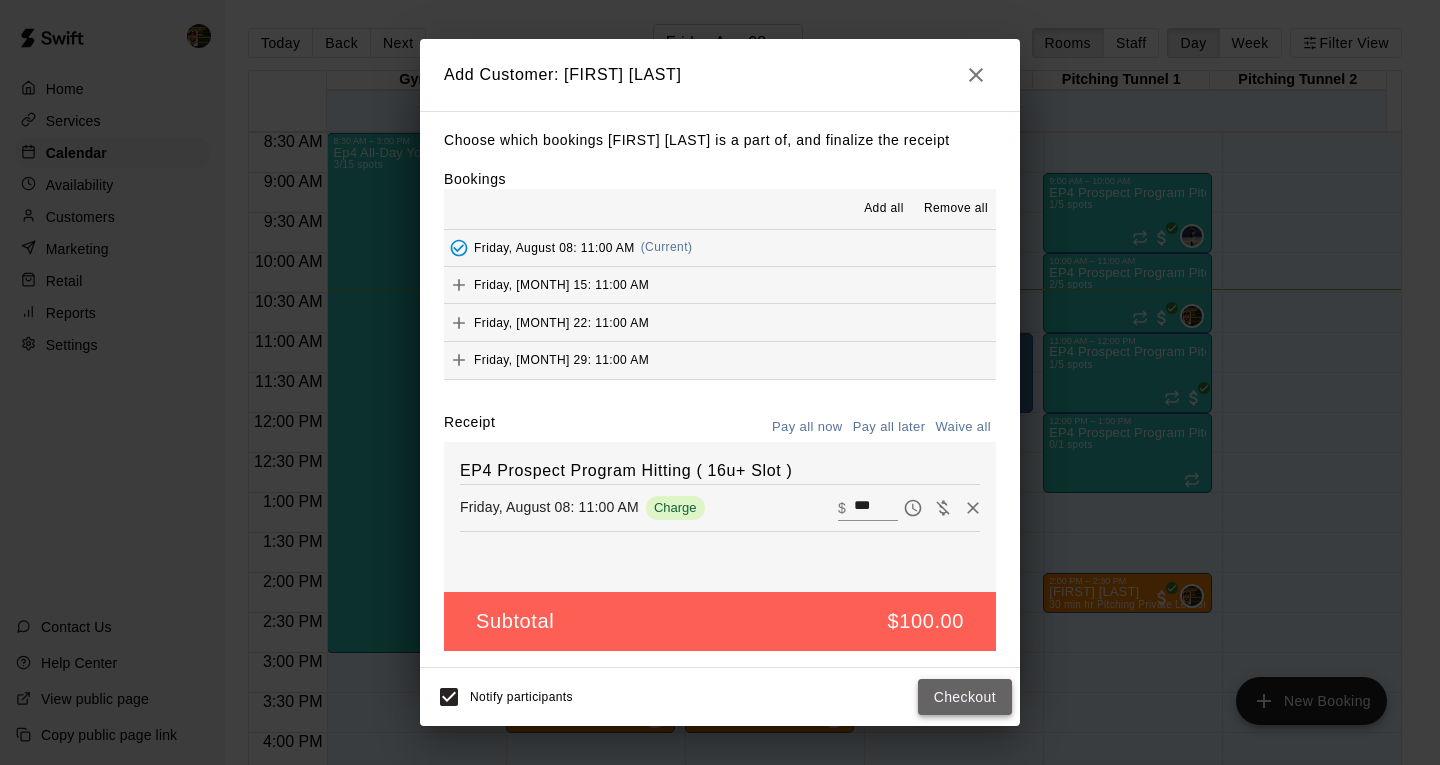 click on "Checkout" at bounding box center [965, 697] 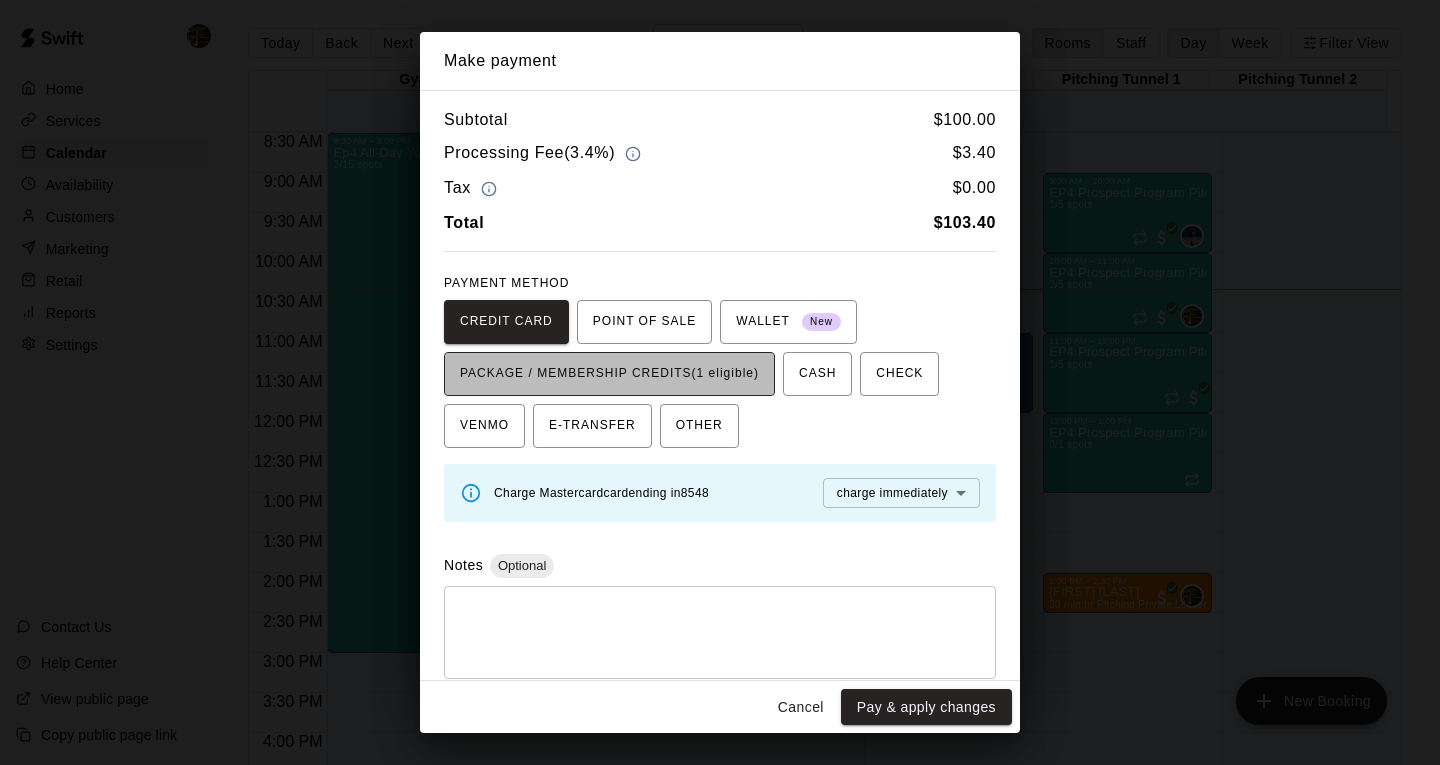 click on "PACKAGE / MEMBERSHIP CREDITS  (1 eligible)" at bounding box center [609, 374] 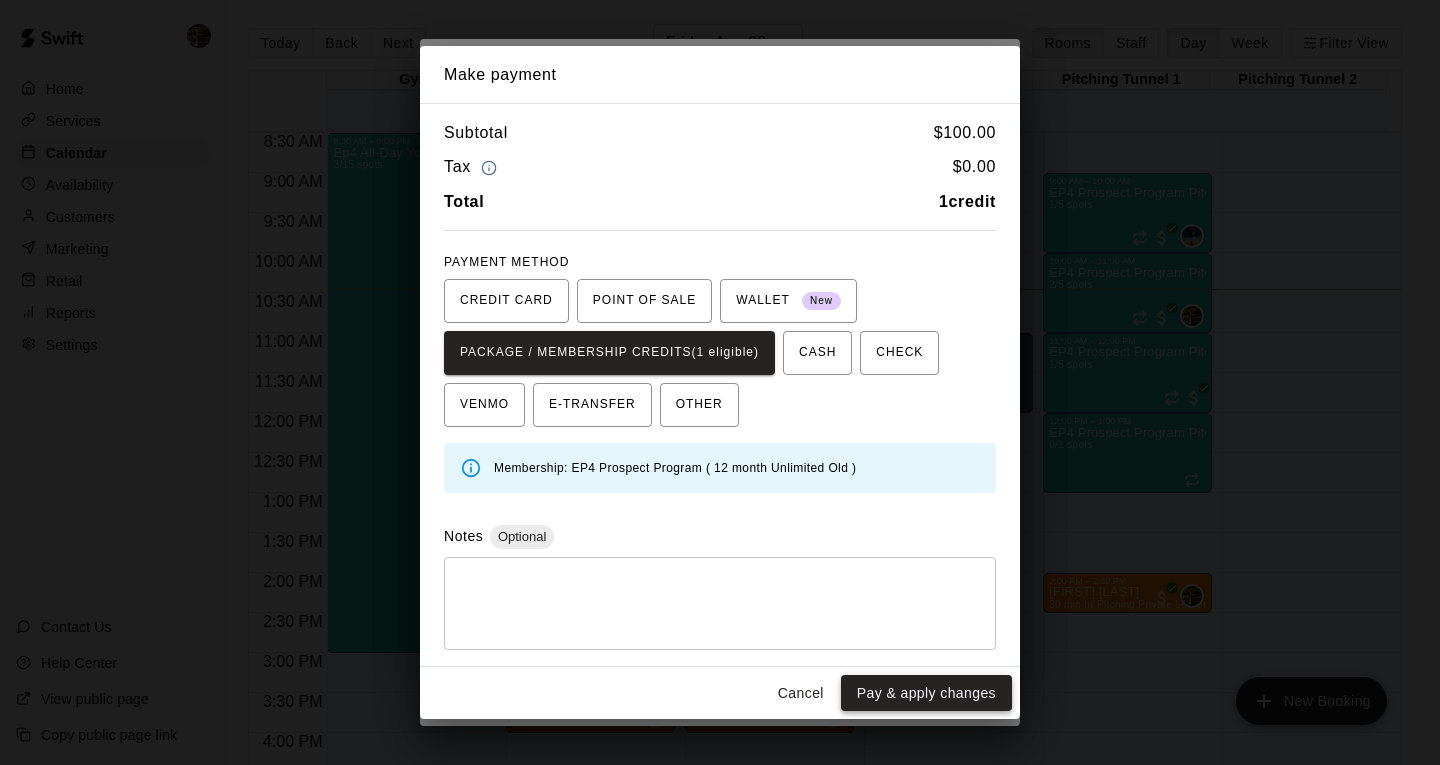 click on "Pay & apply changes" at bounding box center [926, 693] 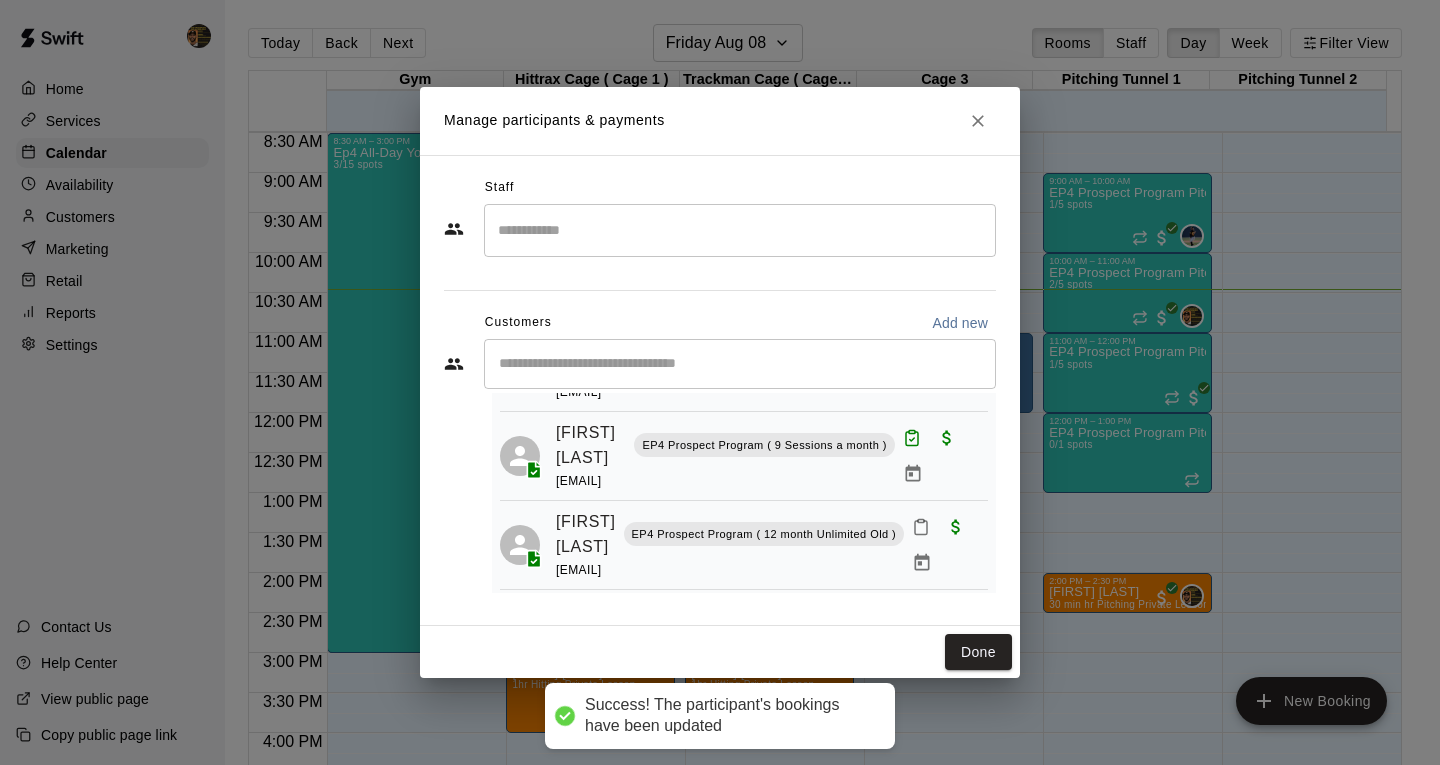 scroll, scrollTop: 132, scrollLeft: 0, axis: vertical 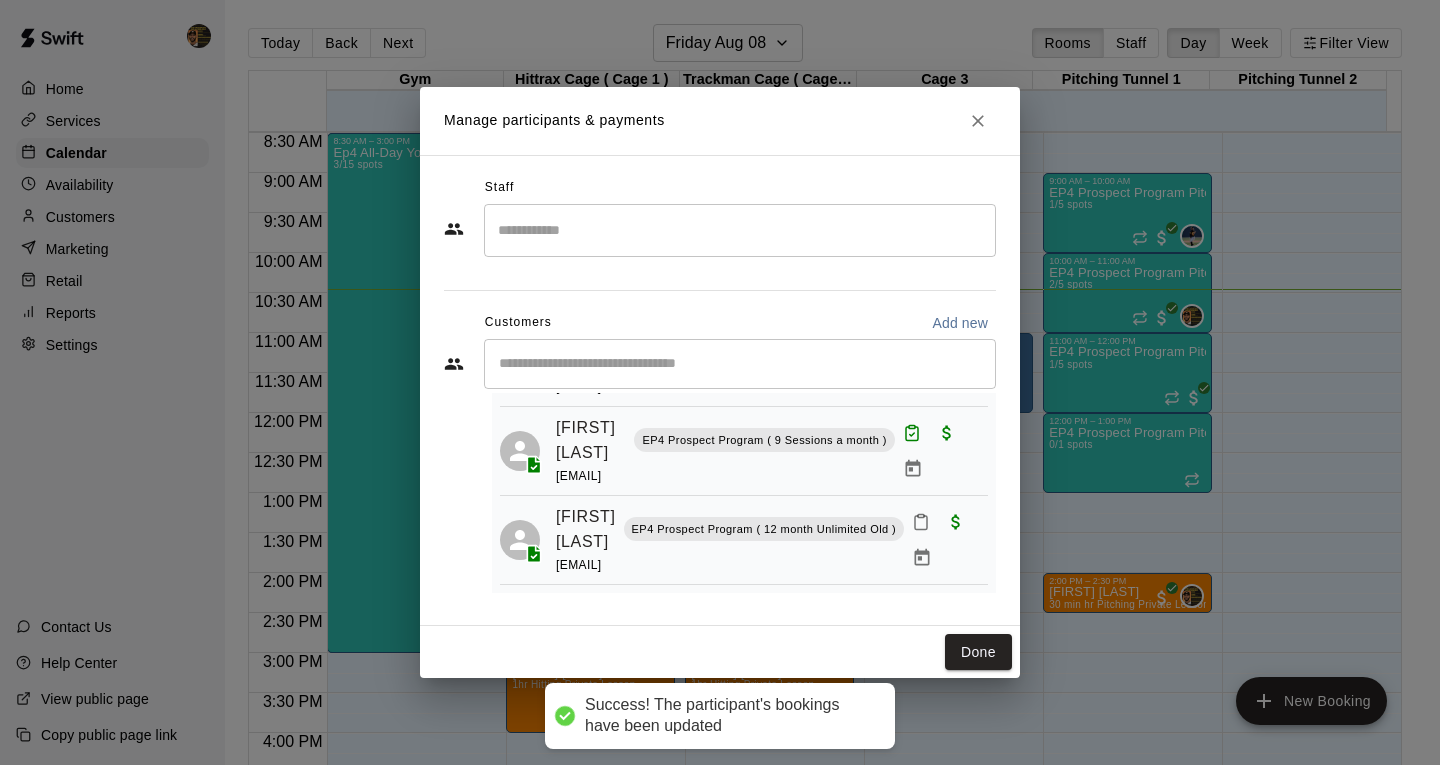 click on "​" at bounding box center [740, 364] 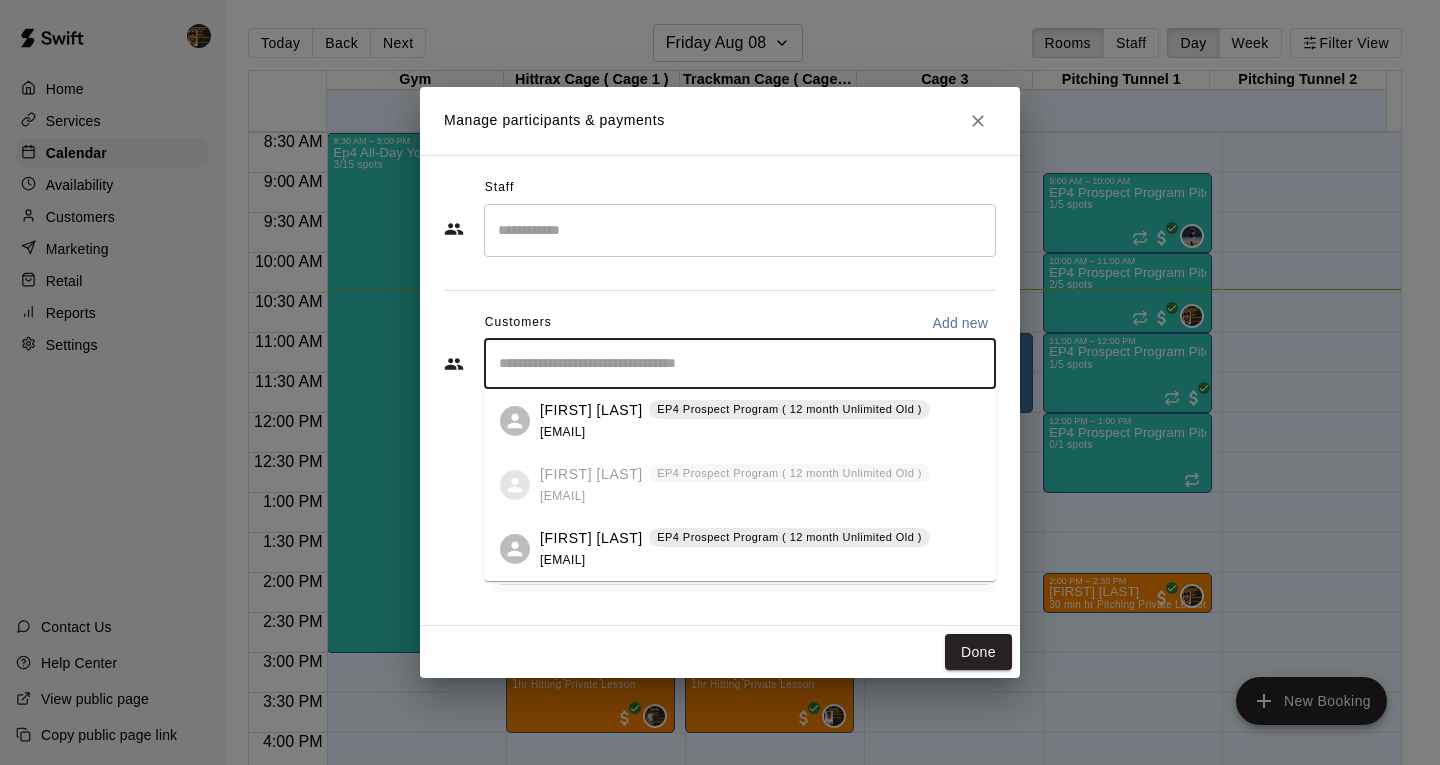 click on "​" at bounding box center [740, 364] 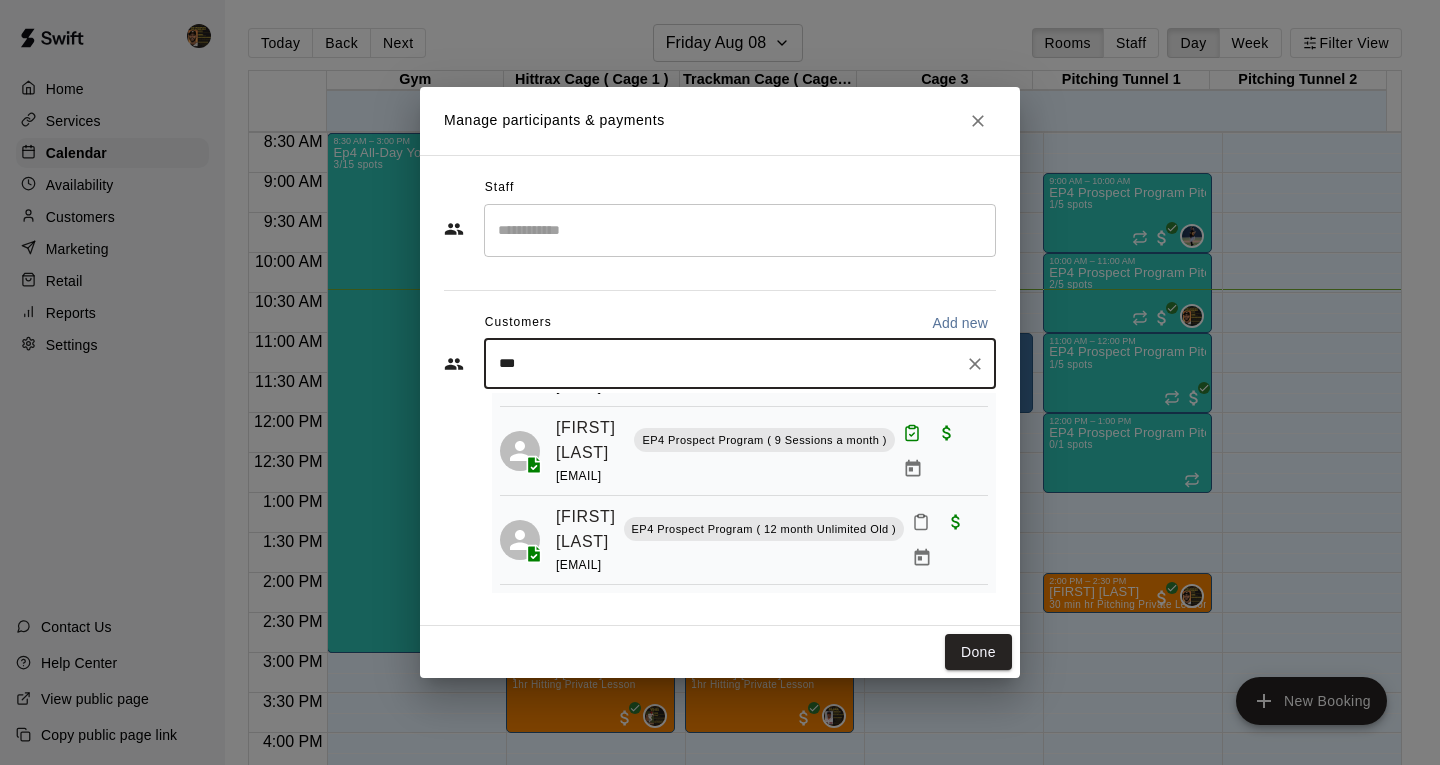 type on "****" 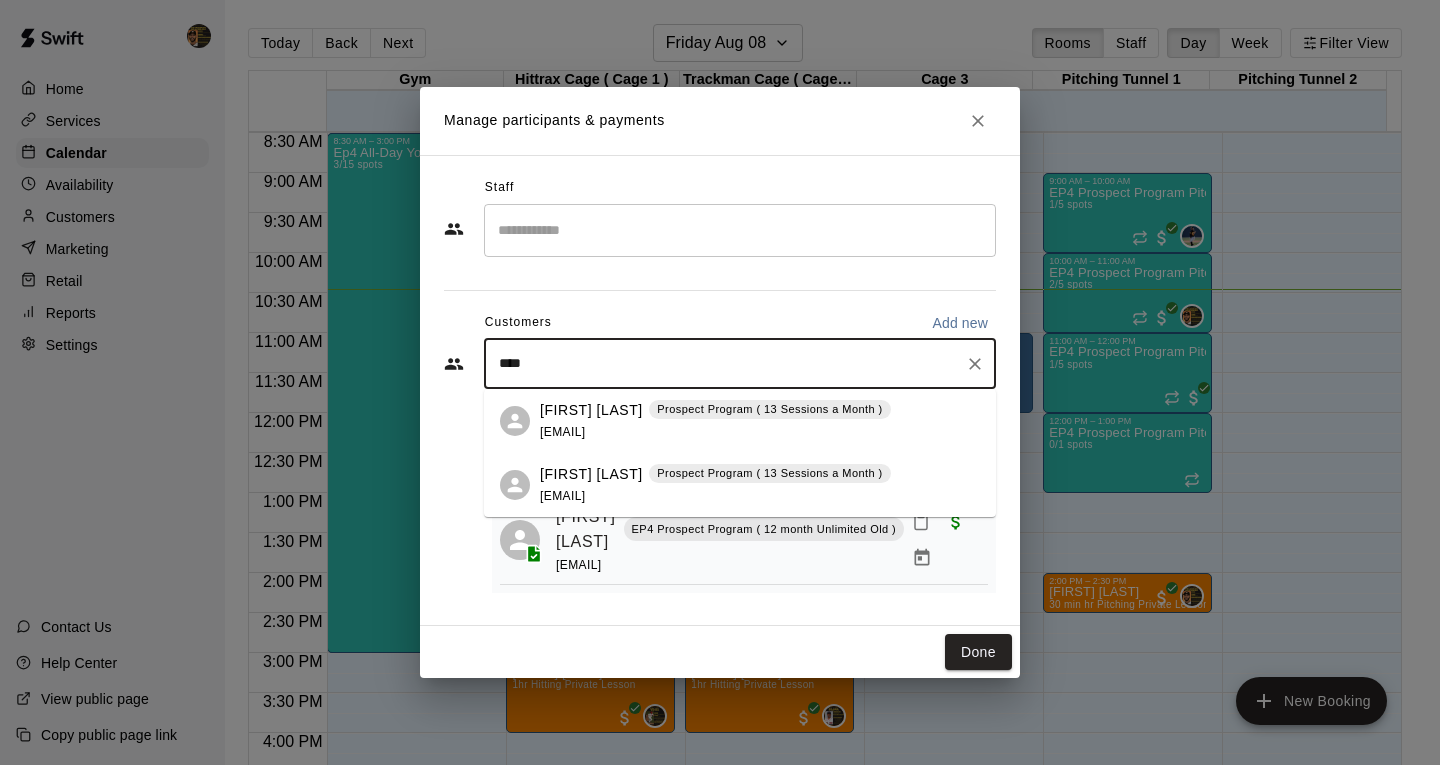 click on "[EMAIL]" at bounding box center [562, 496] 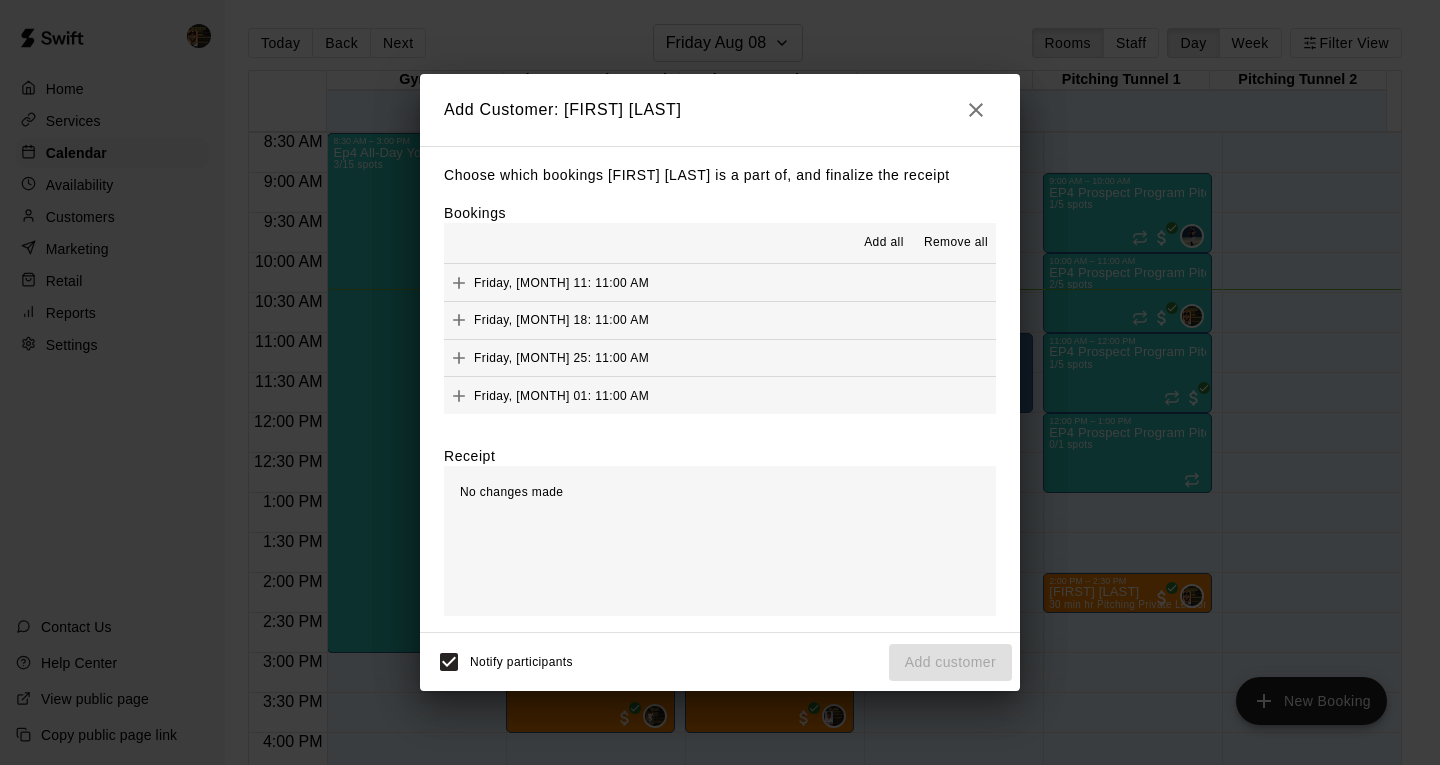 scroll, scrollTop: 100, scrollLeft: 0, axis: vertical 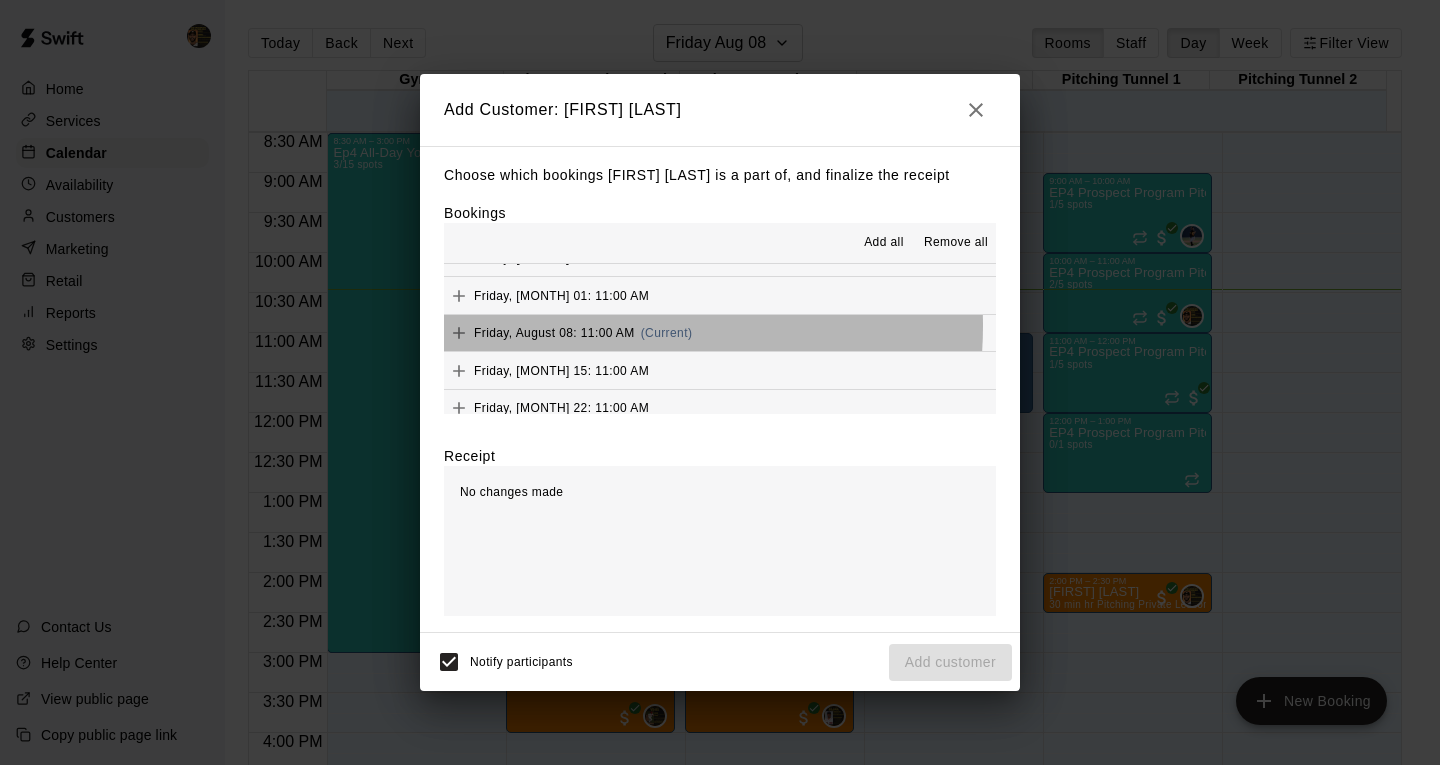 click on "Friday, August 08: 11:00 AM" at bounding box center (554, 333) 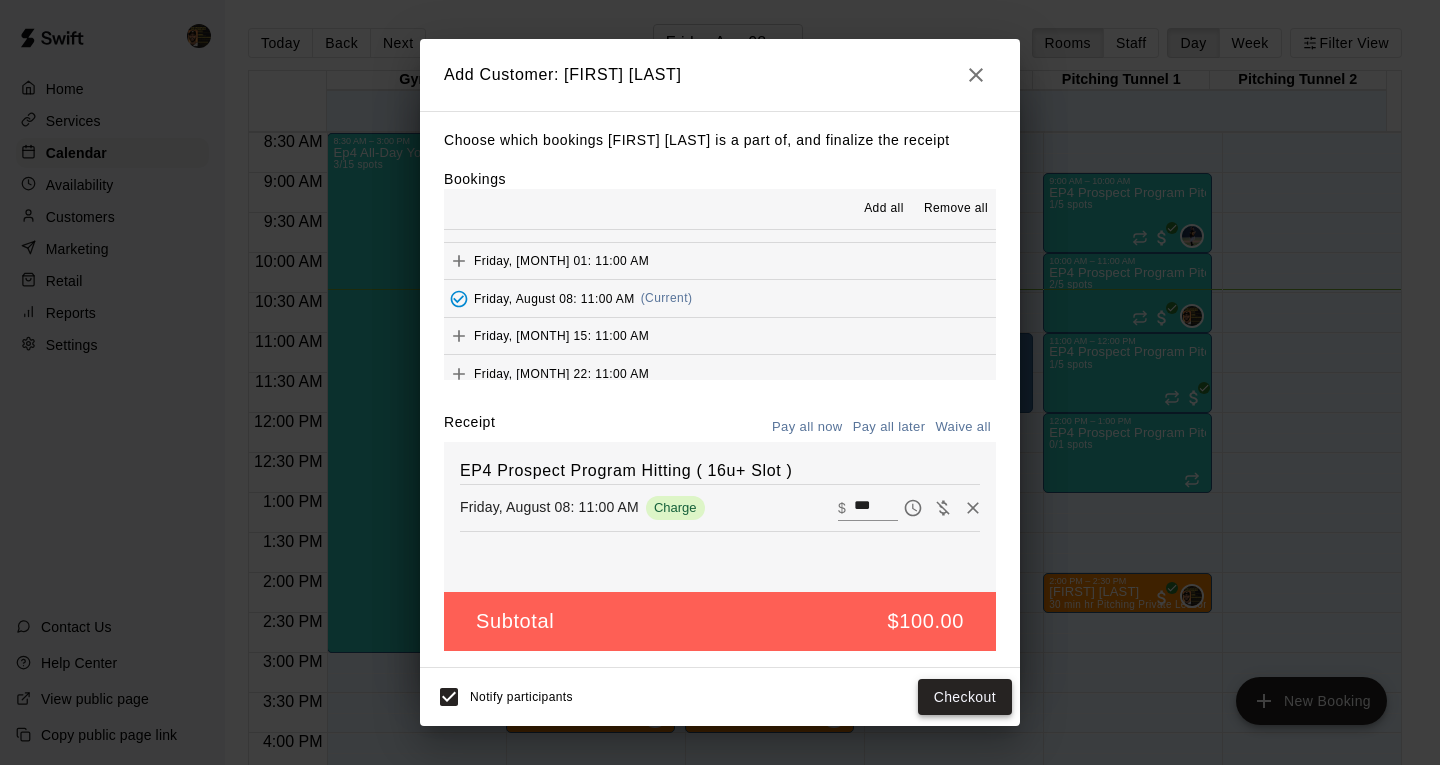 click on "Checkout" at bounding box center (965, 697) 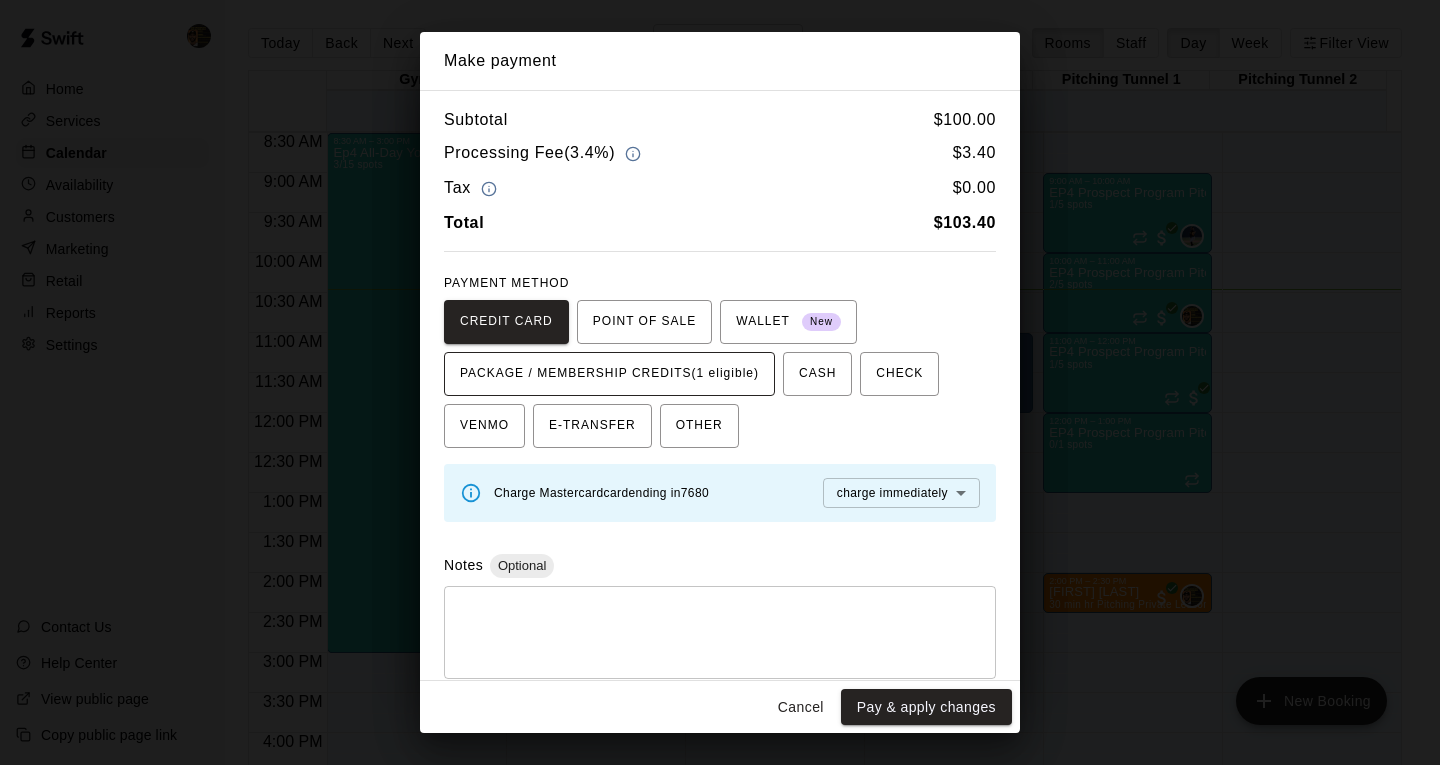 click on "PACKAGE / MEMBERSHIP CREDITS  (1 eligible)" at bounding box center [609, 374] 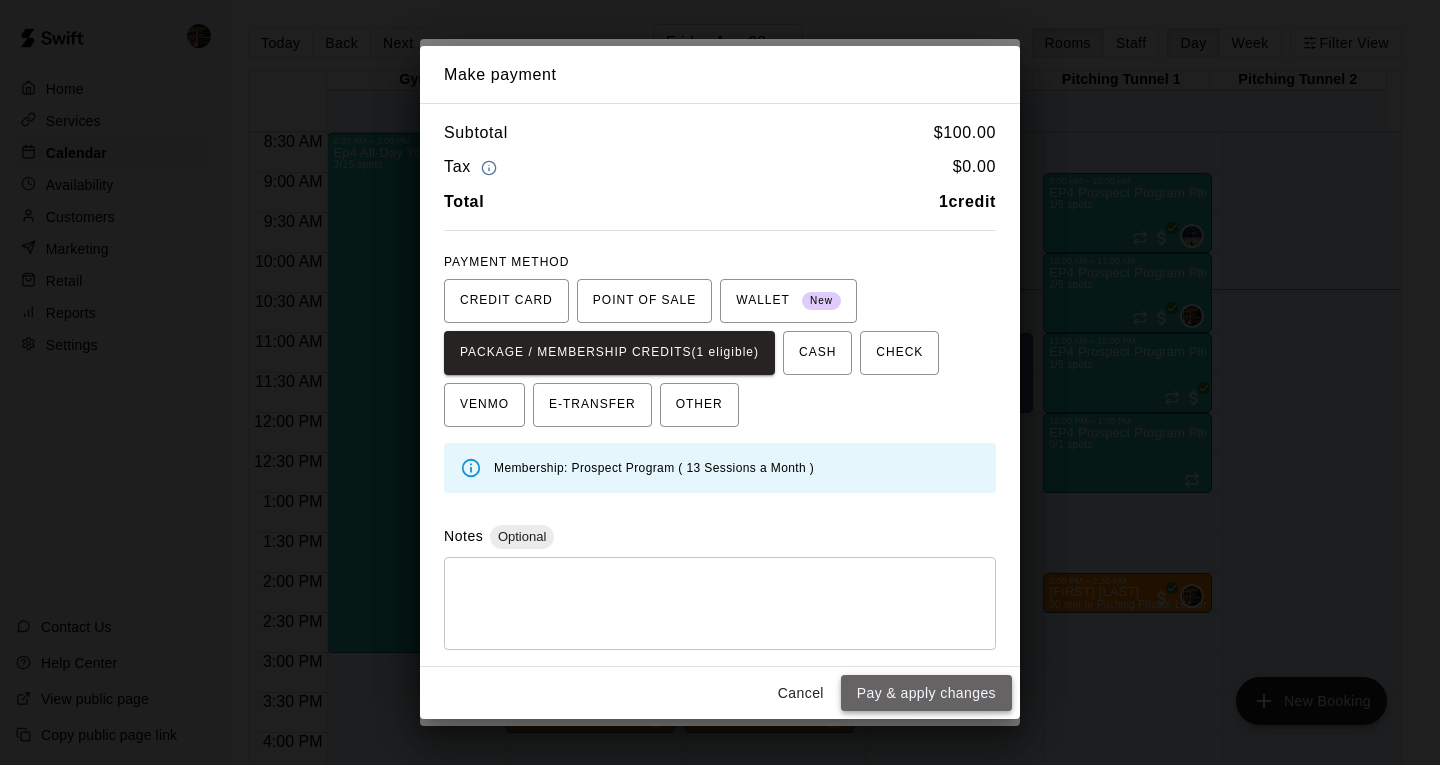 click on "Pay & apply changes" at bounding box center (926, 693) 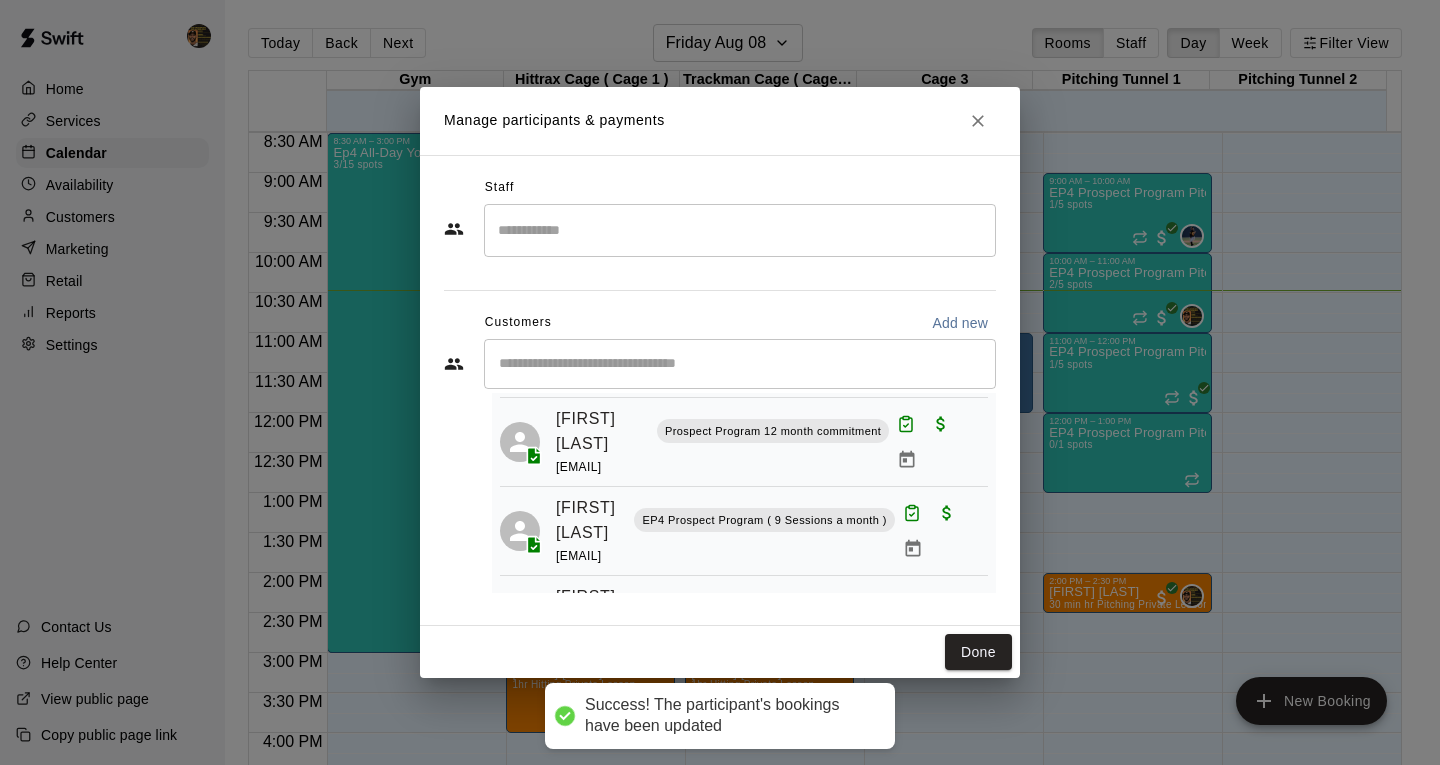 click at bounding box center (740, 364) 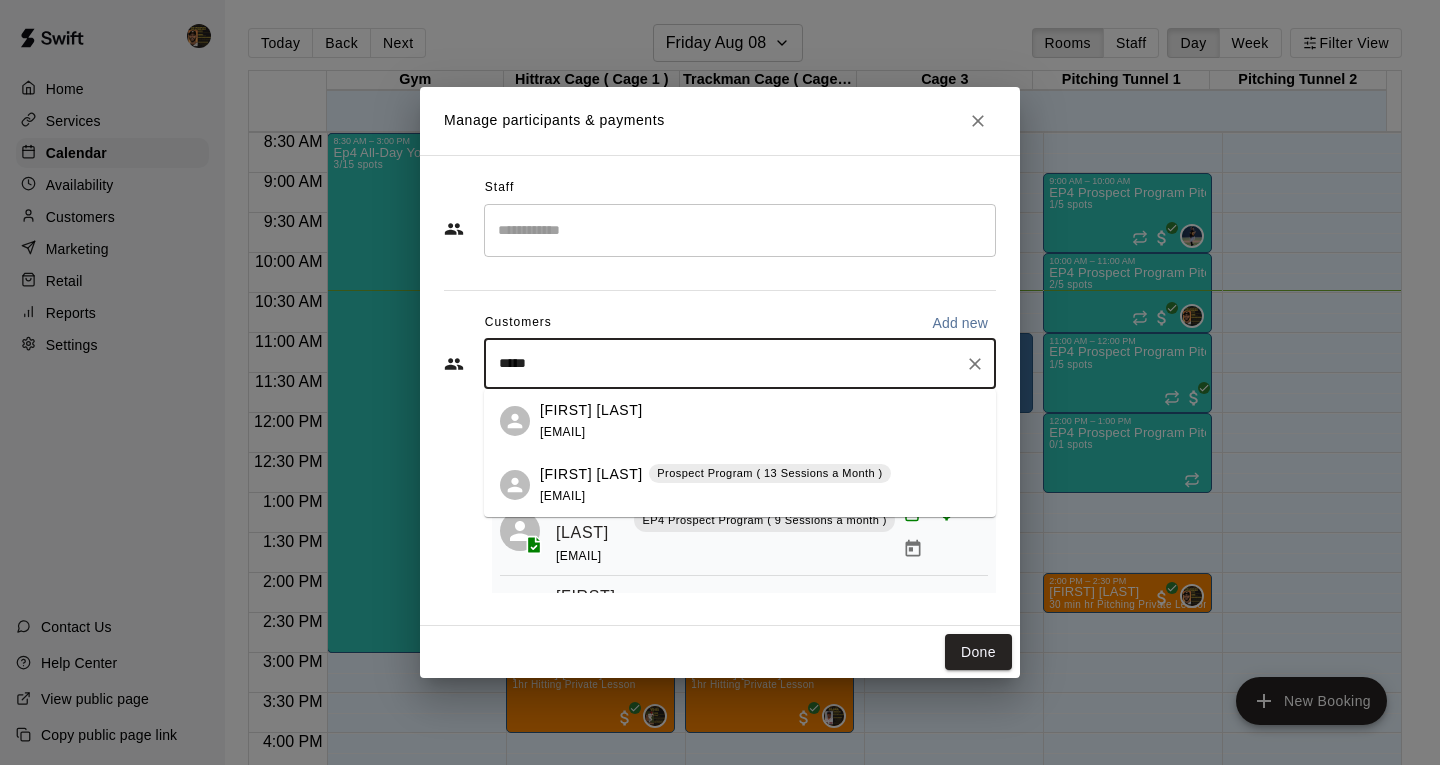 type on "******" 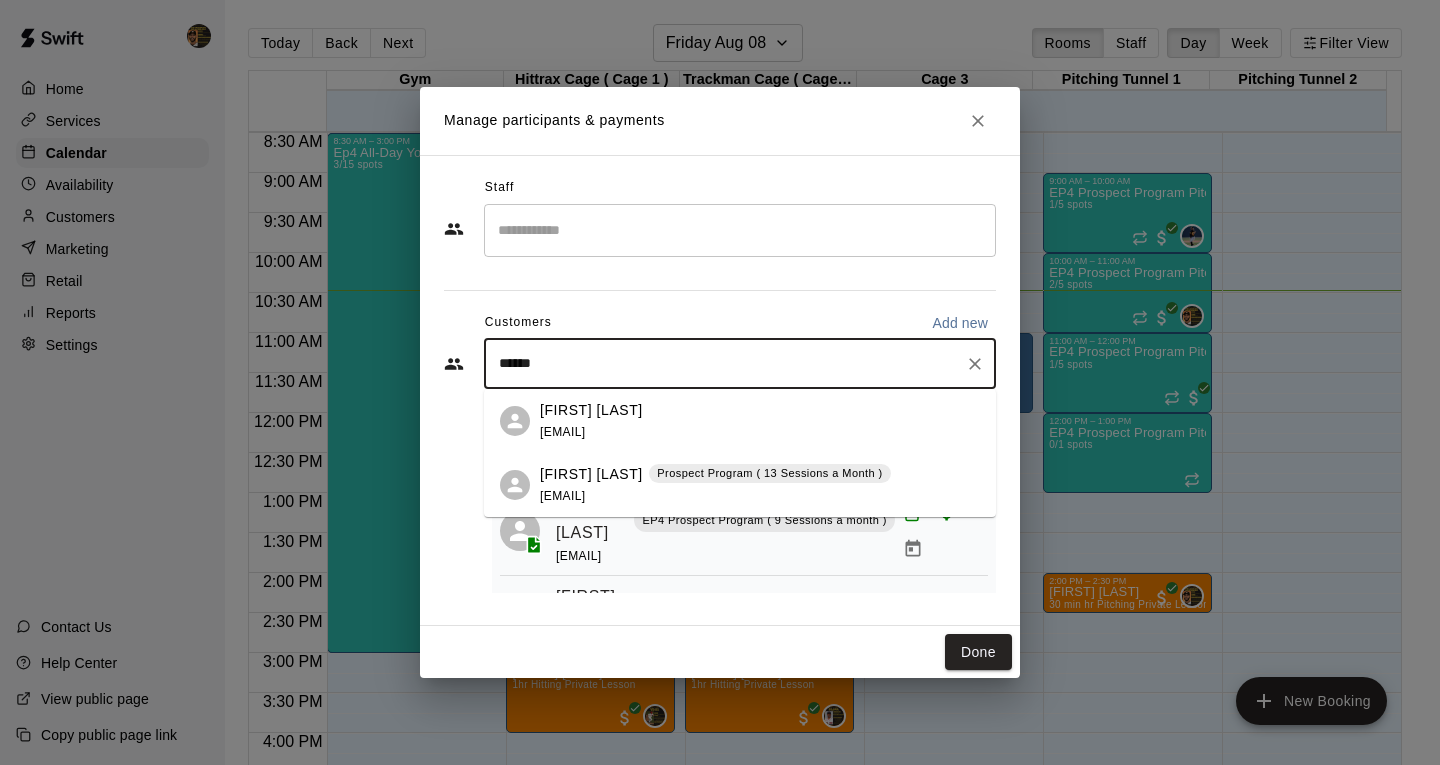 click on "[FIRST] [LAST] Prospect Program ( 13 Sessions a Month ) [FIRST] [LAST]" at bounding box center (760, 485) 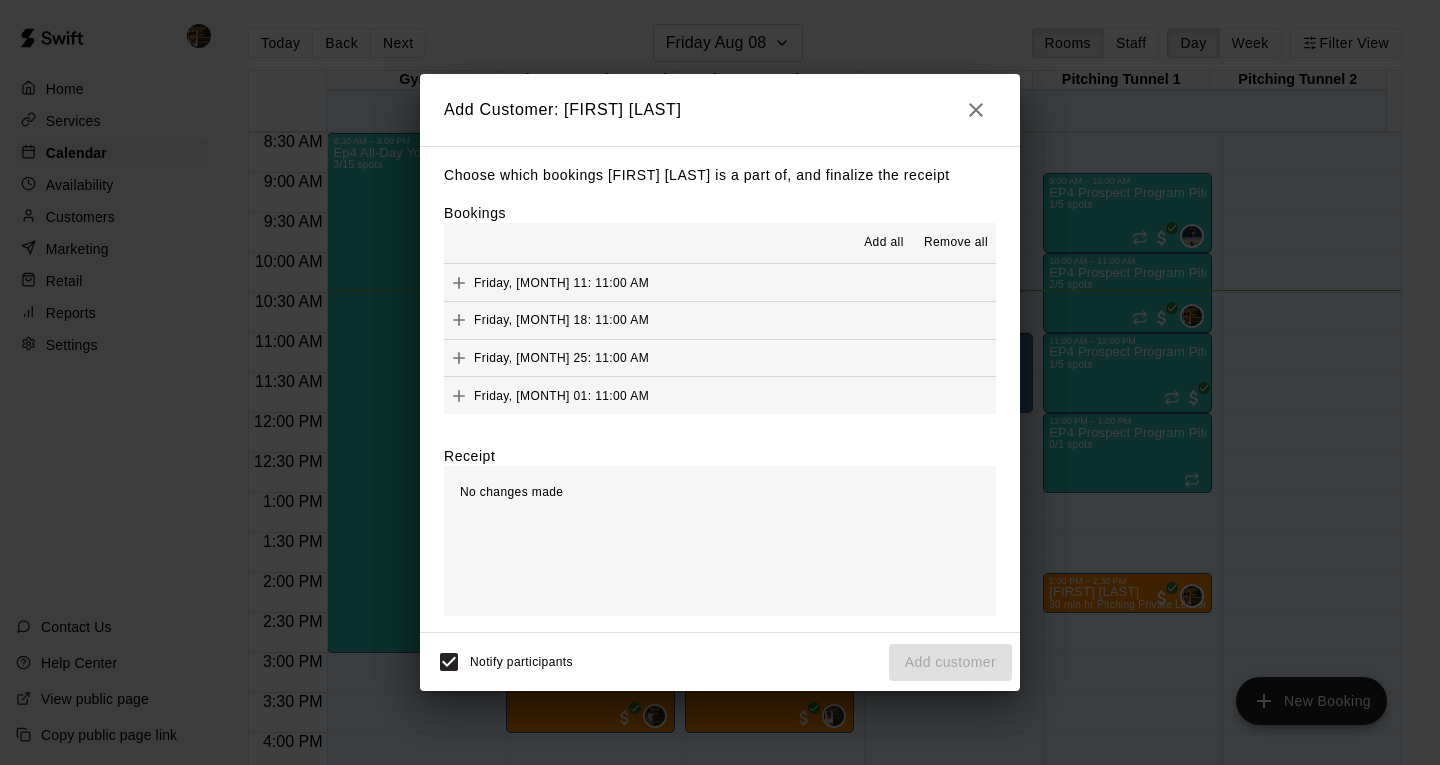 scroll, scrollTop: 100, scrollLeft: 0, axis: vertical 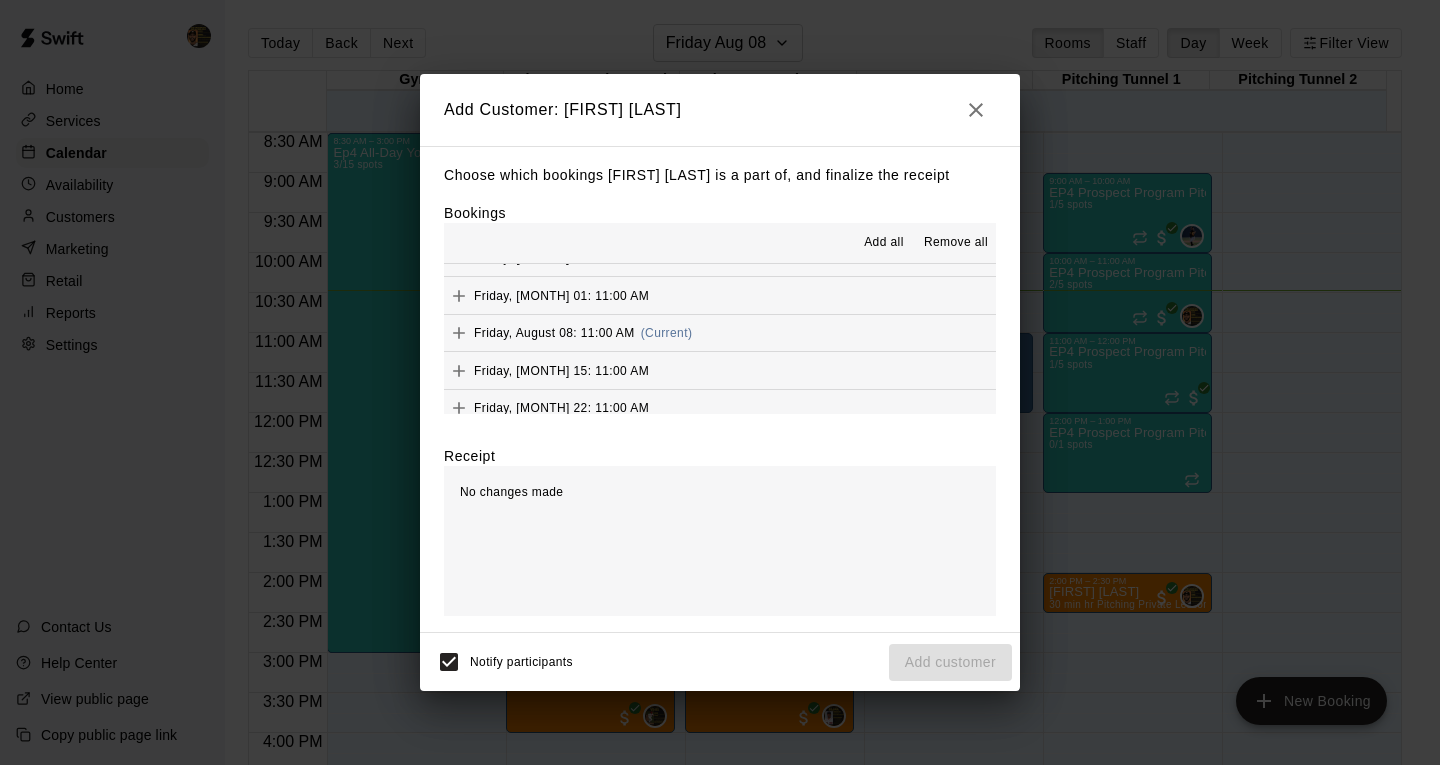 click on "(Current)" at bounding box center (667, 333) 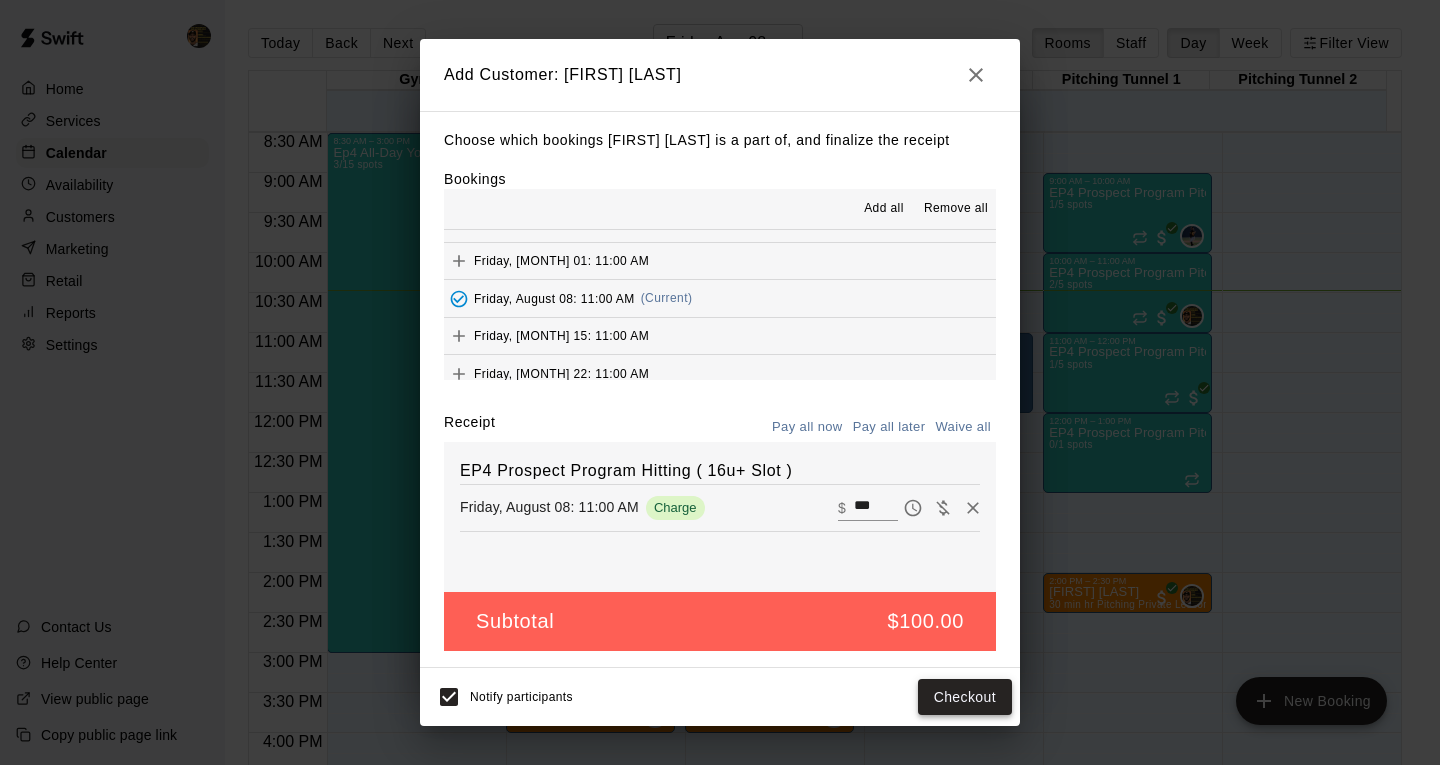 click on "Checkout" at bounding box center [965, 697] 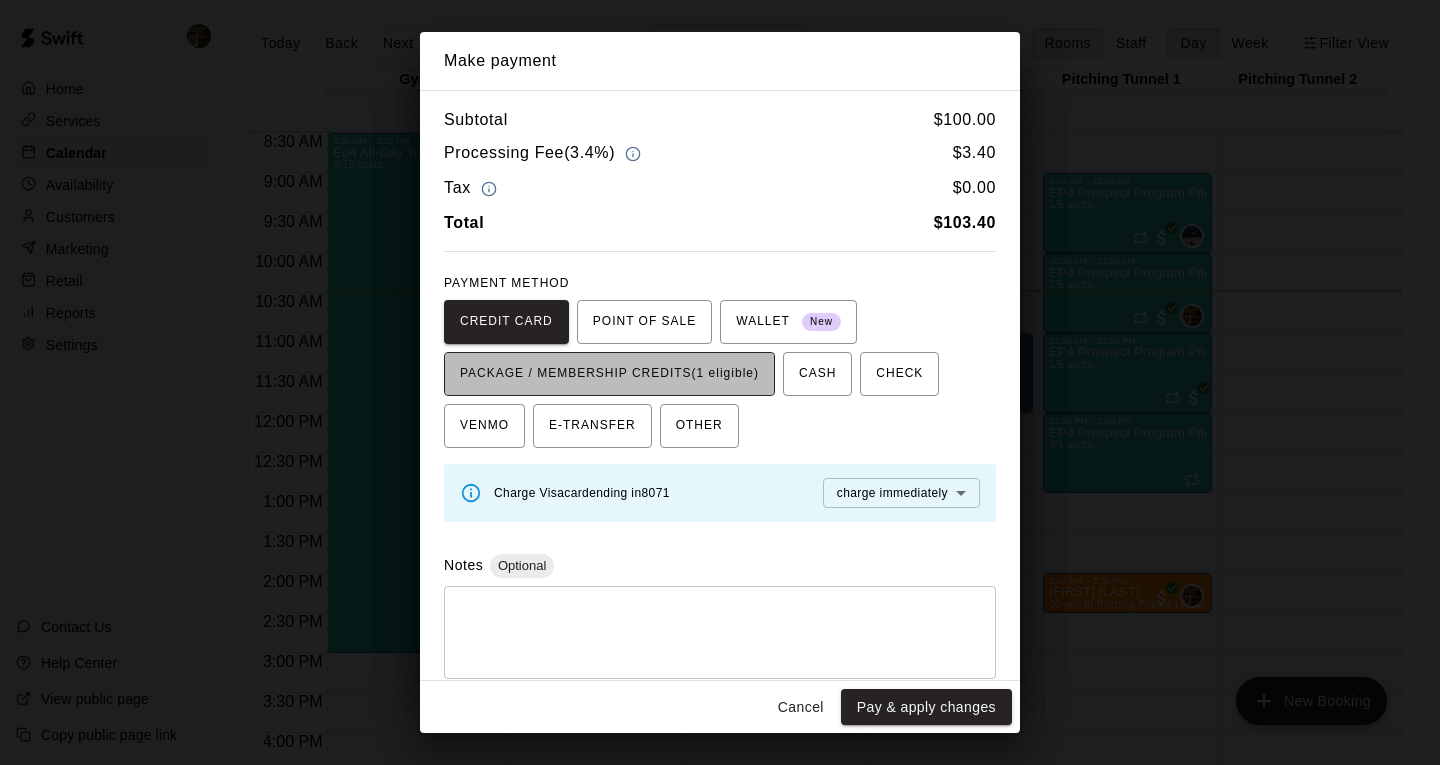 click on "PACKAGE / MEMBERSHIP CREDITS  (1 eligible)" at bounding box center (609, 374) 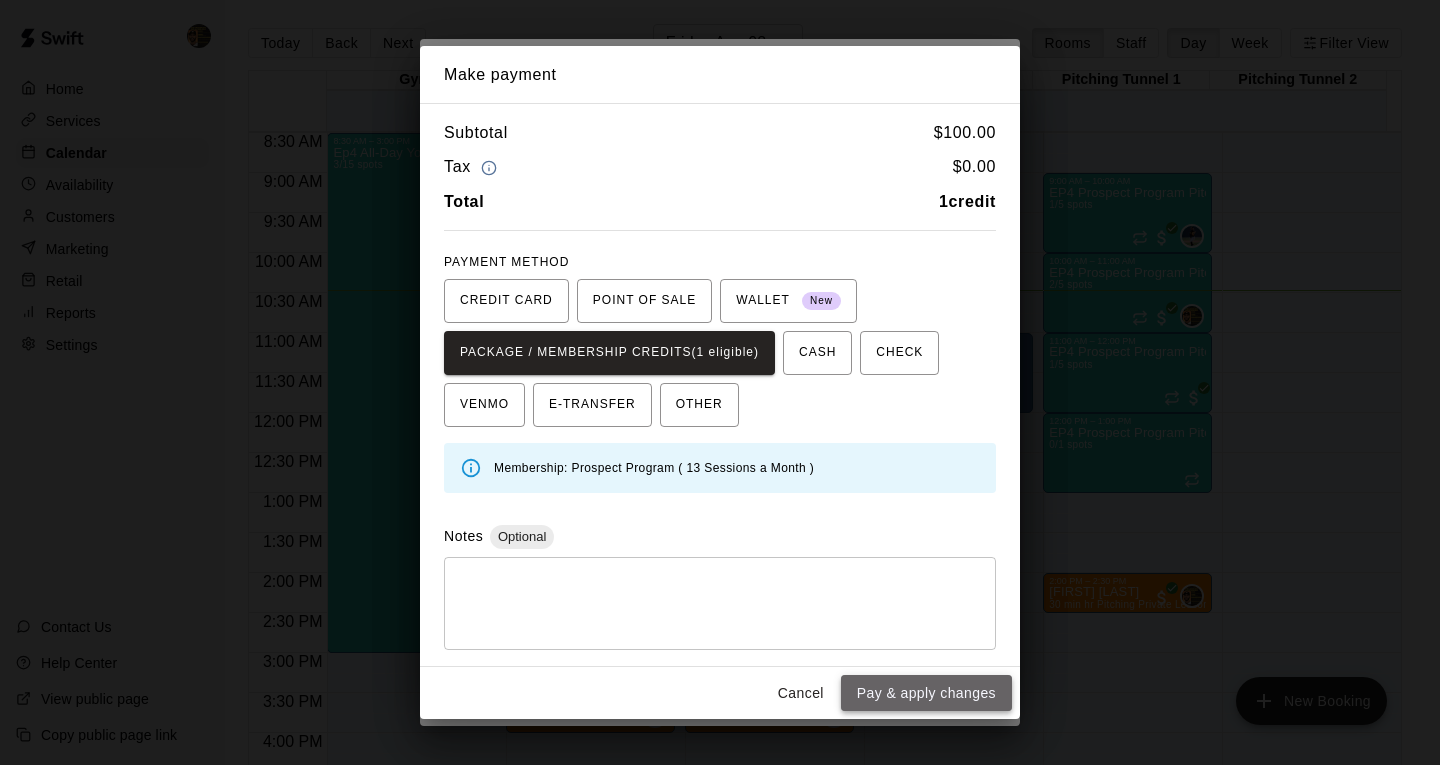 click on "Pay & apply changes" at bounding box center (926, 693) 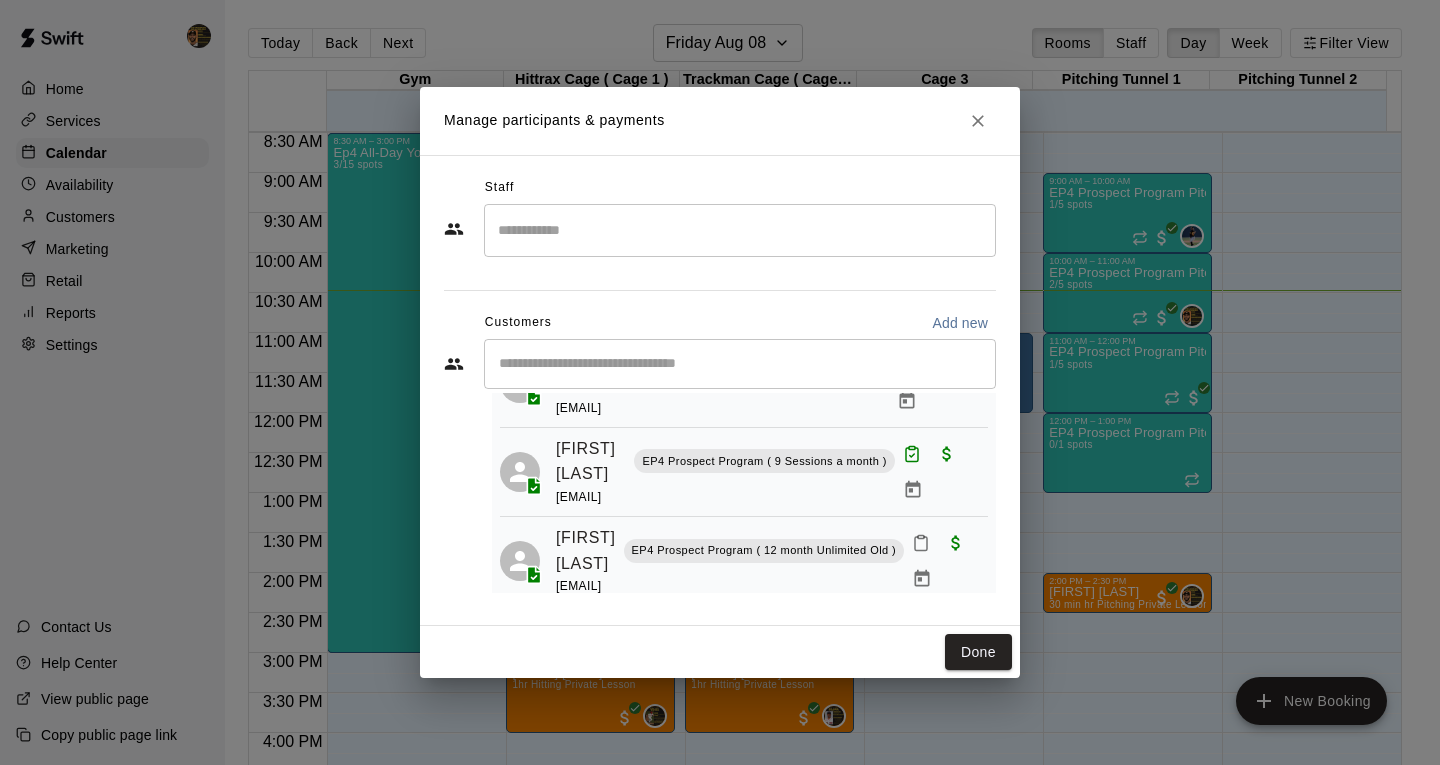 scroll, scrollTop: 316, scrollLeft: 0, axis: vertical 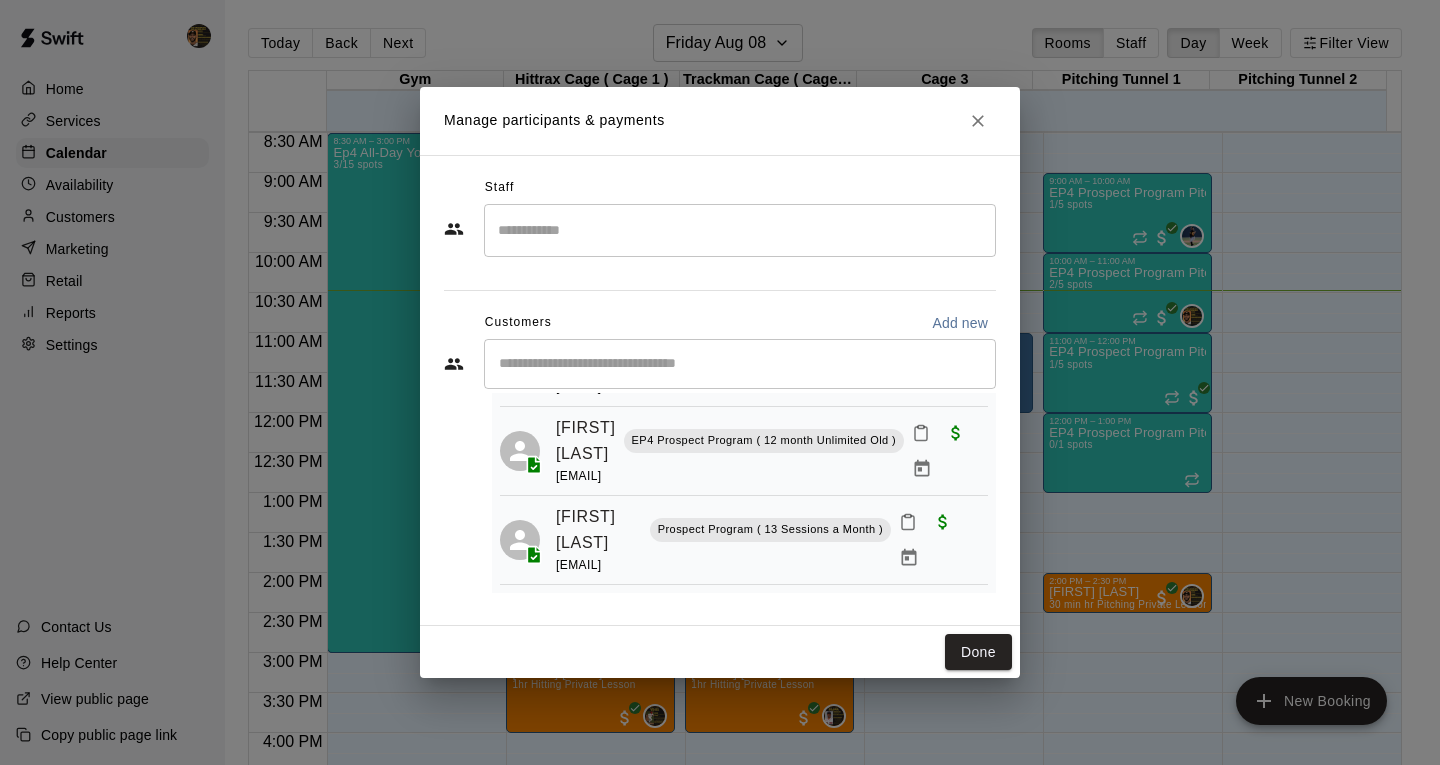 click 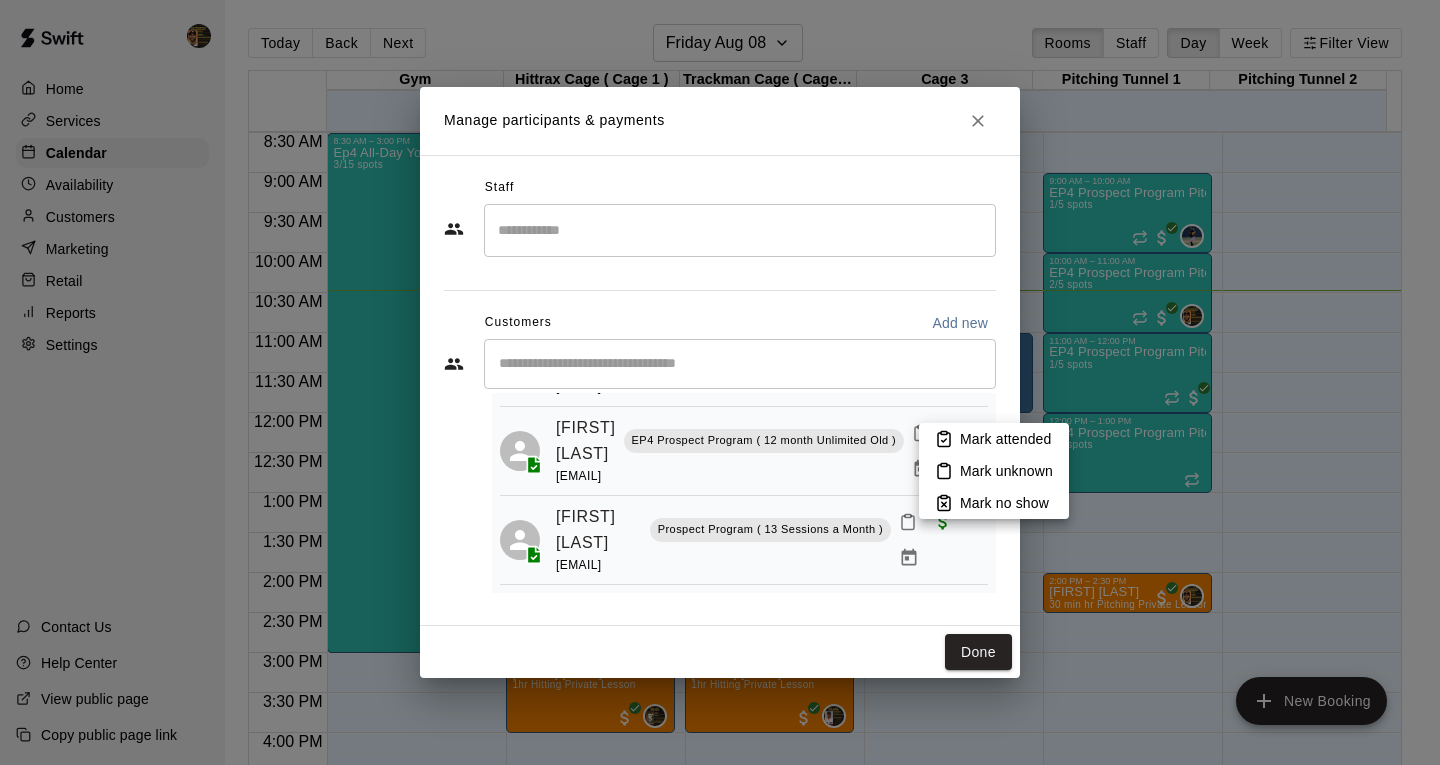 click on "Mark attended" at bounding box center [1005, 439] 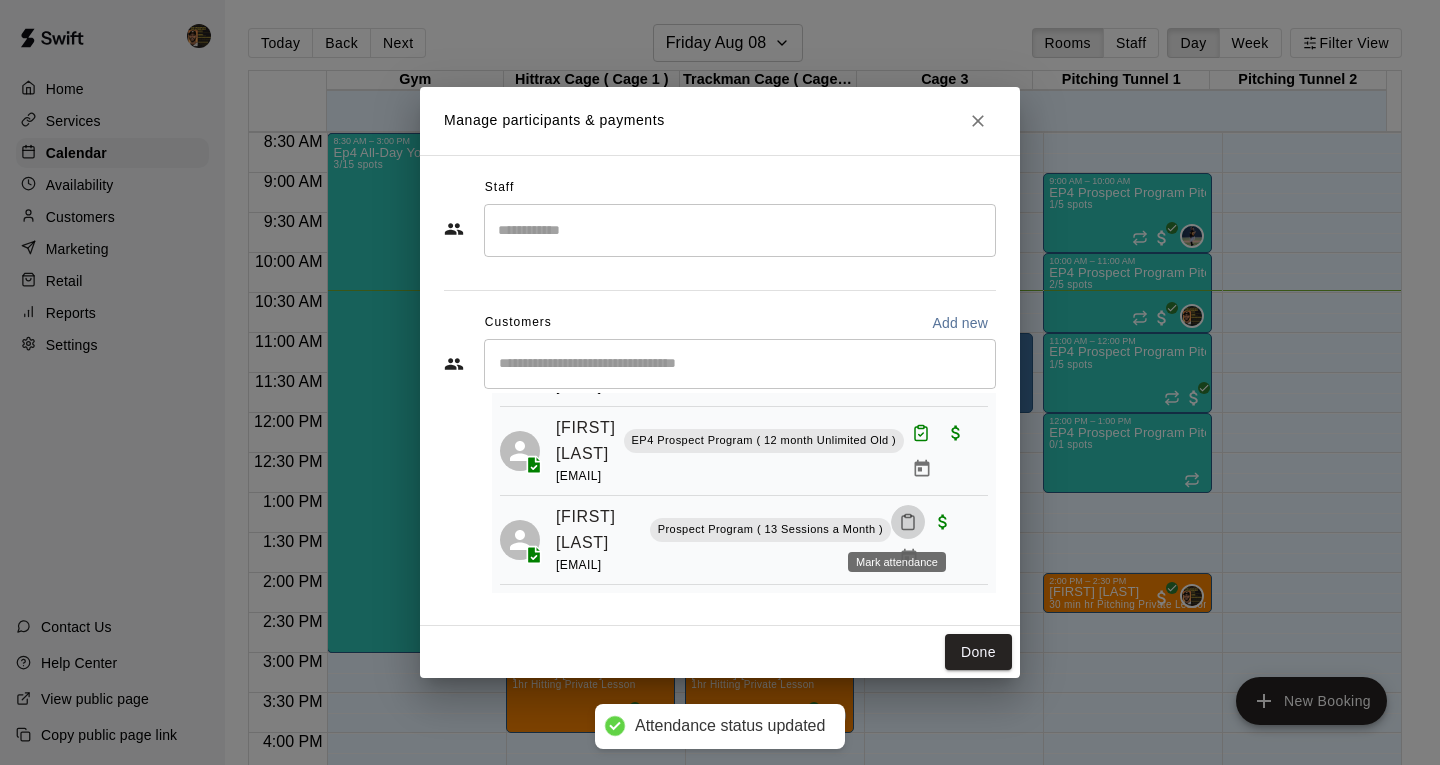 click 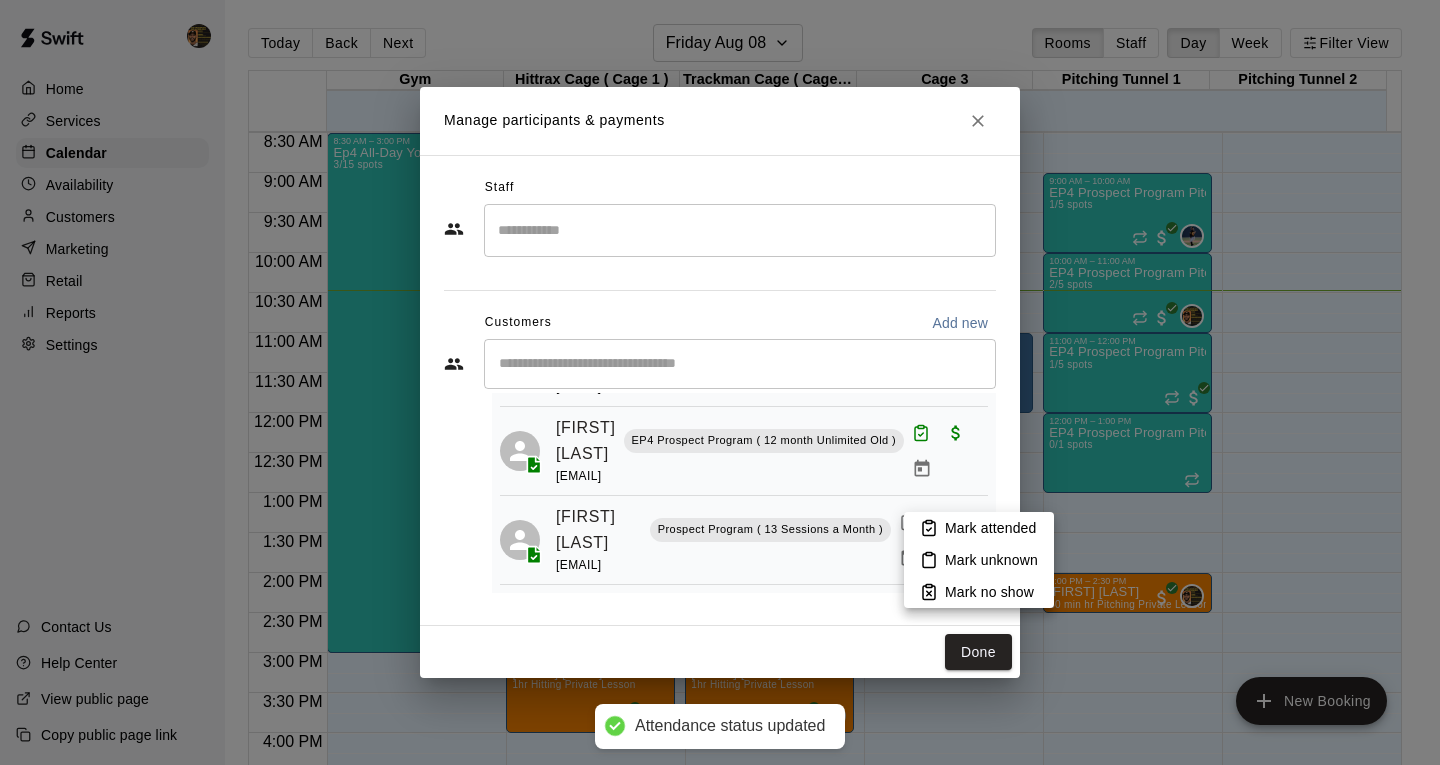 click at bounding box center [720, 382] 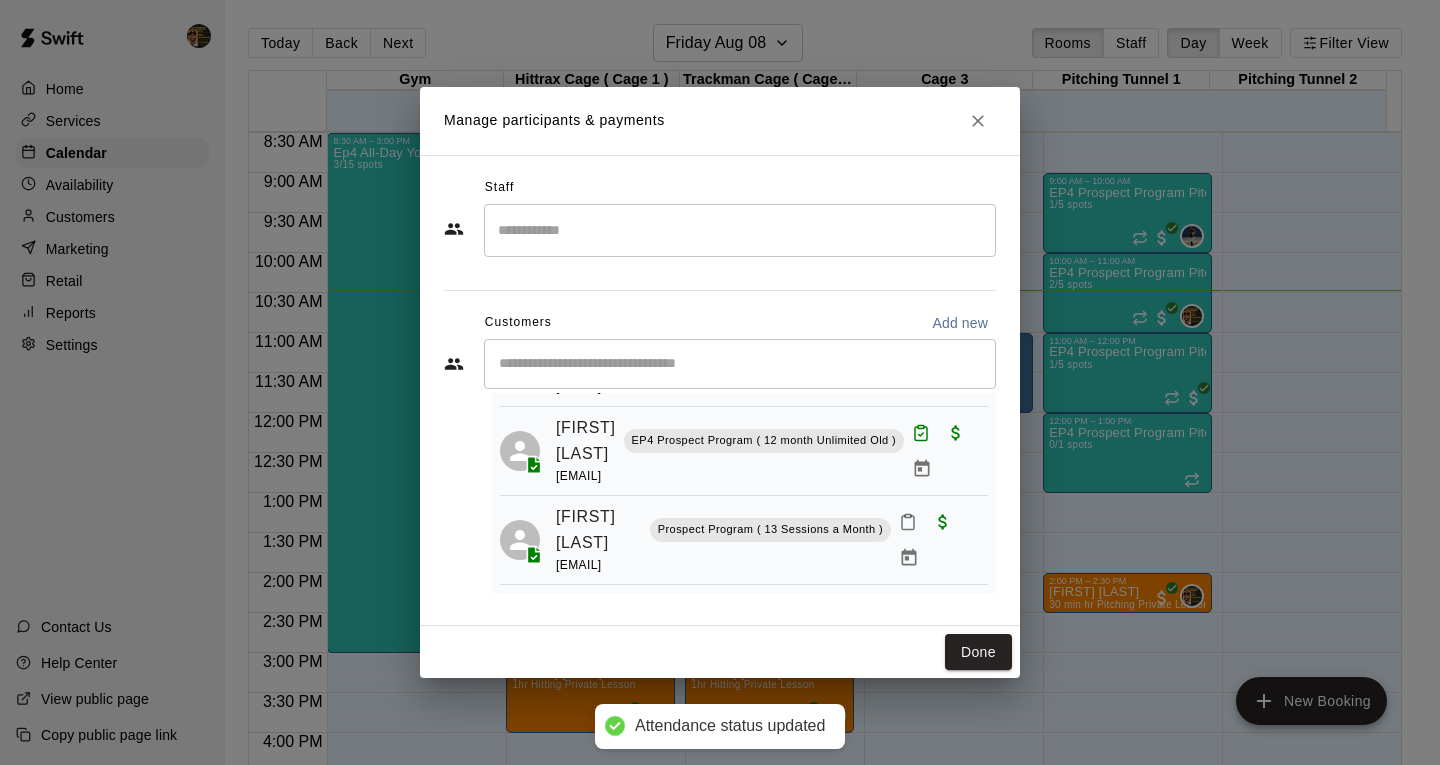 drag, startPoint x: 853, startPoint y: 523, endPoint x: 905, endPoint y: 515, distance: 52.611786 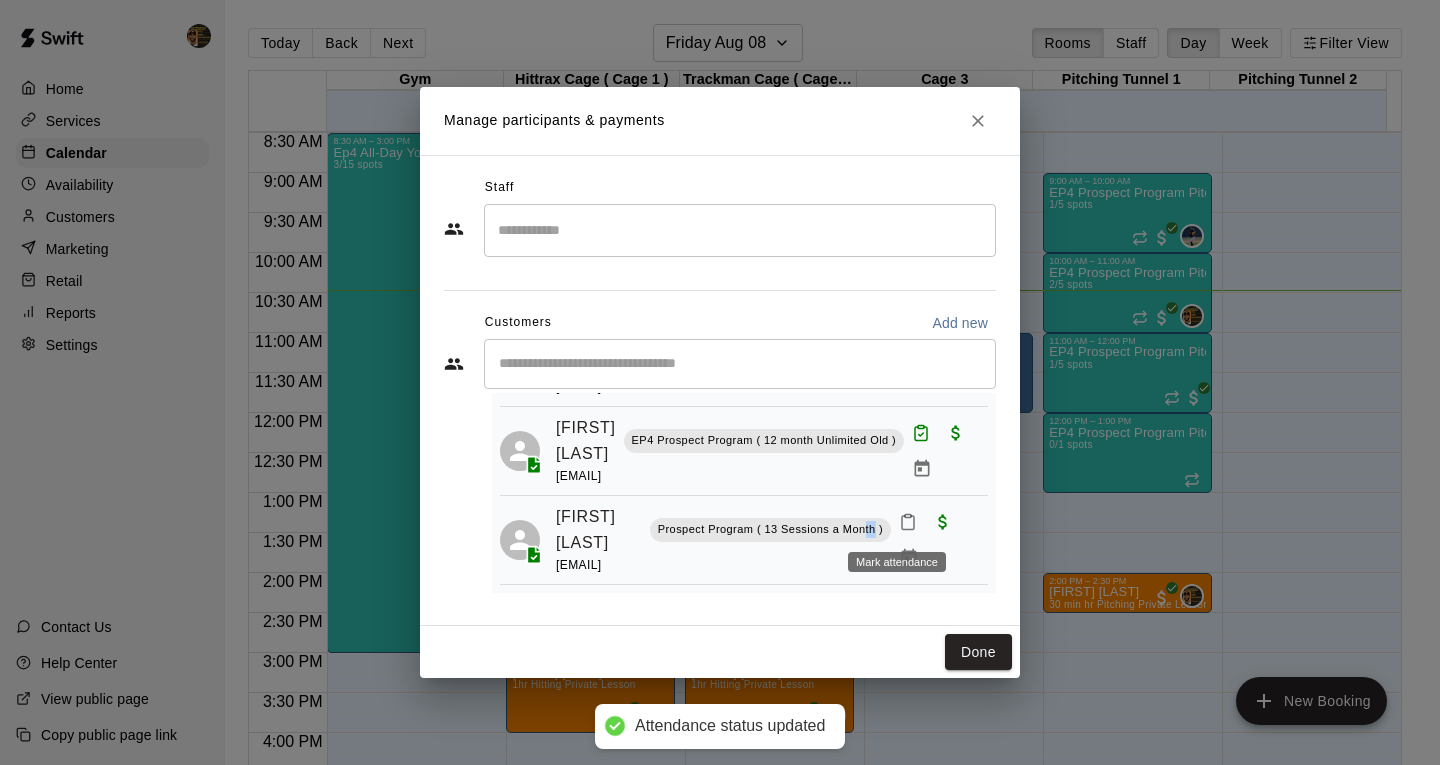 click 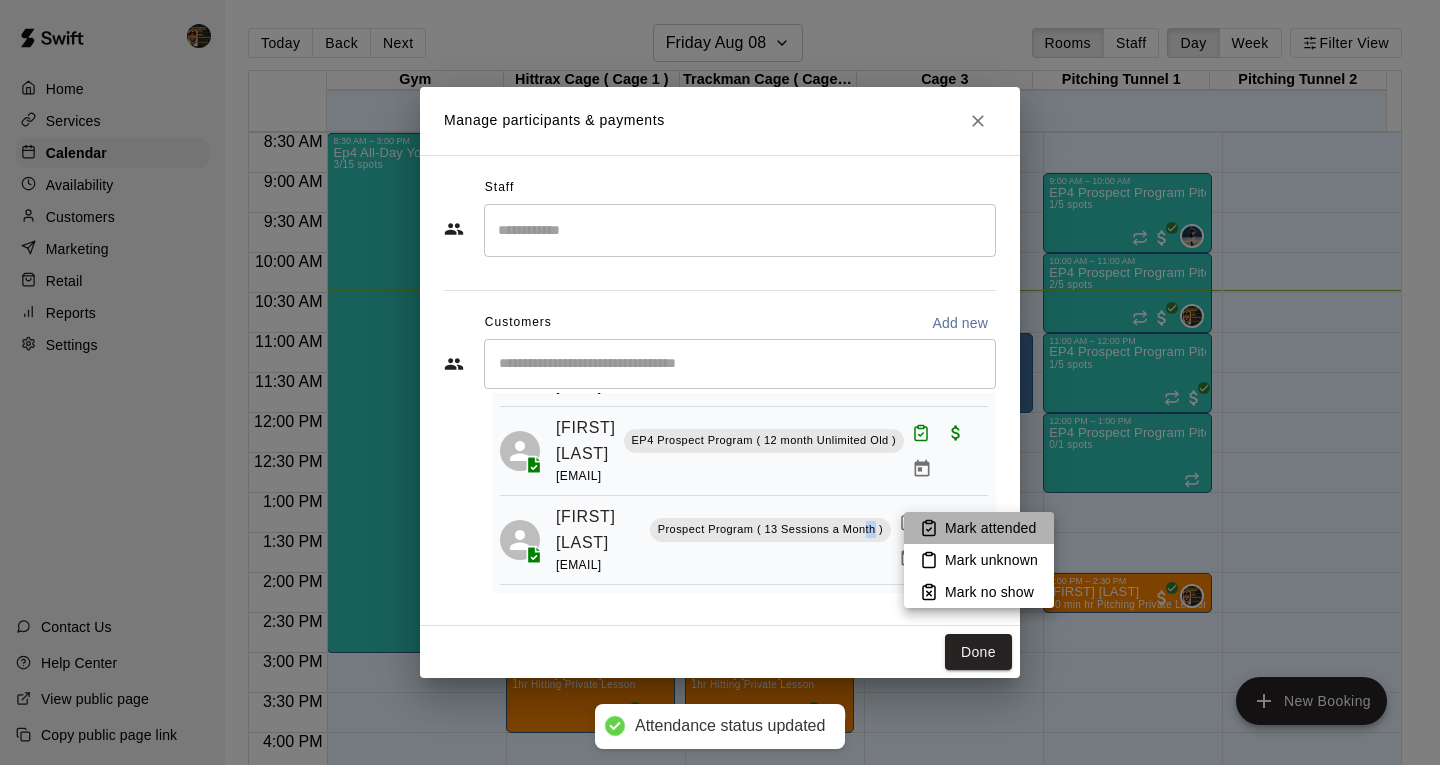 click on "Mark attended" at bounding box center [979, 528] 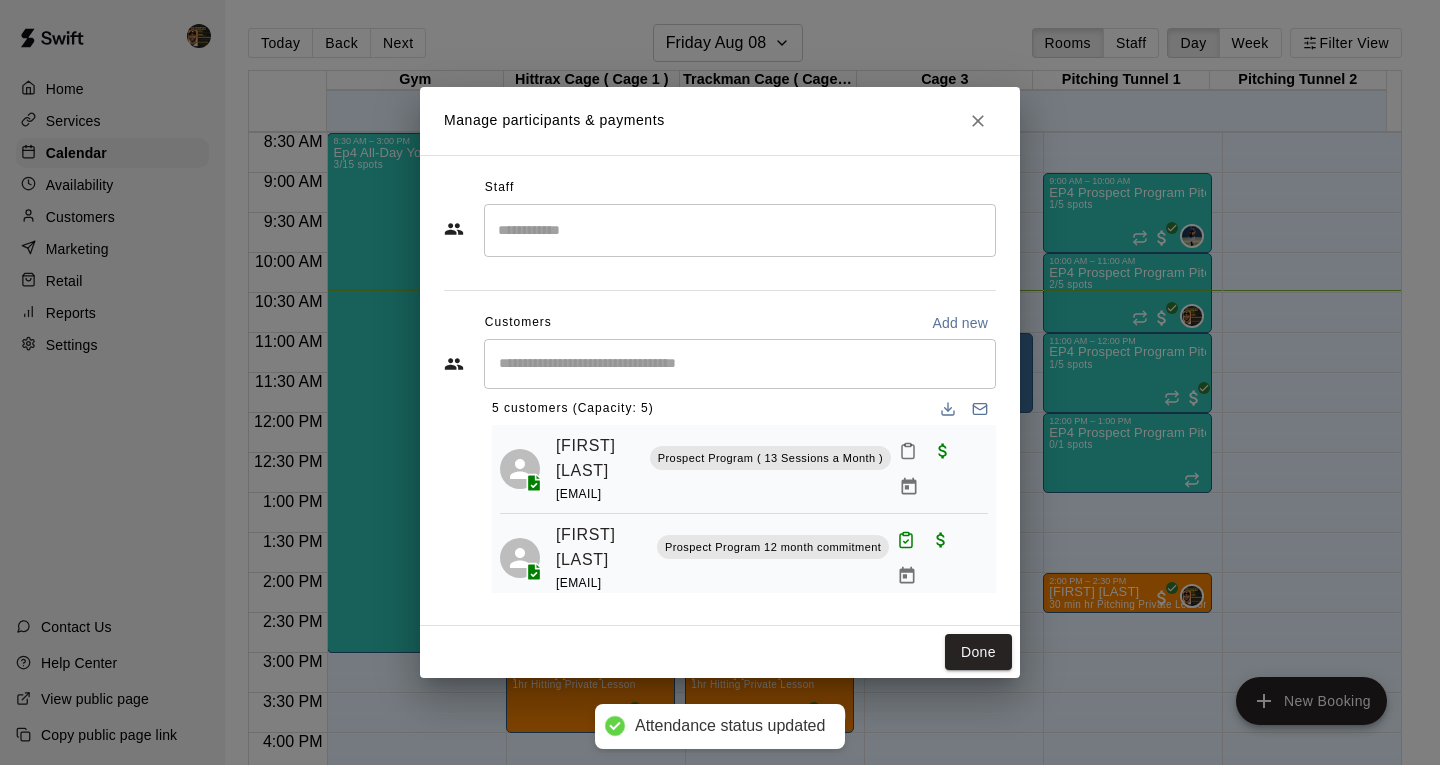 scroll, scrollTop: 0, scrollLeft: 0, axis: both 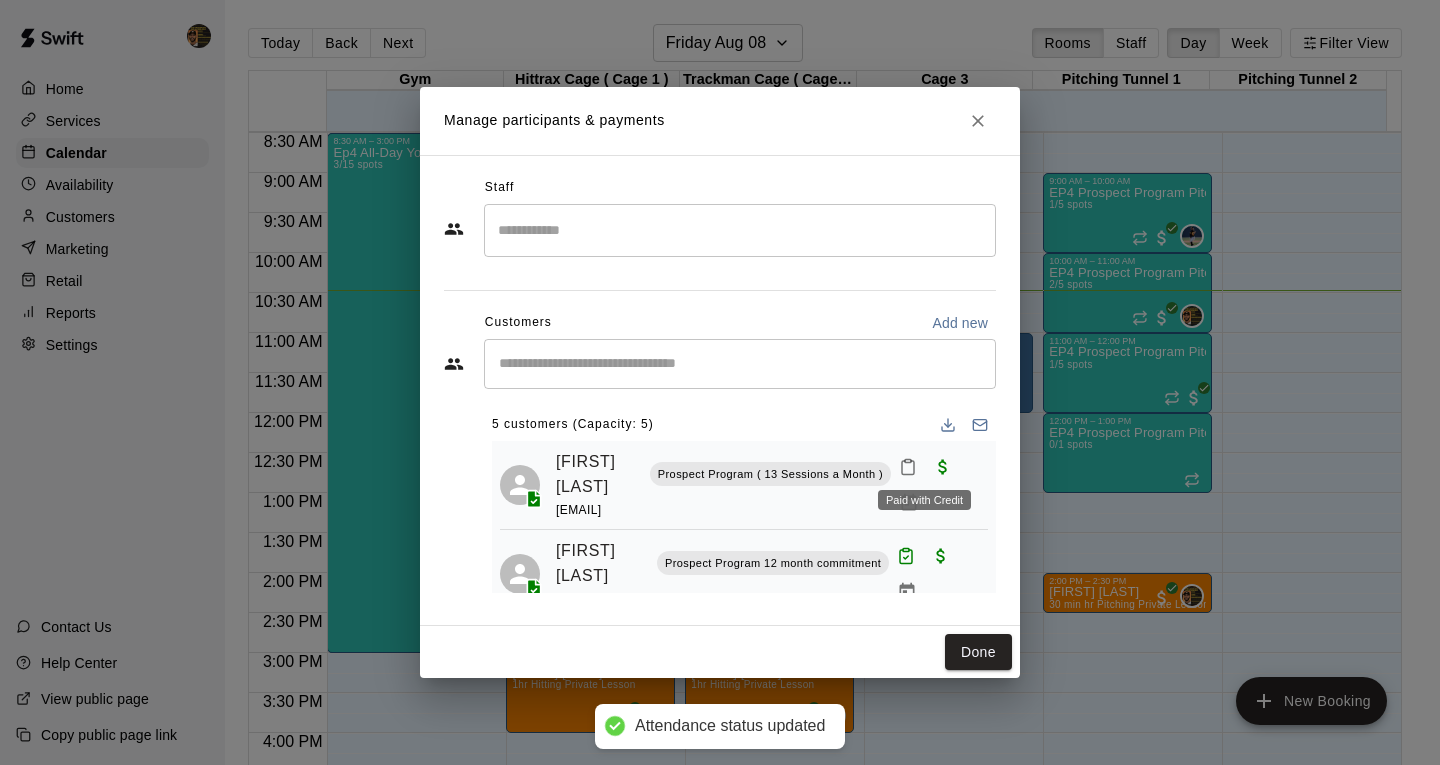 click at bounding box center [943, 465] 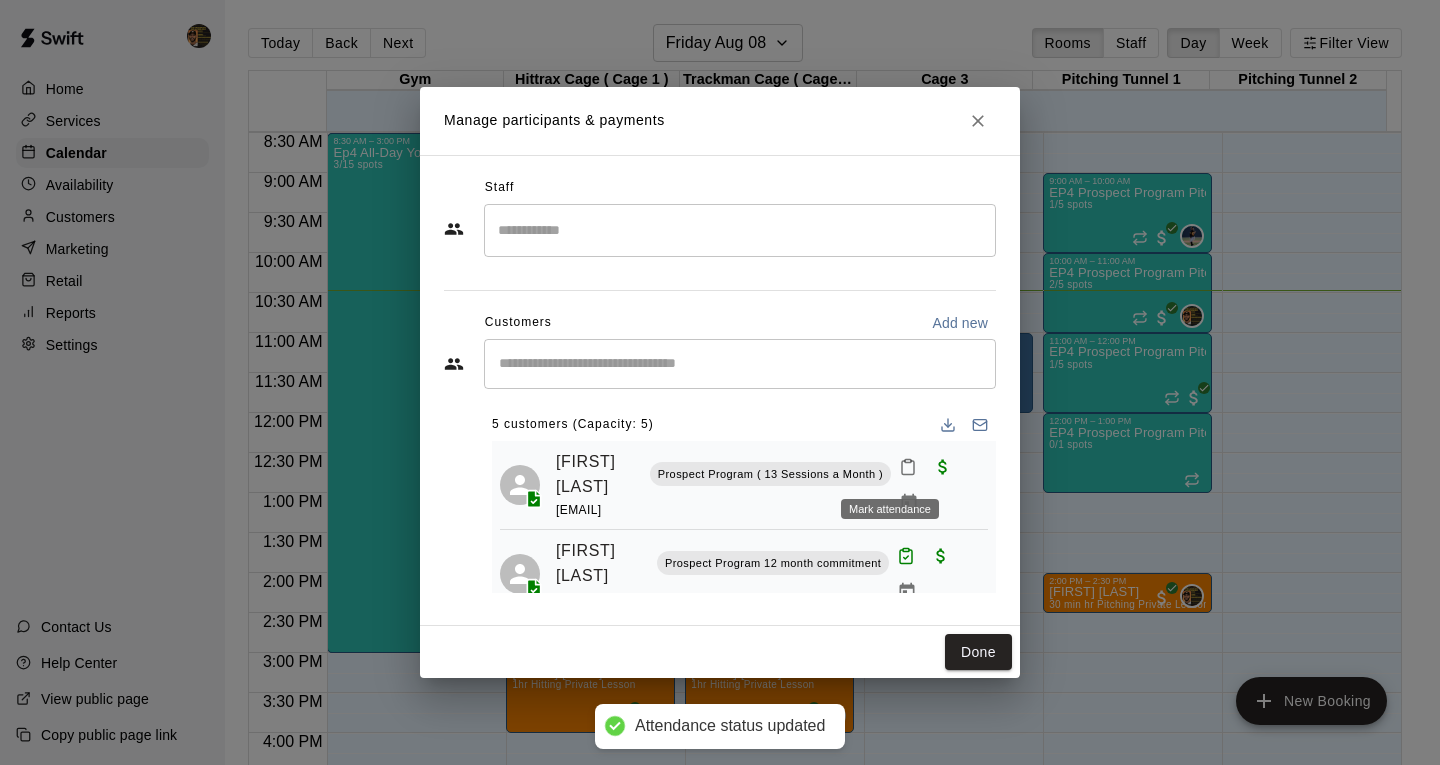 click 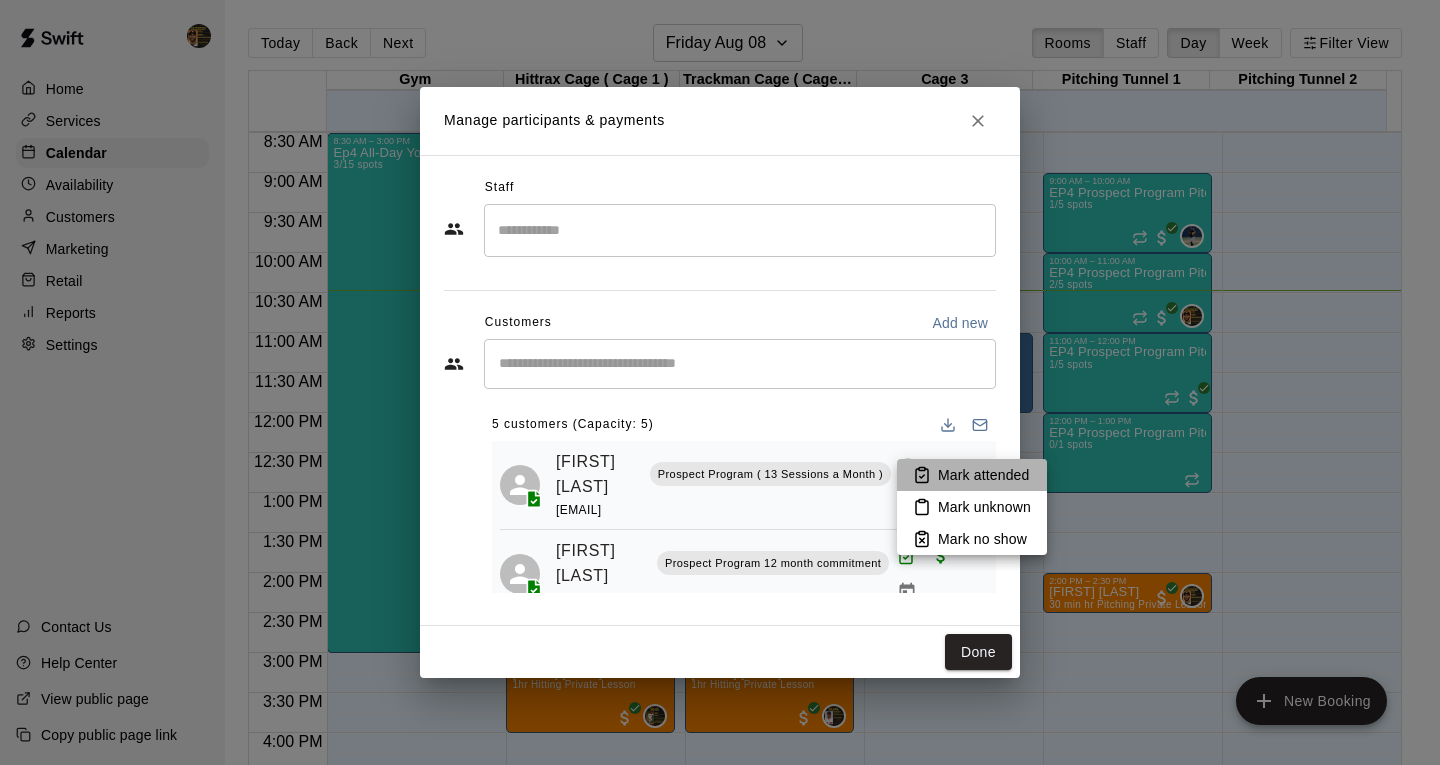 click on "Mark attended" at bounding box center [972, 475] 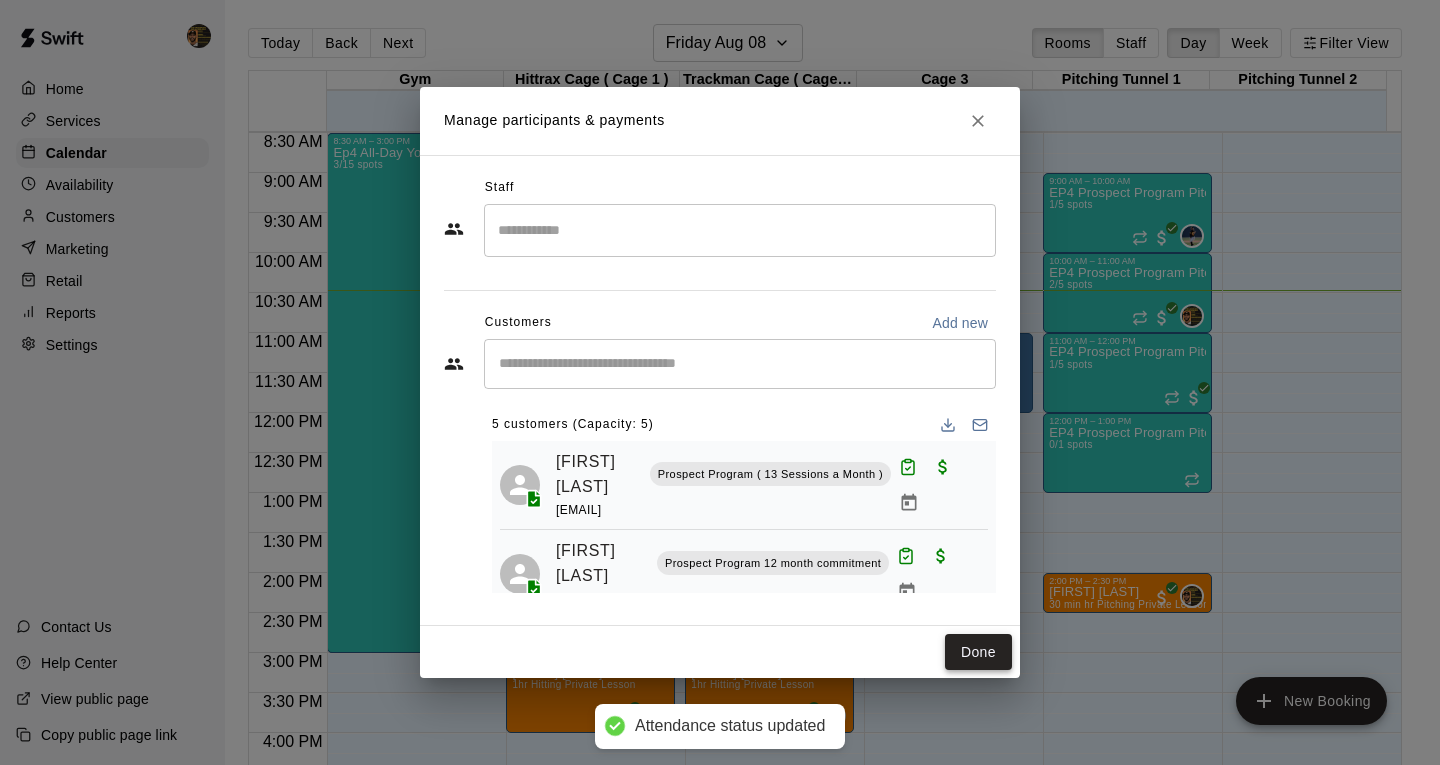 click on "Done" at bounding box center [978, 652] 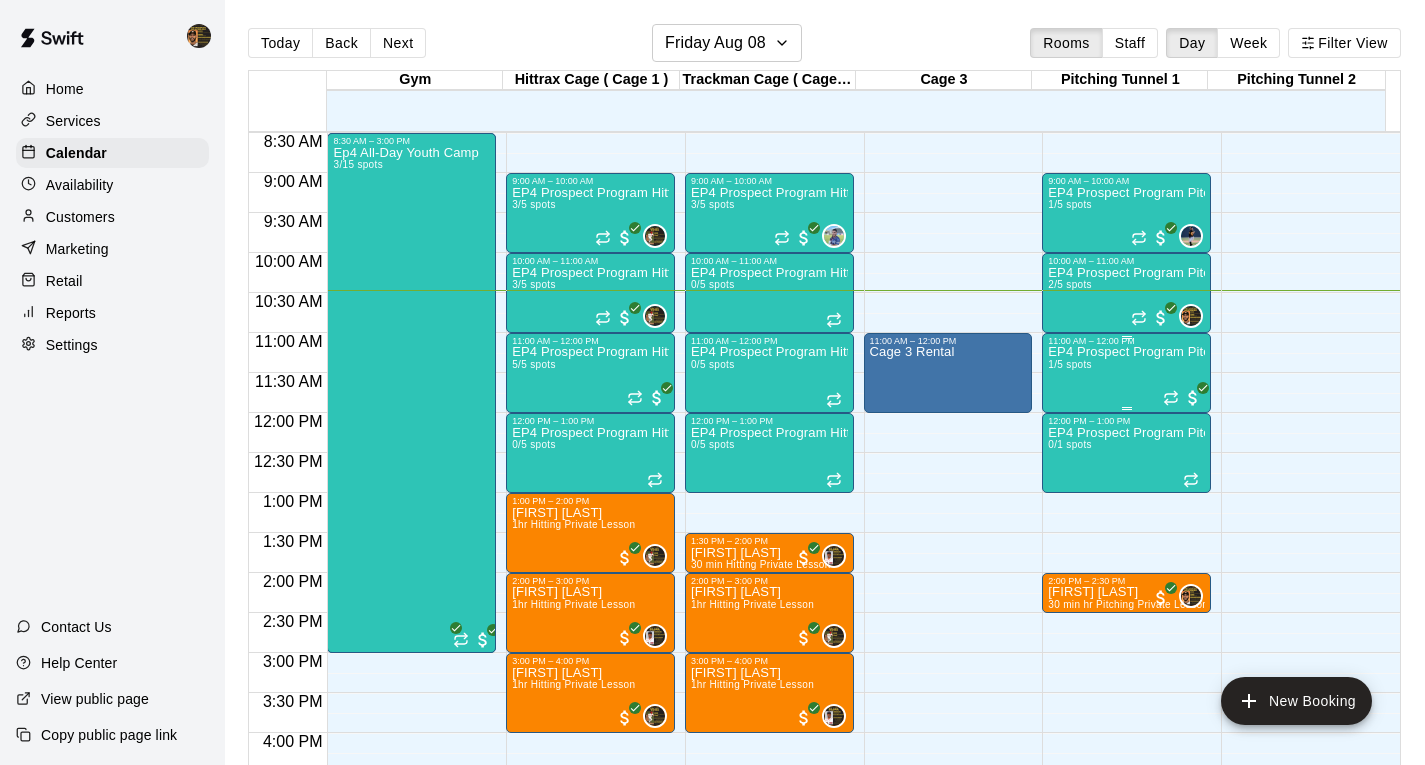 click on "1/5 spots" at bounding box center (1070, 364) 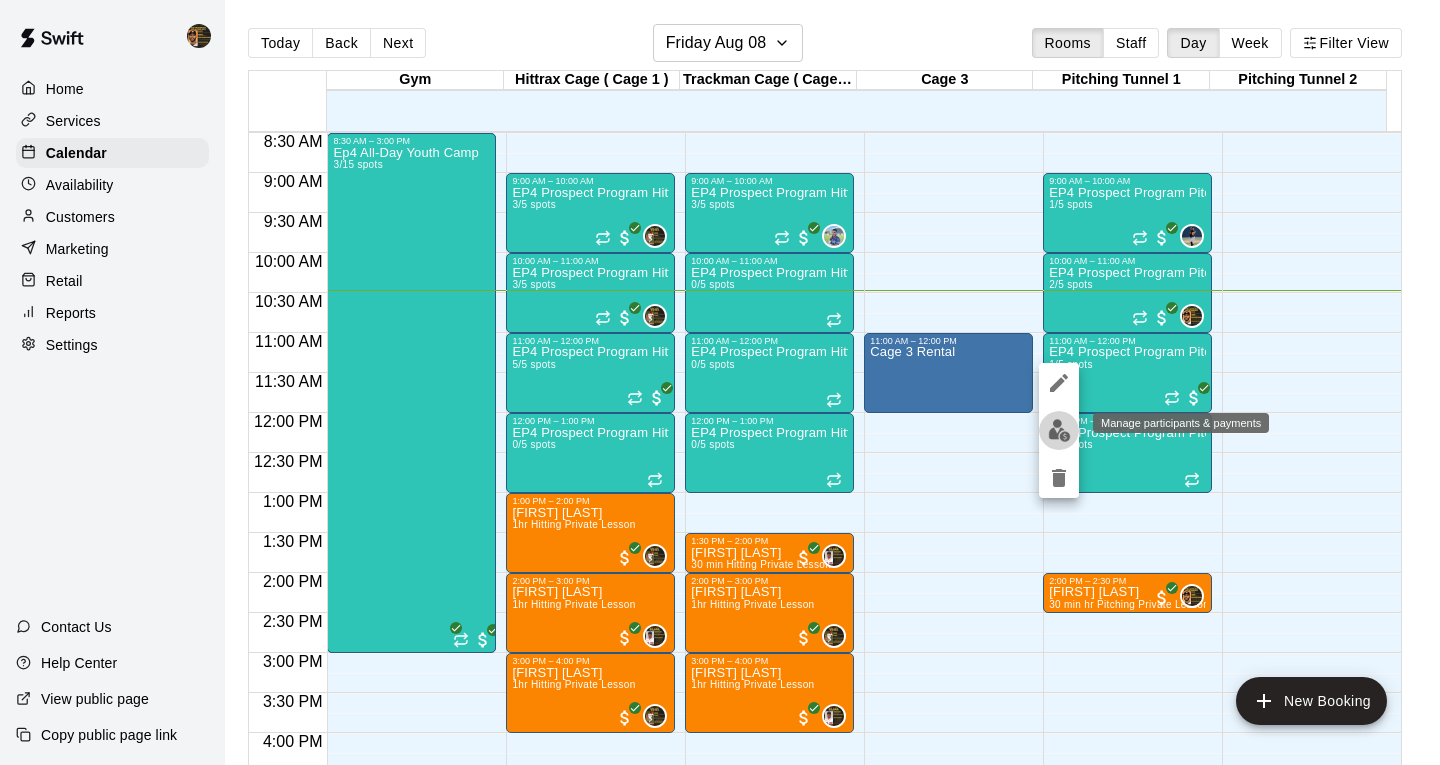 click at bounding box center (1059, 430) 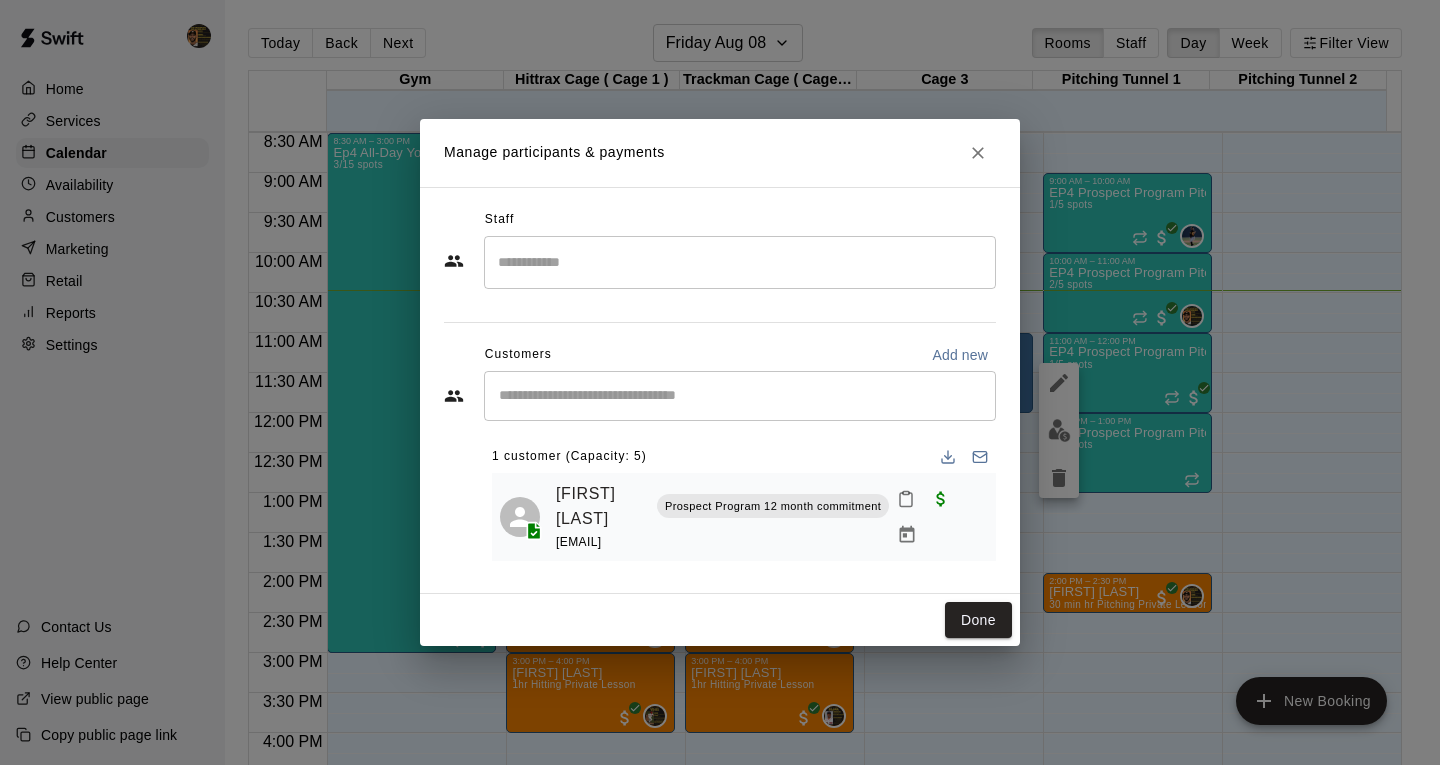 click on "​" at bounding box center [740, 396] 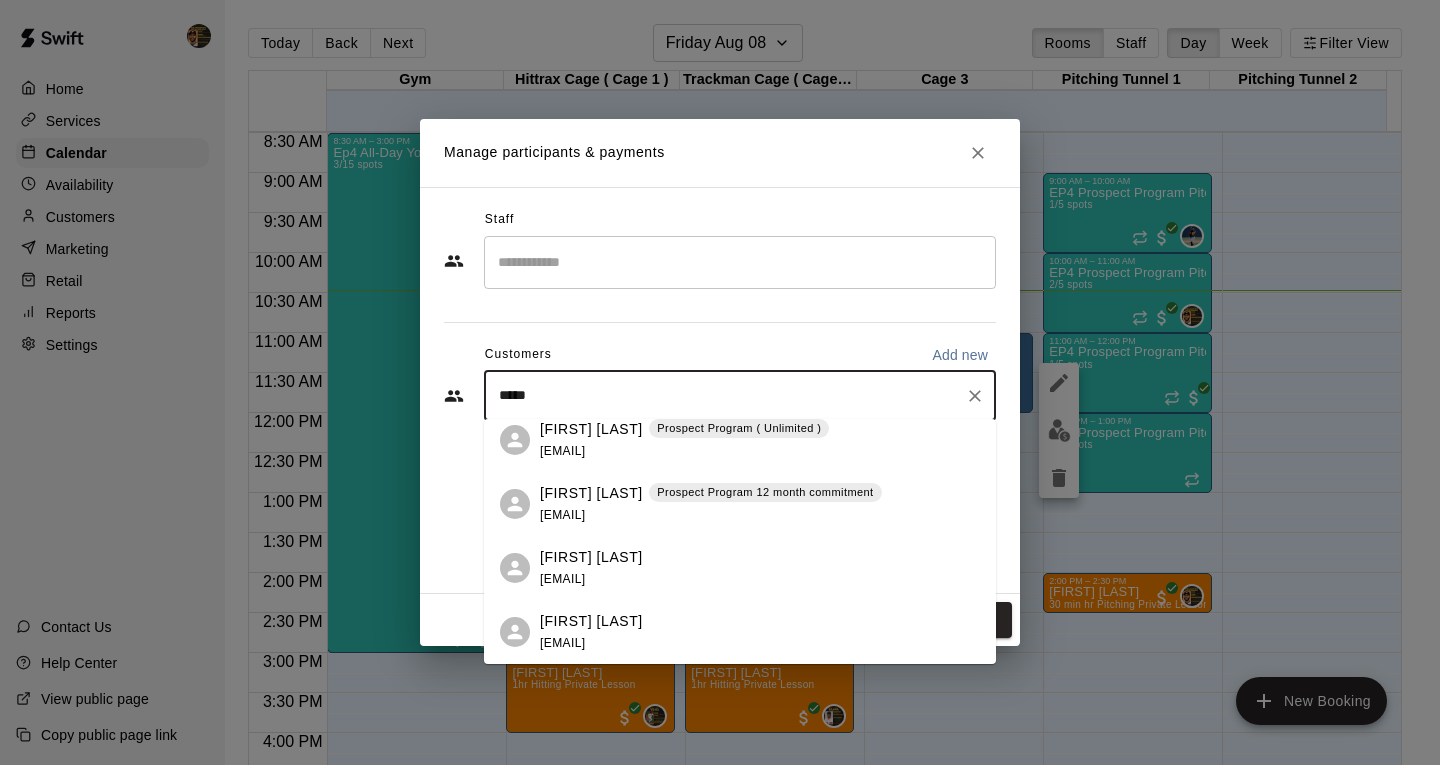 scroll, scrollTop: 0, scrollLeft: 0, axis: both 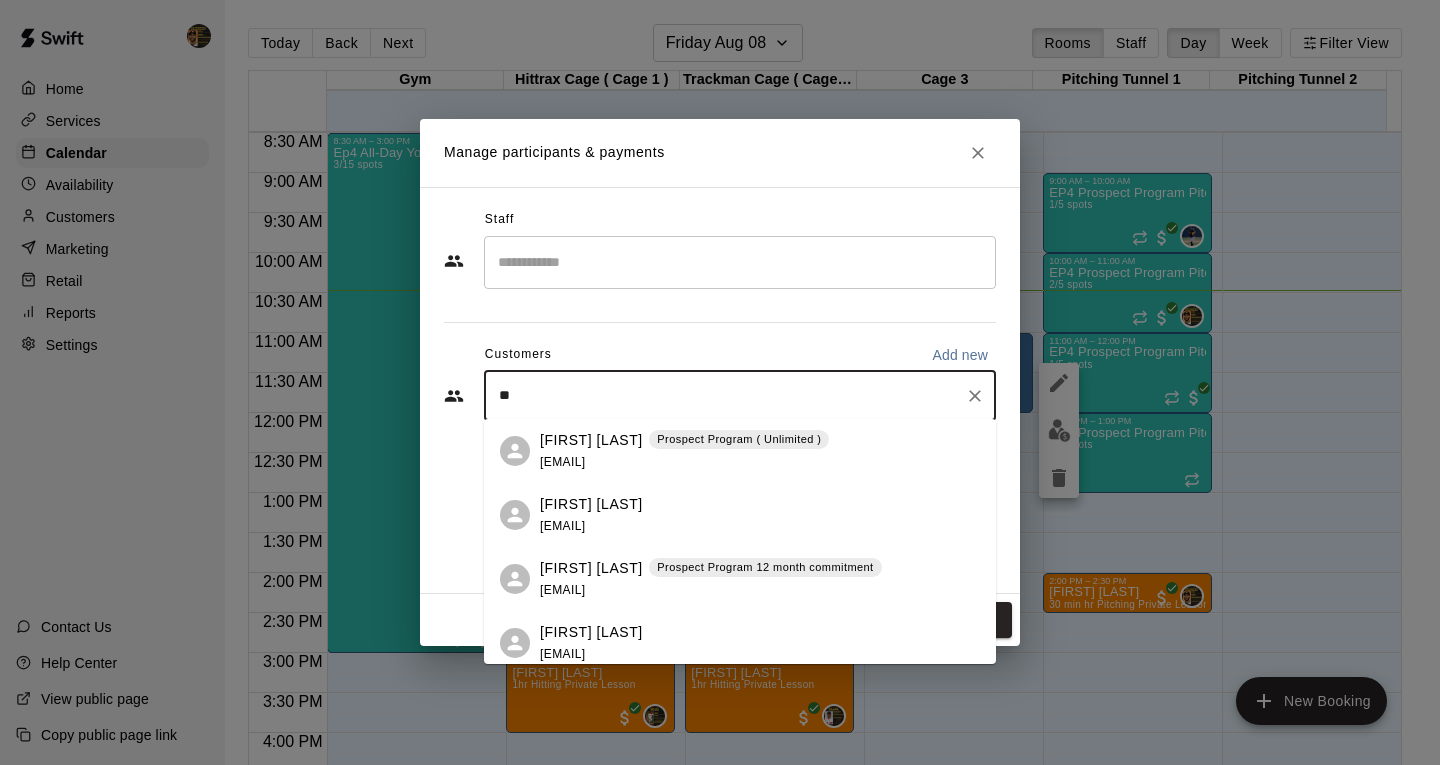 type on "*" 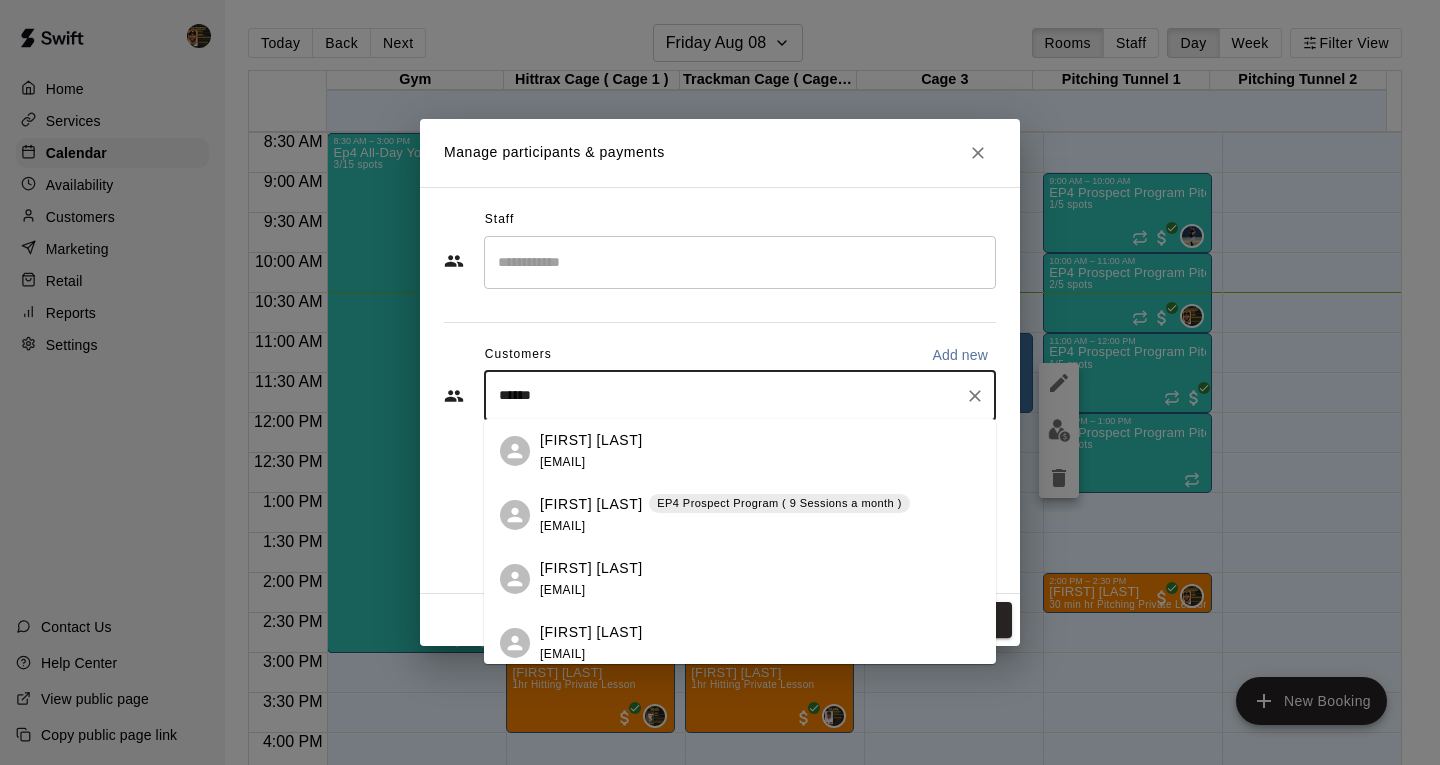 type on "*****" 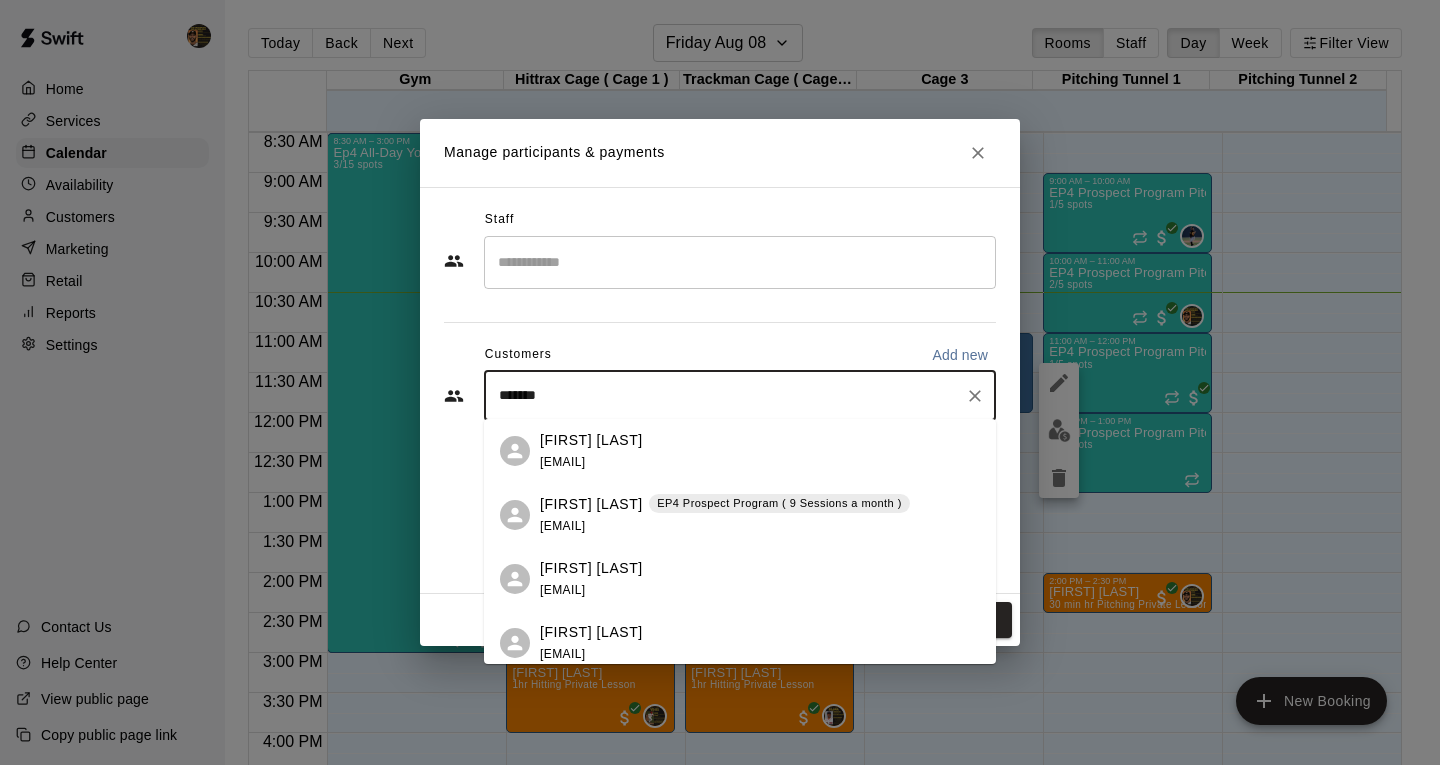 click on "EP4 Prospect Program ( 9 Sessions a month )" at bounding box center (779, 503) 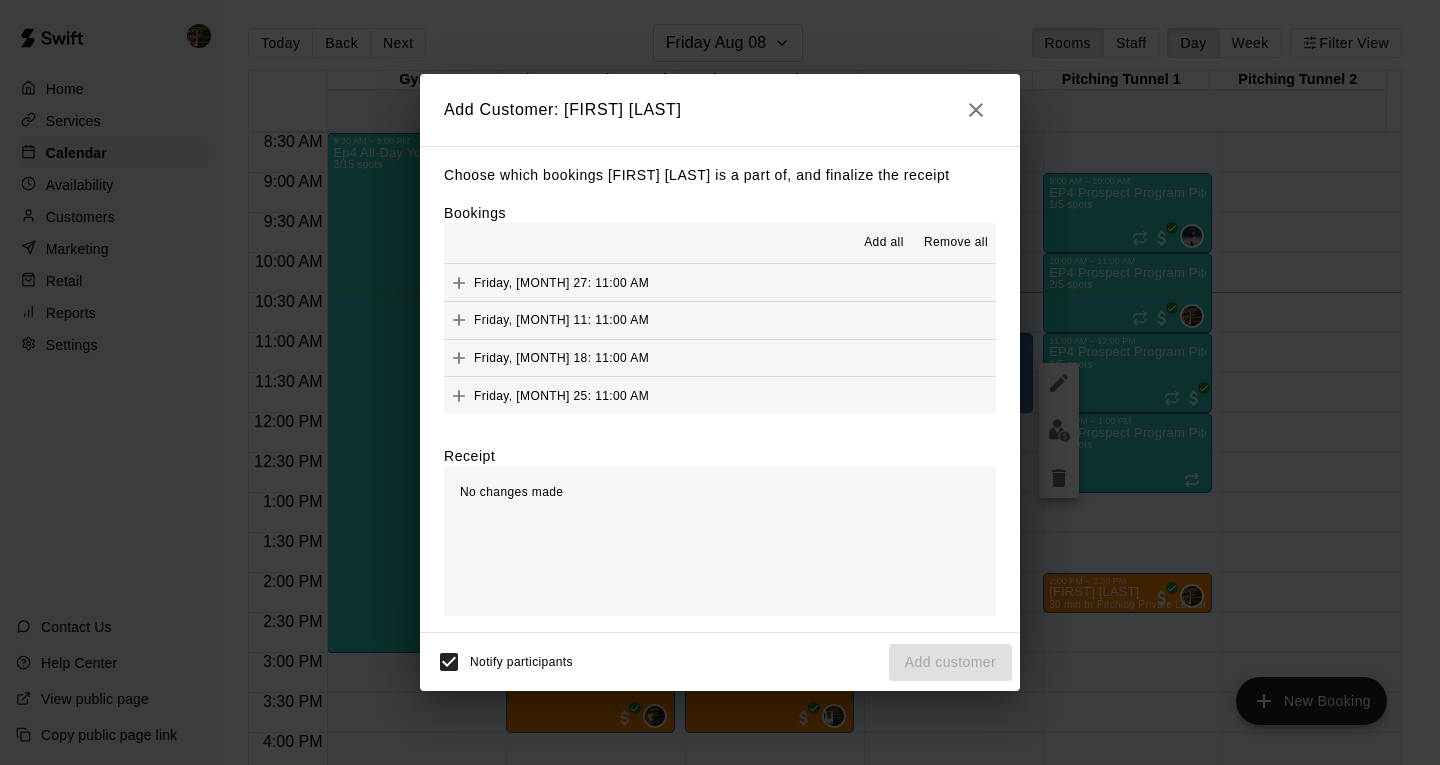 click 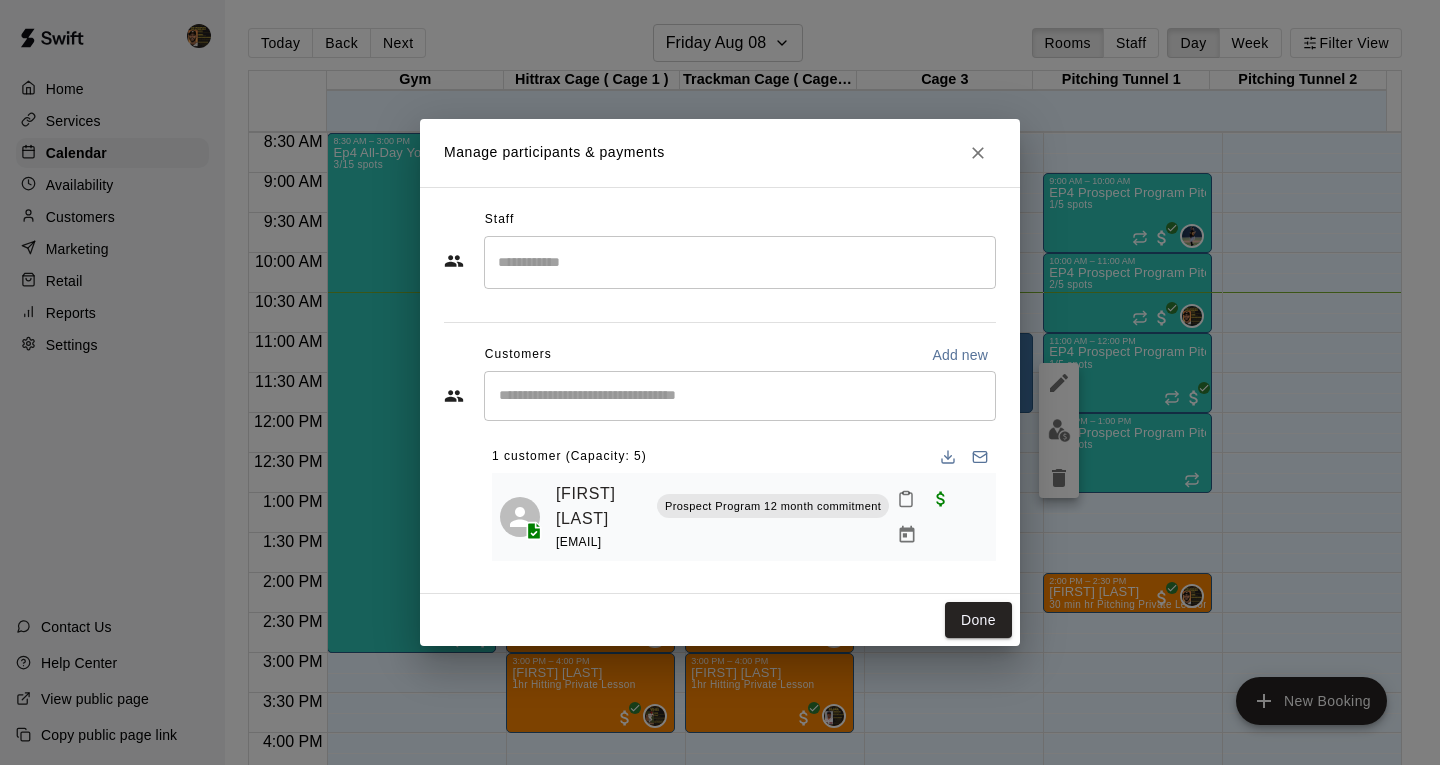 click on "​" at bounding box center [740, 396] 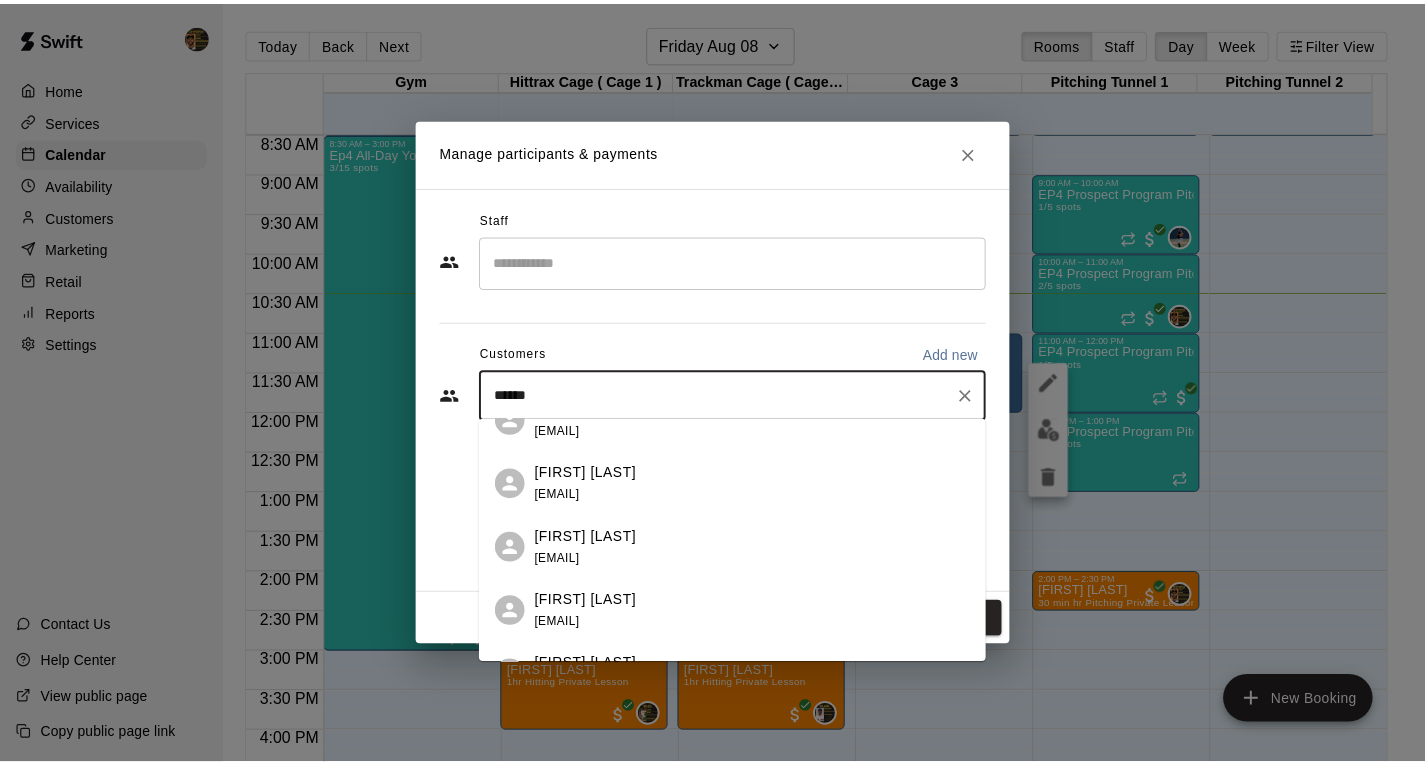 scroll, scrollTop: 0, scrollLeft: 0, axis: both 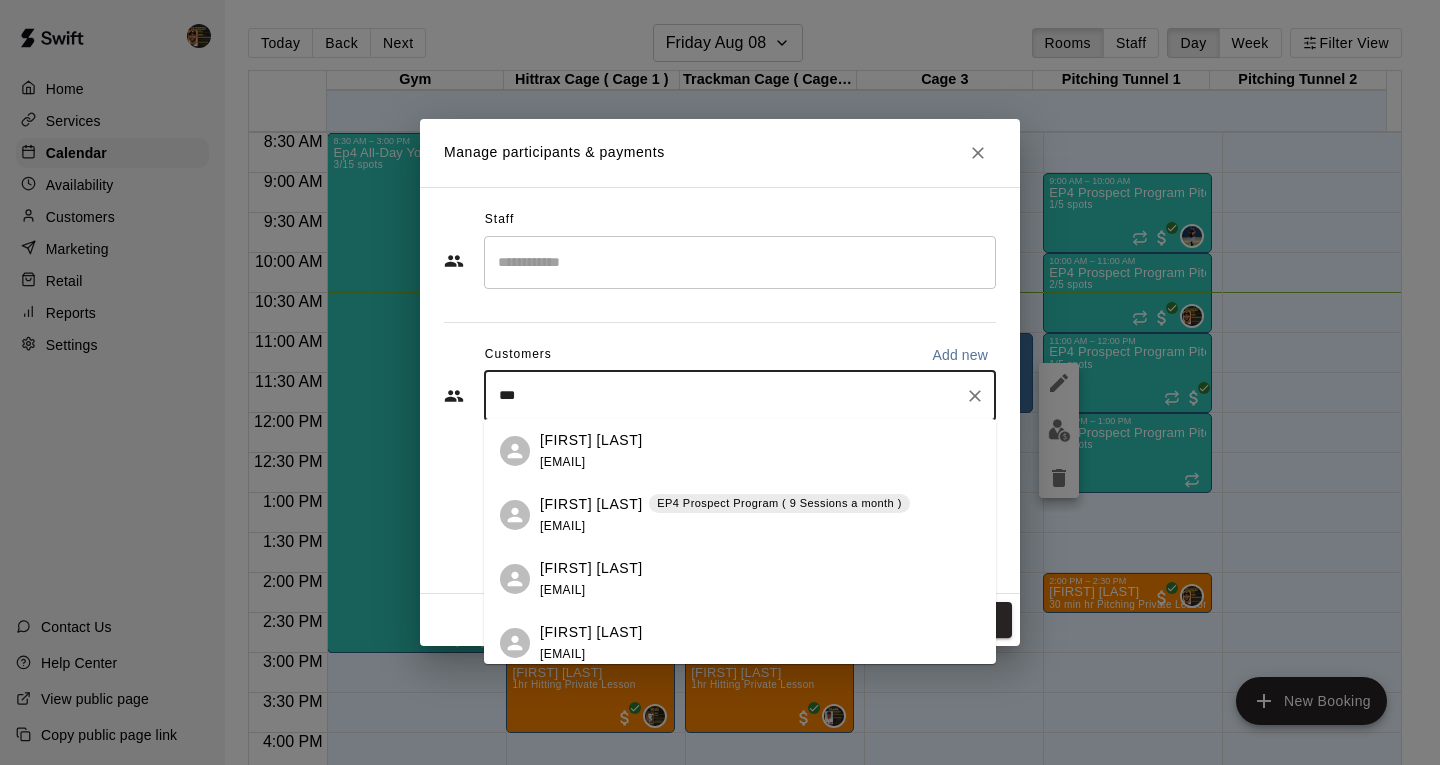 type on "*" 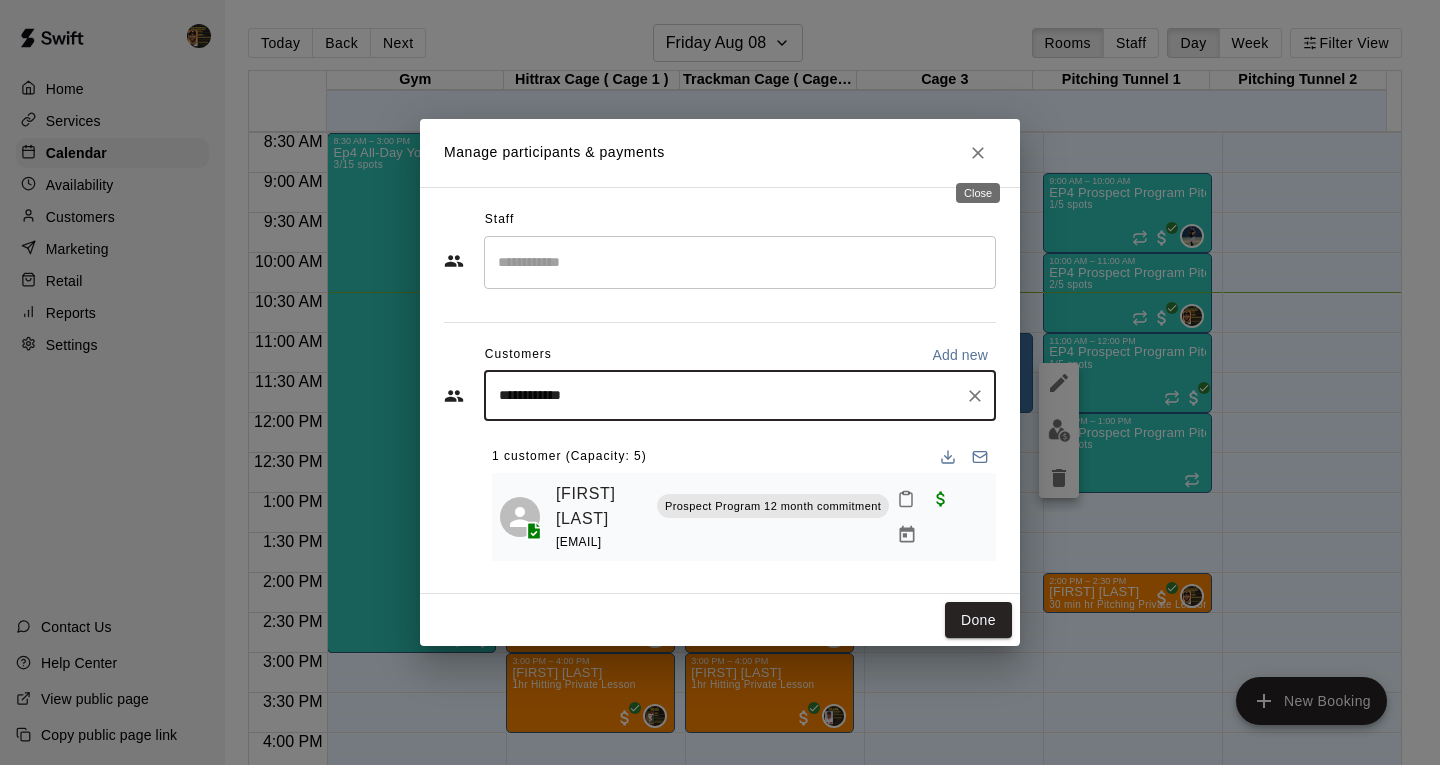 type on "**********" 